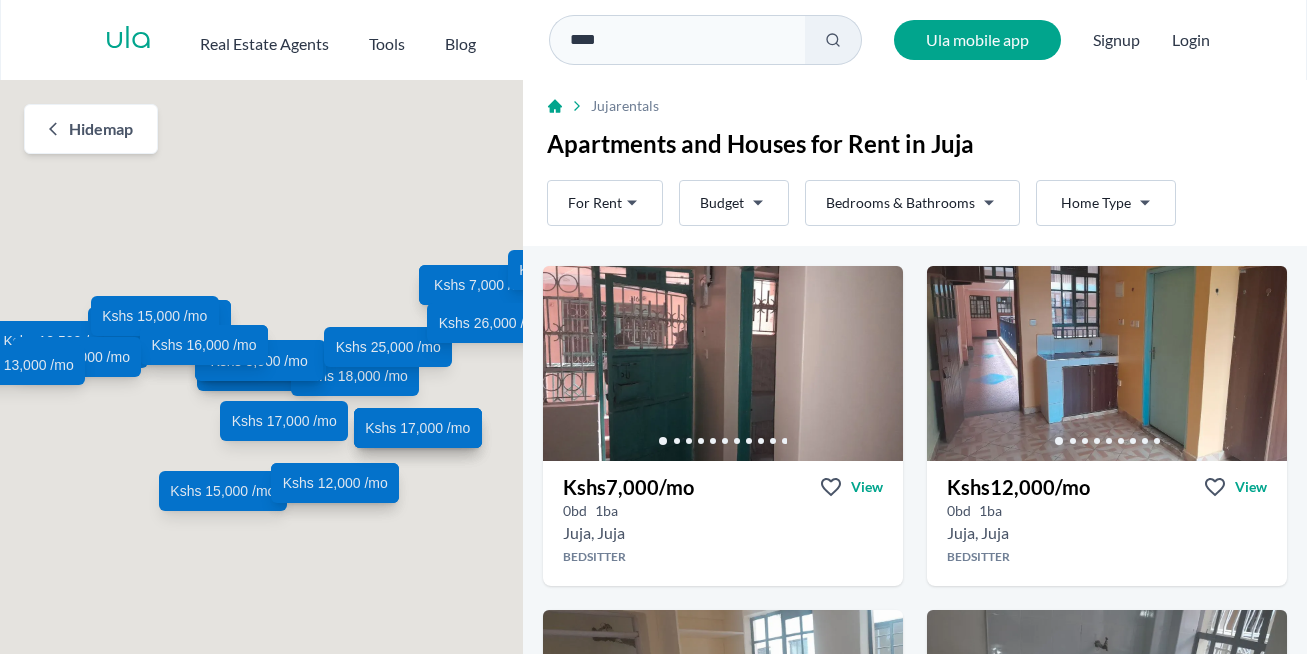 scroll, scrollTop: 0, scrollLeft: 0, axis: both 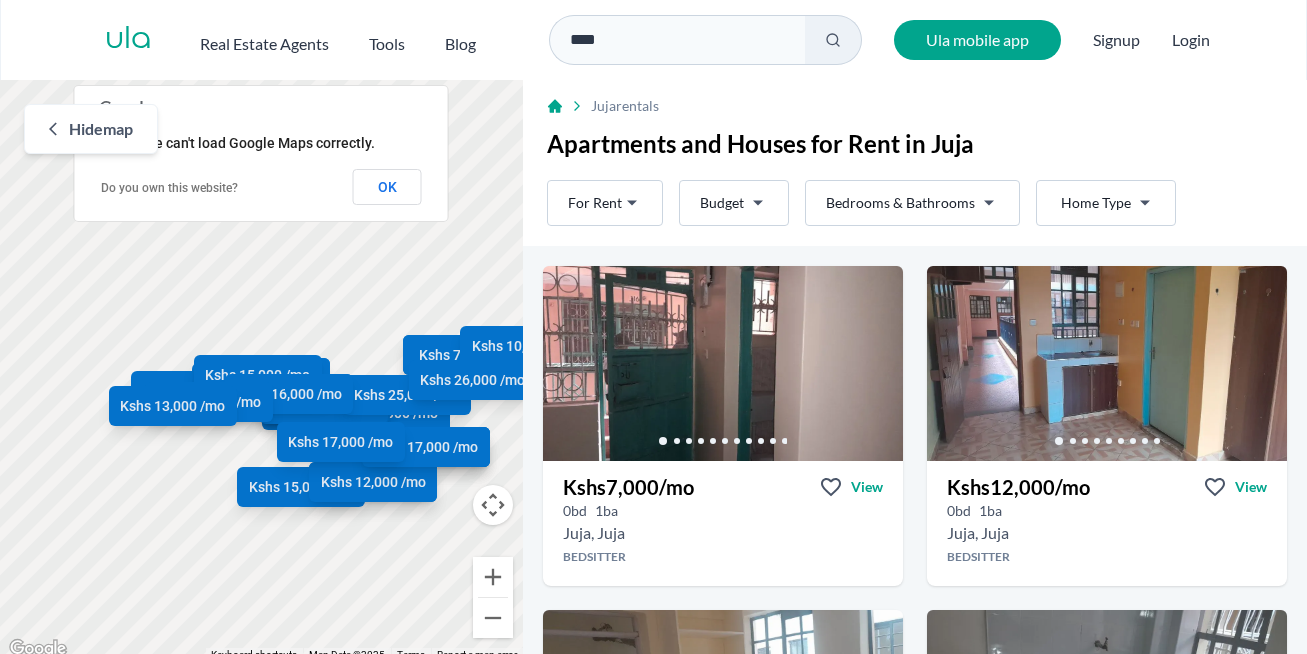 click on "Are you a real estate agent?   Reach more buyers and renters. Sign up Ula Homes App: Easy home search Explore more homes in the app Install ula Real Estate Agents Tools Blog **** Ula mobile app Signup Login Map Rent For Rent Budget Bedrooms & Bathrooms   Type   Home Type Rent For Rent Budget   Type   Home Type Filter Hide  map   ← Move left → Move right ↑ Move up ↓ Move down + Zoom in - Zoom out Home Jump left by 75% End Jump right by 75% Page Up Jump up by 75% Page Down Jump down by 75% Kshs   7,000 /mo Kshs   12,000 /mo Kshs   8,000 /mo Kshs   7,000 /mo Kshs   6,000 /mo Kshs   7,000 /mo Kshs   12,000 /mo Kshs   14,000 /mo Kshs   6,500 /mo Kshs   10,000 /mo Kshs   26,000 /mo Kshs   10,000 /mo Kshs   18,000 /mo Kshs   13,500 /mo Kshs   15,000 /mo Kshs   12,000 /mo Kshs   18,000 /mo Kshs   12,500 /mo Kshs   8,000 /mo Kshs   15,000 /mo Kshs   25,000 /mo Kshs   17,000 /mo Kshs   26,000 /mo Kshs   15,000 /mo Kshs   16,000 /mo Kshs   15,000 /mo Kshs   13,000 /mo Kshs   17,000 /mo Keyboard shortcuts 200 m" at bounding box center (653, 331) 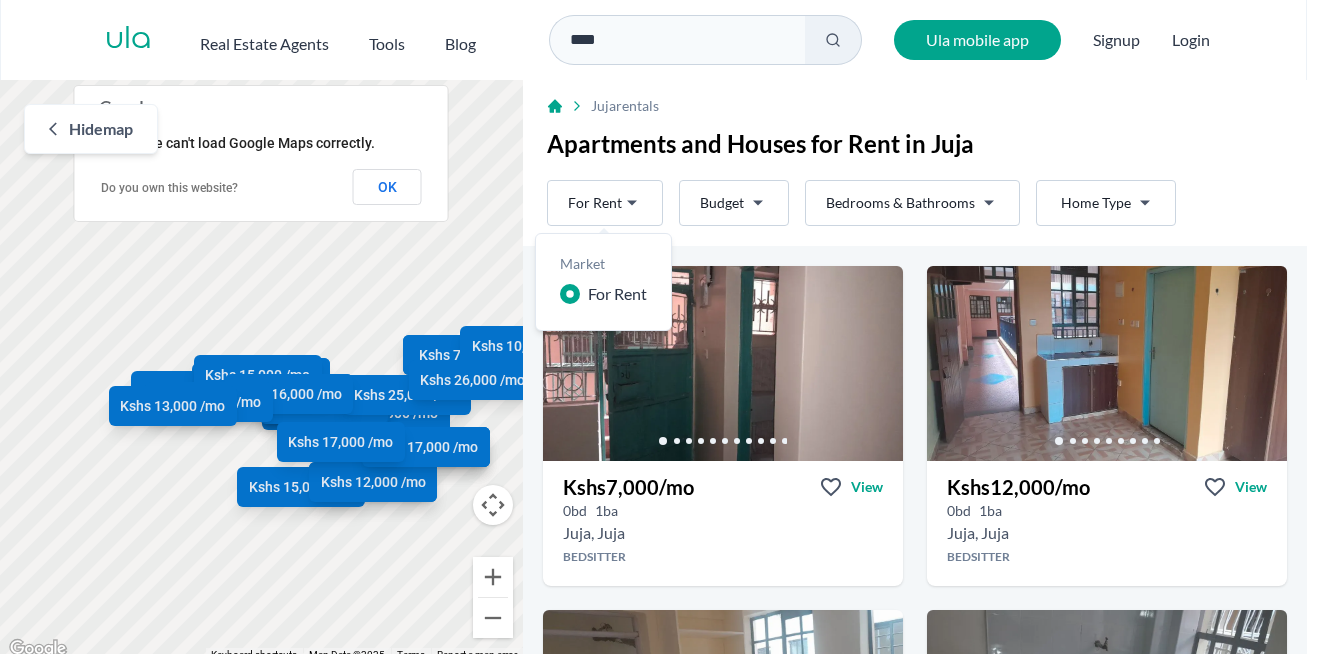 click on "Are you a real estate agent?   Reach more buyers and renters. Sign up Ula Homes App: Easy home search Explore more homes in the app Install ula Real Estate Agents Tools Blog **** Ula mobile app Signup Login Map Rent For Rent Budget Bedrooms & Bathrooms   Type   Home Type Rent For Rent Budget   Type   Home Type Filter Hide  map   ← Move left → Move right ↑ Move up ↓ Move down + Zoom in - Zoom out Home Jump left by 75% End Jump right by 75% Page Up Jump up by 75% Page Down Jump down by 75% Kshs   7,000 /mo Kshs   12,000 /mo Kshs   8,000 /mo Kshs   7,000 /mo Kshs   6,000 /mo Kshs   7,000 /mo Kshs   12,000 /mo Kshs   14,000 /mo Kshs   6,500 /mo Kshs   10,000 /mo Kshs   26,000 /mo Kshs   10,000 /mo Kshs   18,000 /mo Kshs   13,500 /mo Kshs   15,000 /mo Kshs   12,000 /mo Kshs   18,000 /mo Kshs   12,500 /mo Kshs   8,000 /mo Kshs   15,000 /mo Kshs   25,000 /mo Kshs   17,000 /mo Kshs   26,000 /mo Kshs   15,000 /mo Kshs   16,000 /mo Kshs   15,000 /mo Kshs   13,000 /mo Kshs   17,000 /mo Keyboard shortcuts 200 m" at bounding box center (661, 331) 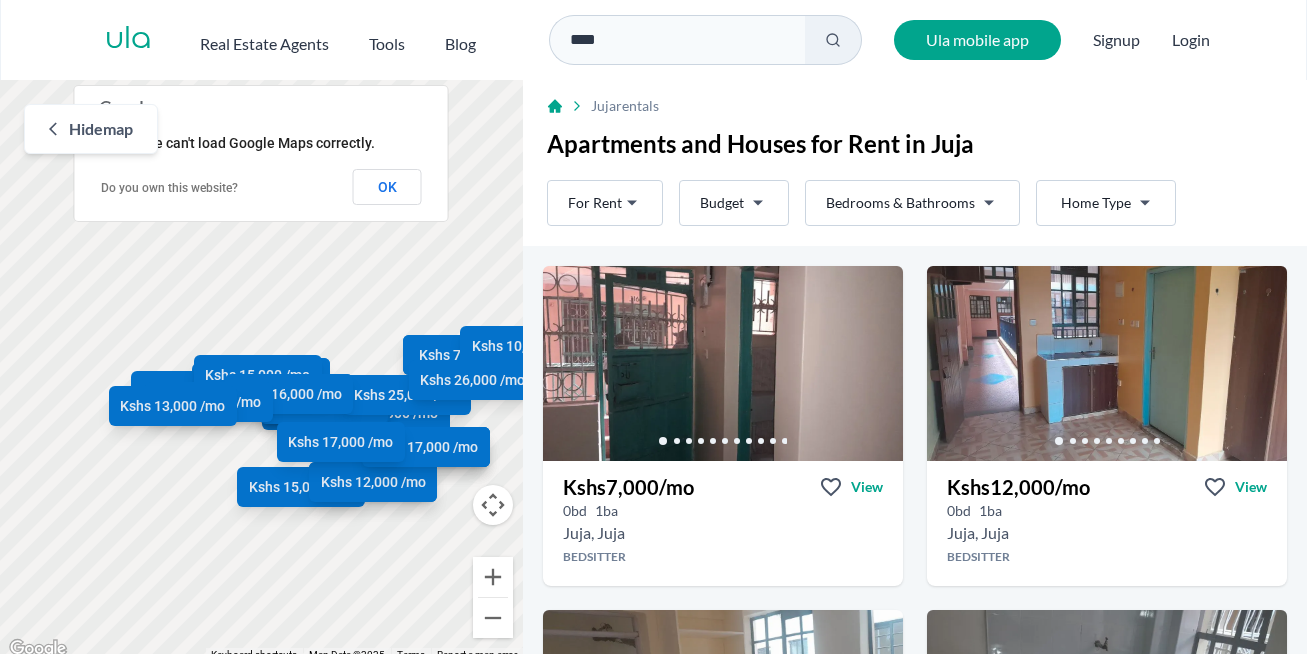 click on "Are you a real estate agent?   Reach more buyers and renters. Sign up Ula Homes App: Easy home search Explore more homes in the app Install ula Real Estate Agents Tools Blog **** Ula mobile app Signup Login Map Rent For Rent Budget Bedrooms & Bathrooms   Type   Home Type Rent For Rent Budget   Type   Home Type Filter Hide  map   ← Move left → Move right ↑ Move up ↓ Move down + Zoom in - Zoom out Home Jump left by 75% End Jump right by 75% Page Up Jump up by 75% Page Down Jump down by 75% Kshs   7,000 /mo Kshs   12,000 /mo Kshs   8,000 /mo Kshs   7,000 /mo Kshs   6,000 /mo Kshs   7,000 /mo Kshs   12,000 /mo Kshs   14,000 /mo Kshs   6,500 /mo Kshs   10,000 /mo Kshs   26,000 /mo Kshs   10,000 /mo Kshs   18,000 /mo Kshs   13,500 /mo Kshs   15,000 /mo Kshs   12,000 /mo Kshs   18,000 /mo Kshs   12,500 /mo Kshs   8,000 /mo Kshs   15,000 /mo Kshs   25,000 /mo Kshs   17,000 /mo Kshs   26,000 /mo Kshs   15,000 /mo Kshs   16,000 /mo Kshs   15,000 /mo Kshs   13,000 /mo Kshs   17,000 /mo Keyboard shortcuts 200 m" at bounding box center [653, 331] 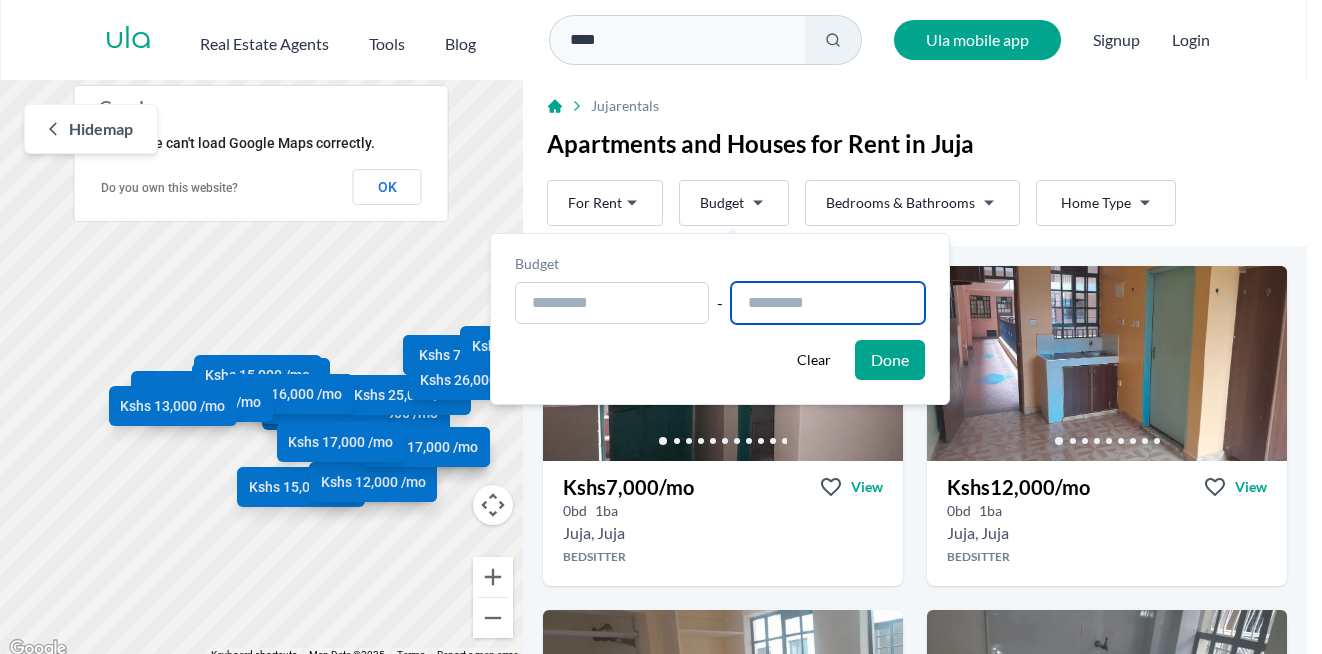 click at bounding box center [828, 303] 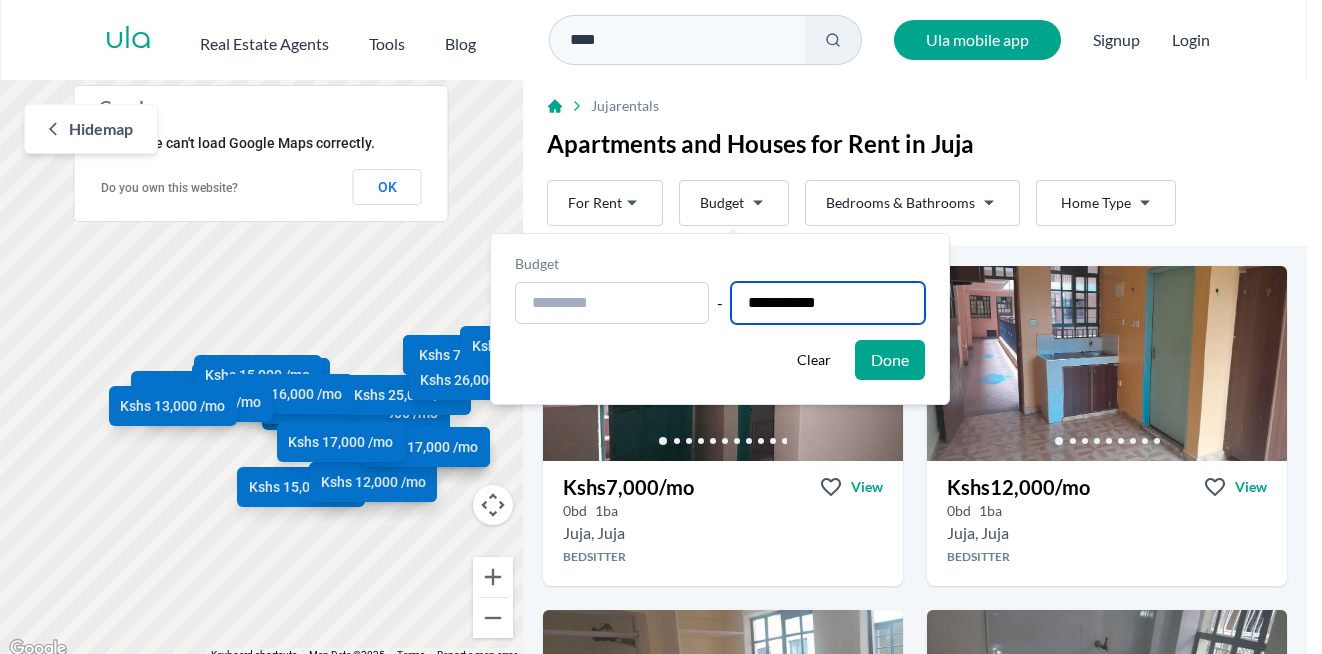 type on "**********" 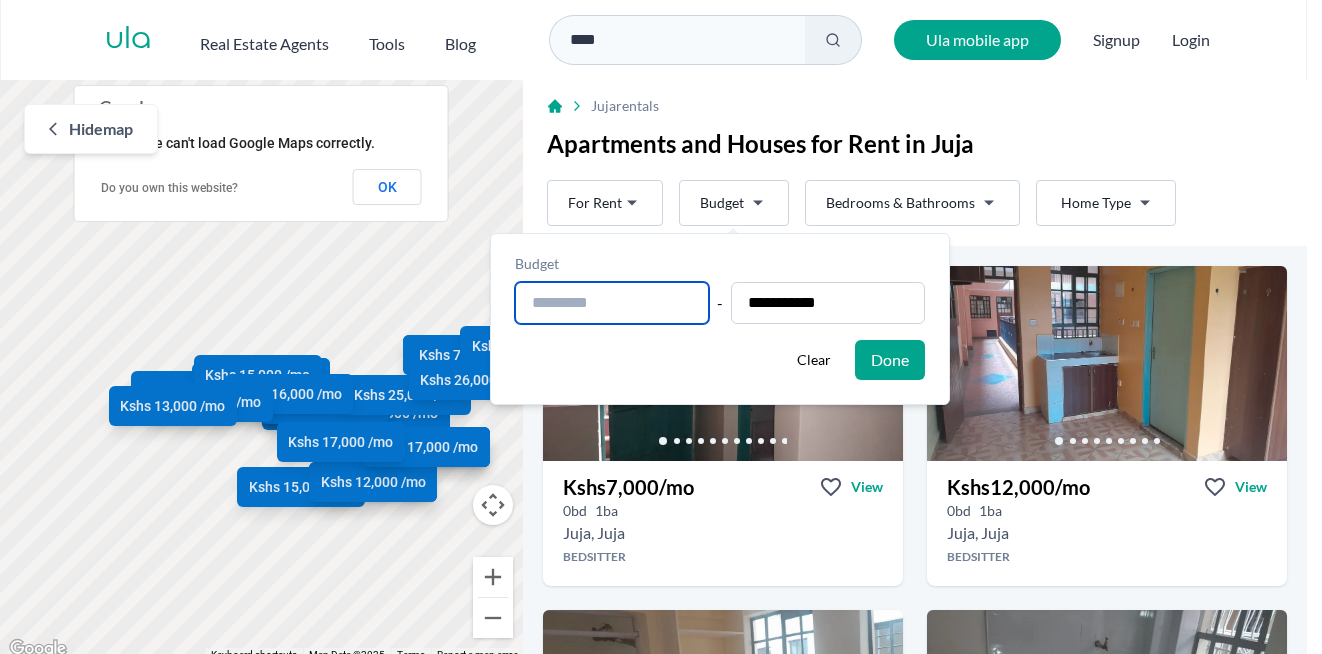 click at bounding box center (612, 303) 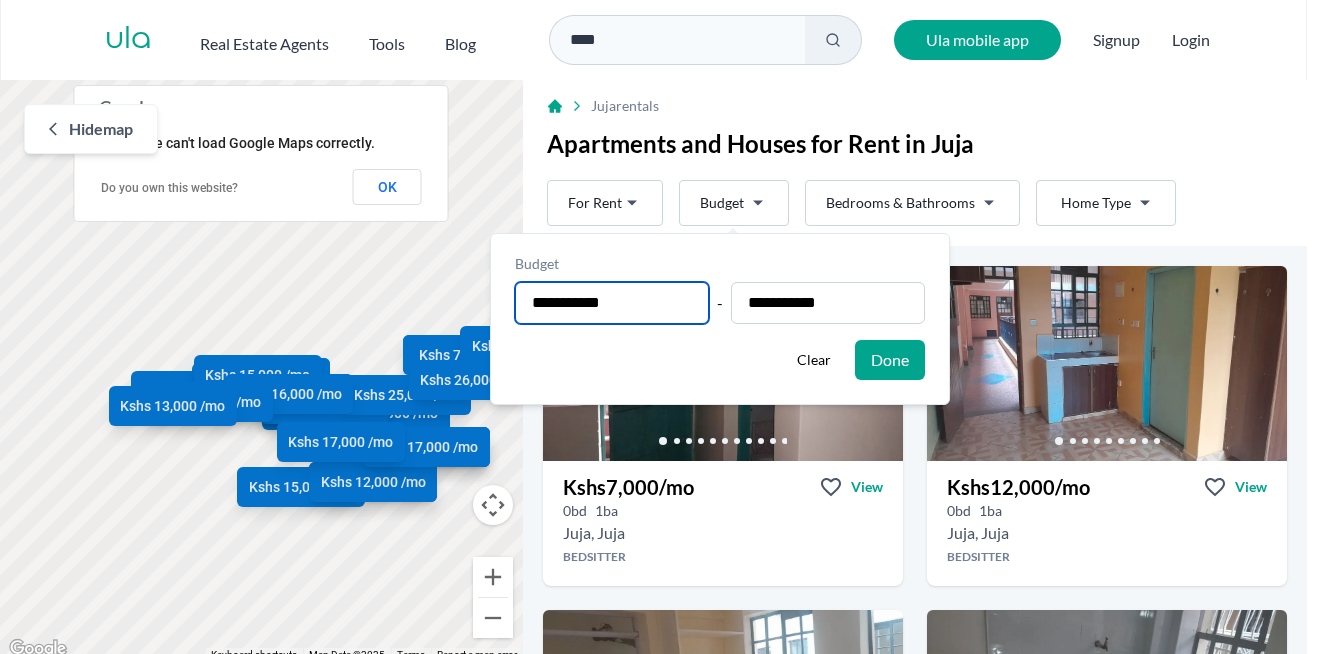type on "**********" 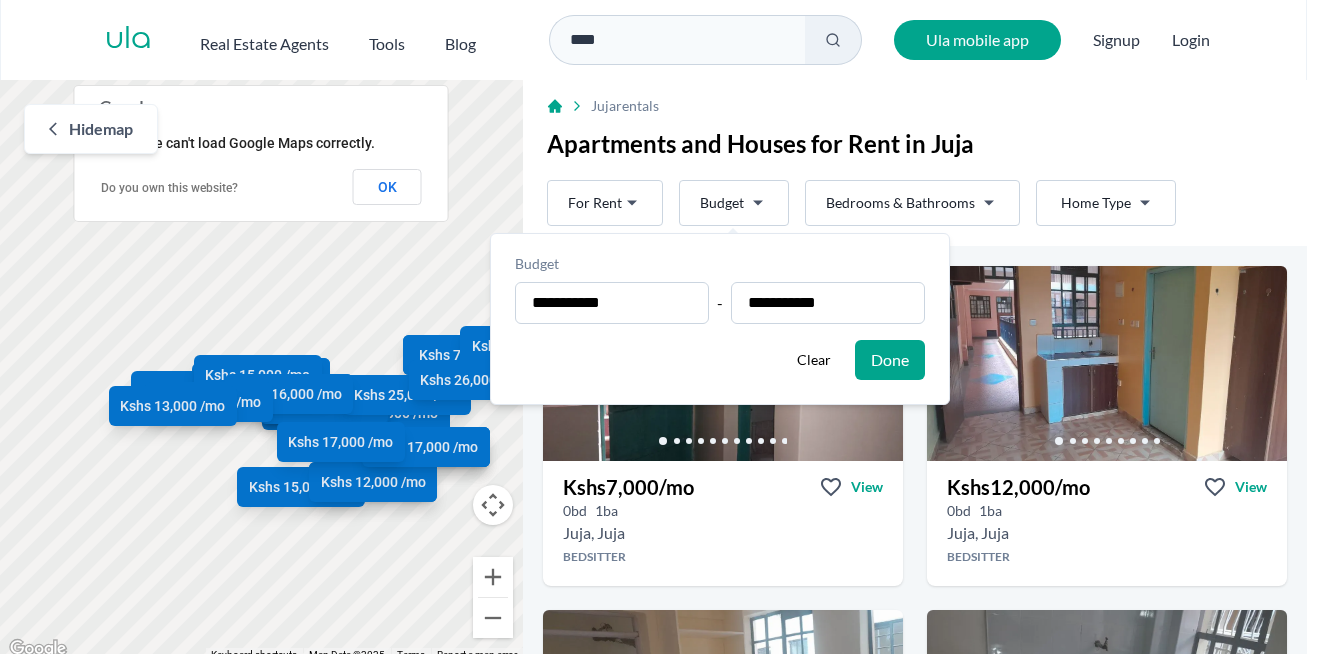 click on "Done" at bounding box center (890, 360) 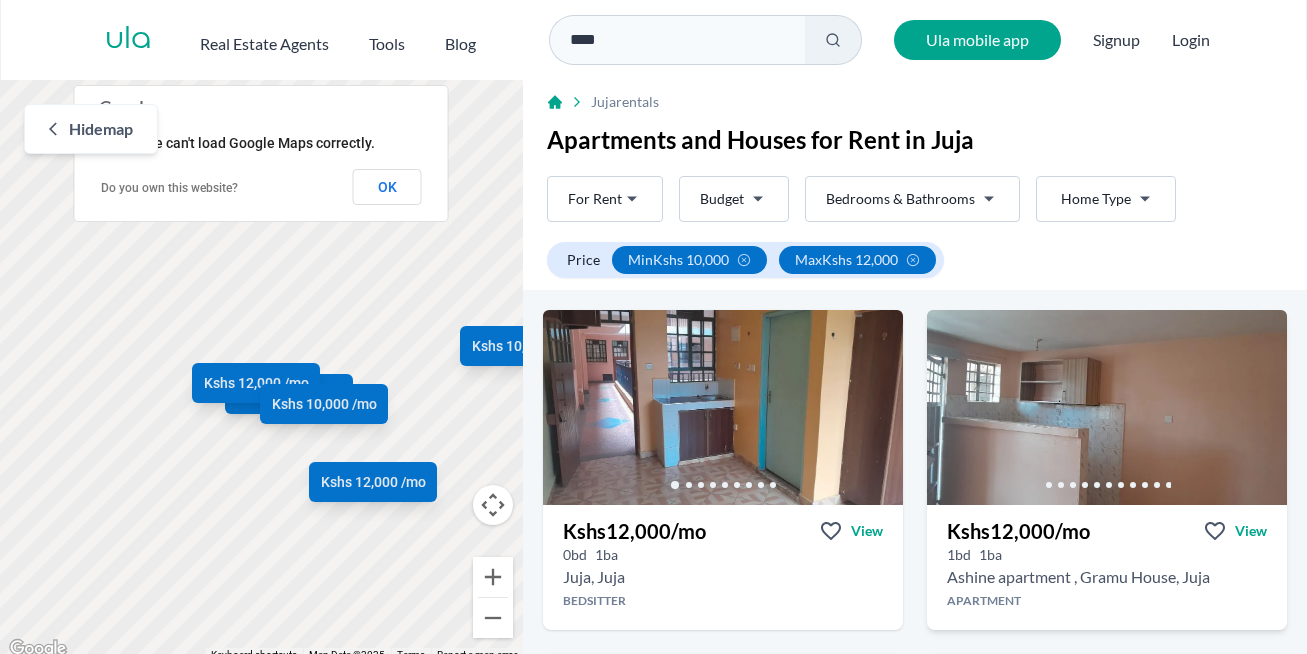 scroll, scrollTop: 0, scrollLeft: 0, axis: both 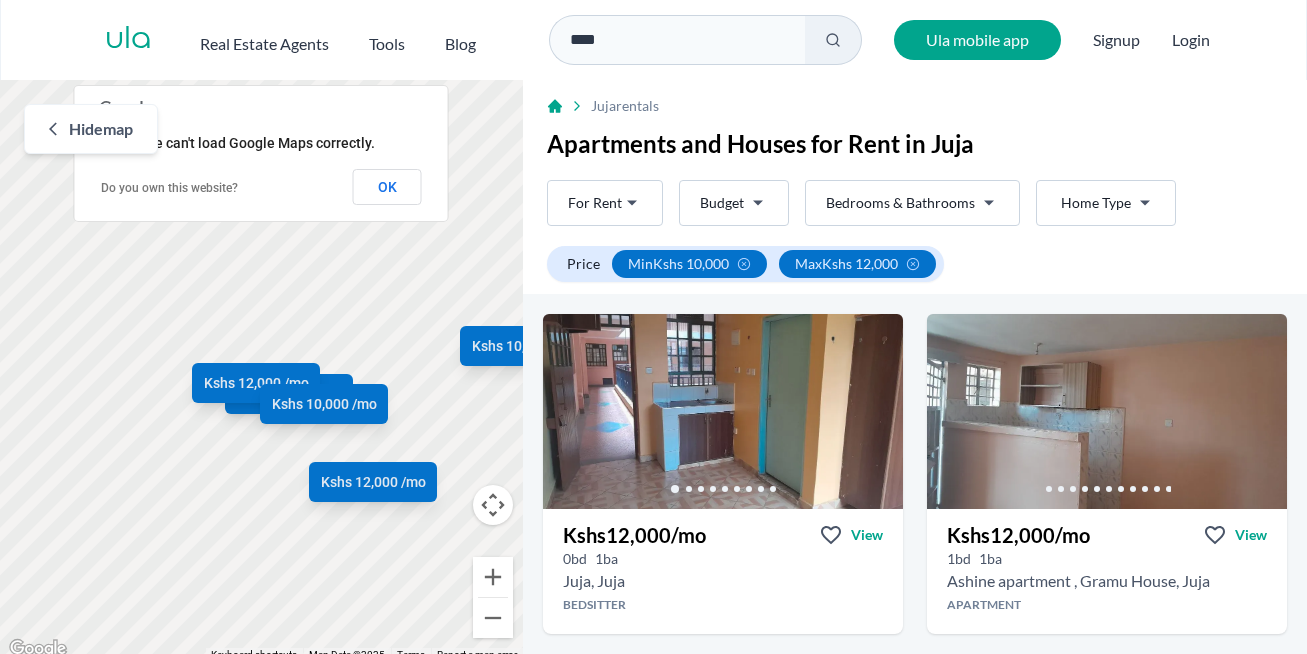 click on "Are you a real estate agent?   Reach more buyers and renters. Sign up Ula Homes App: Easy home search Explore more homes in the app Install ula Real Estate Agents Tools Blog **** Ula mobile app Signup Login Map Rent For Rent Budget Bedrooms & Bathrooms   Type   Home Type Rent For Rent Budget   Type   Home Type Filter Price   min  Kshs   10,000   max  Kshs   12,000 Hide  map   ← Move left → Move right ↑ Move up ↓ Move down + Zoom in - Zoom out Home Jump left by 75% End Jump right by 75% Page Up Jump up by 75% Page Down Jump down by 75% Kshs   12,000 /mo Kshs   12,000 /mo Kshs   10,000 /mo Kshs   10,000 /mo Kshs   12,000 /mo Keyboard shortcuts Map Data Map Data ©2025 Map data ©2025 200 m  Click to toggle between metric and imperial units Terms Report a map error This page can't load Google Maps correctly. Do you own this website? OK Juja  rentals Apartments and Houses for Rent in Juja Rent For Rent Budget Bedrooms & Bathrooms   Type   Home Type Rent For Rent Budget   Type   Home Type Filter Price" at bounding box center [653, 331] 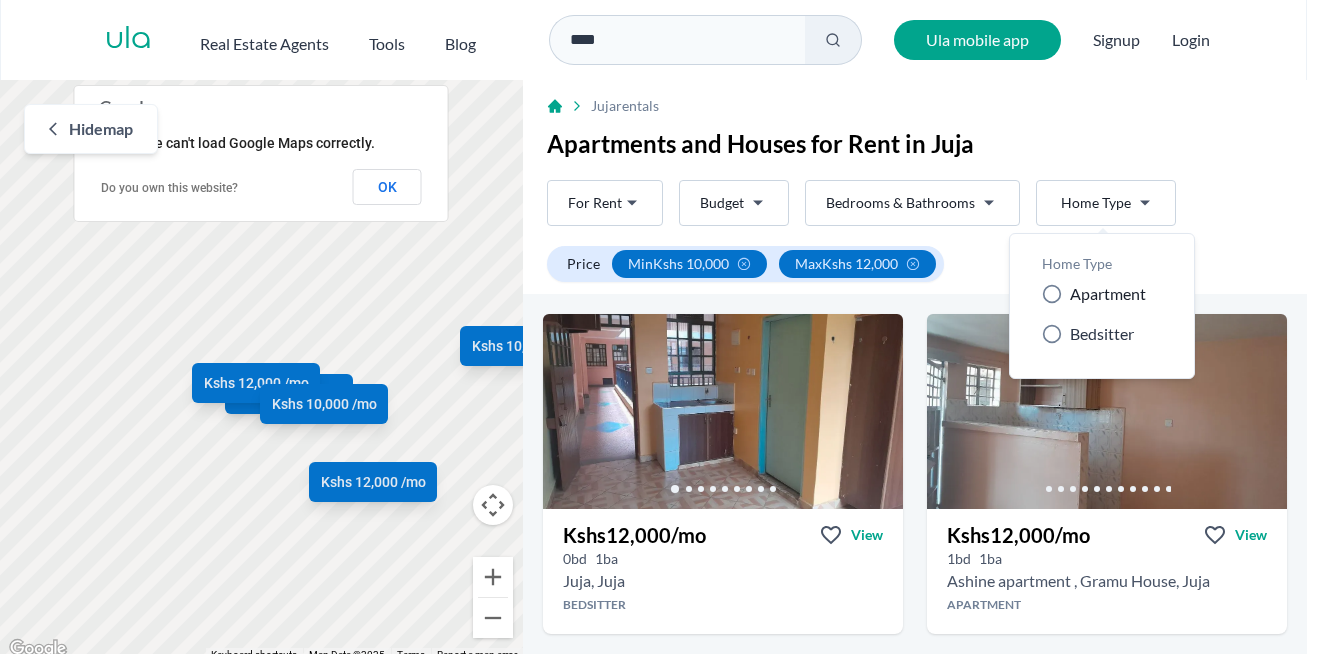 click on "Apartment" at bounding box center (1108, 294) 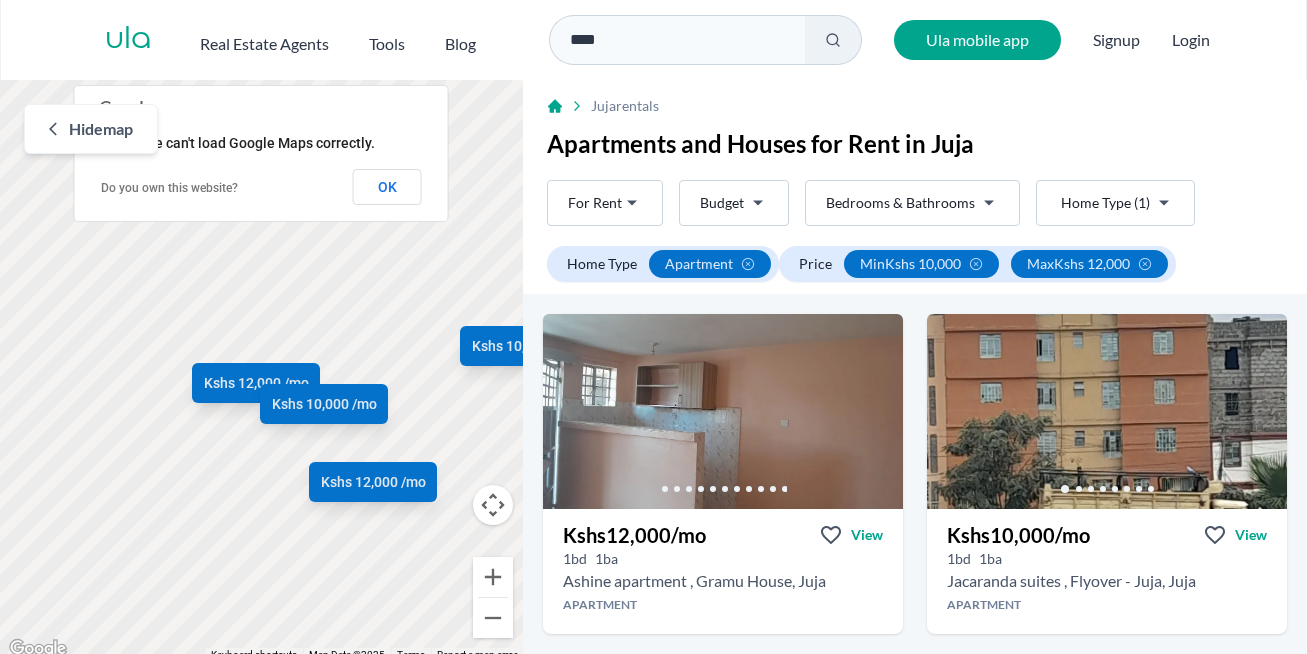 click on "Are you a real estate agent?   Reach more buyers and renters. Sign up Ula Homes App: Easy home search Explore more homes in the app Install ula Real Estate Agents Tools Blog **** Ula mobile app Signup Login Map Rent For Rent Budget Bedrooms & Bathrooms   Type (1)   Home Type (1) Rent For Rent Budget   Type (1)   Home Type (1) Filter Home Type apartment Price   min  Kshs   10,000   max  Kshs   12,000 Hide  map   ← Move left → Move right ↑ Move up ↓ Move down + Zoom in - Zoom out Home Jump left by 75% End Jump right by 75% Page Up Jump up by 75% Page Down Jump down by 75% Kshs   12,000 /mo Kshs   10,000 /mo Kshs   10,000 /mo Kshs   12,000 /mo Keyboard shortcuts Map Data Map Data ©2025 Map data ©2025 200 m  Click to toggle between metric and imperial units Terms Report a map error This page can't load Google Maps correctly. Do you own this website? OK Juja  rentals Apartments and Houses for Rent in Juja Rent For Rent Budget Bedrooms & Bathrooms   Type (1)   Home Type (1) Rent For Rent Budget     Price" at bounding box center (653, 331) 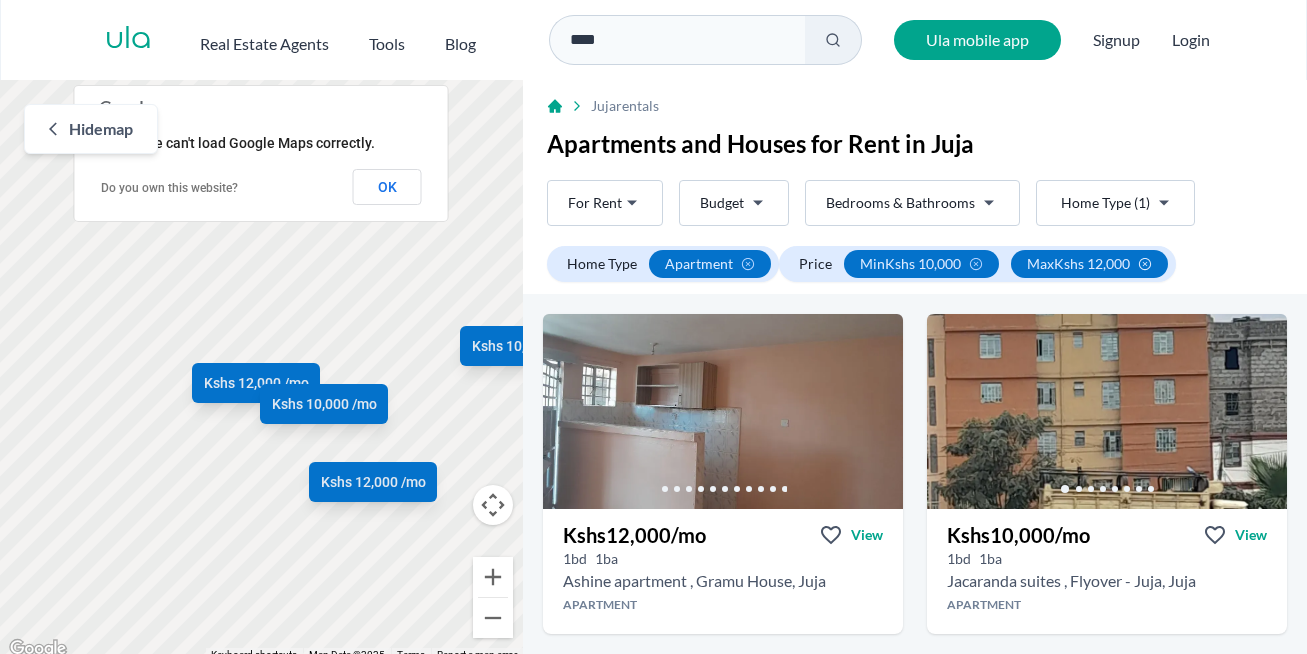 click on "max  Kshs   12,000" at bounding box center [1078, 264] 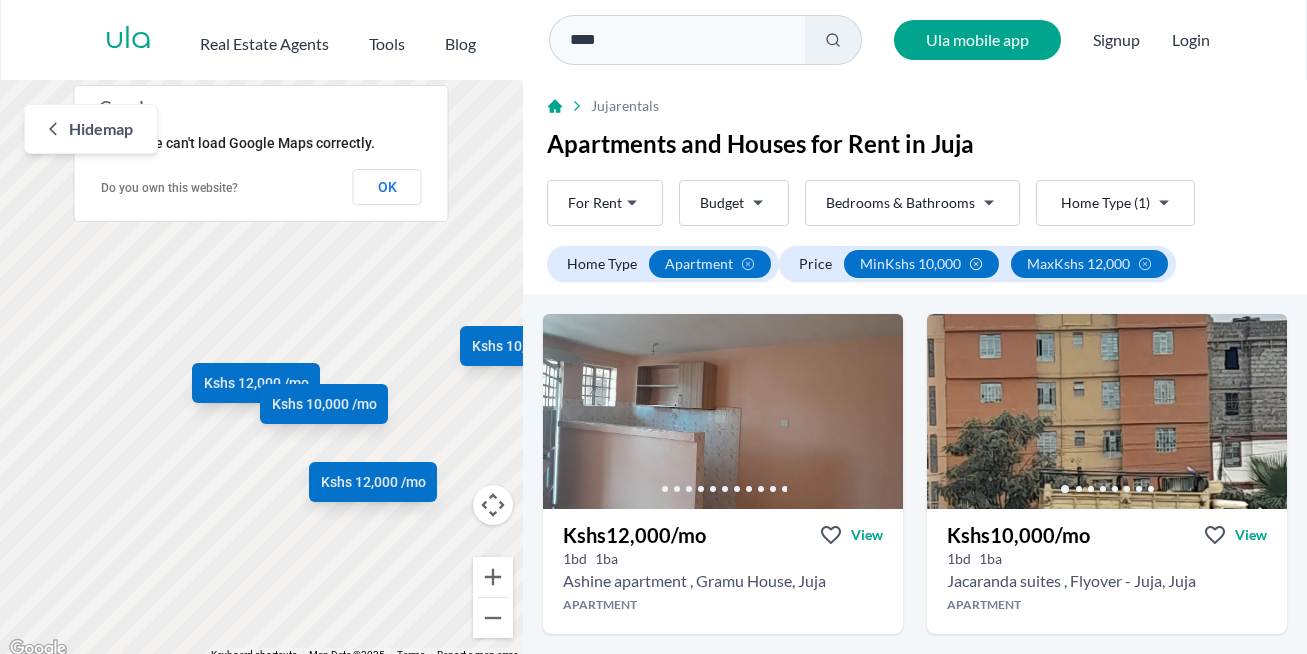 click on "min  Kshs   10,000" at bounding box center (910, 264) 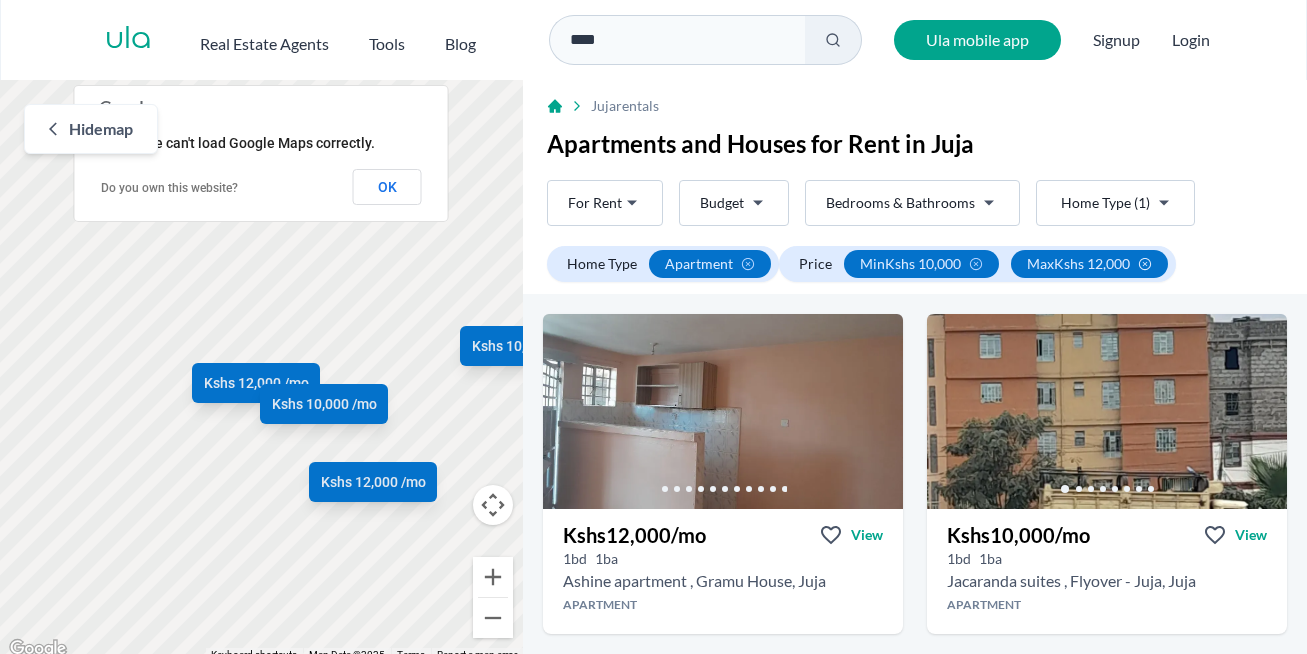 click 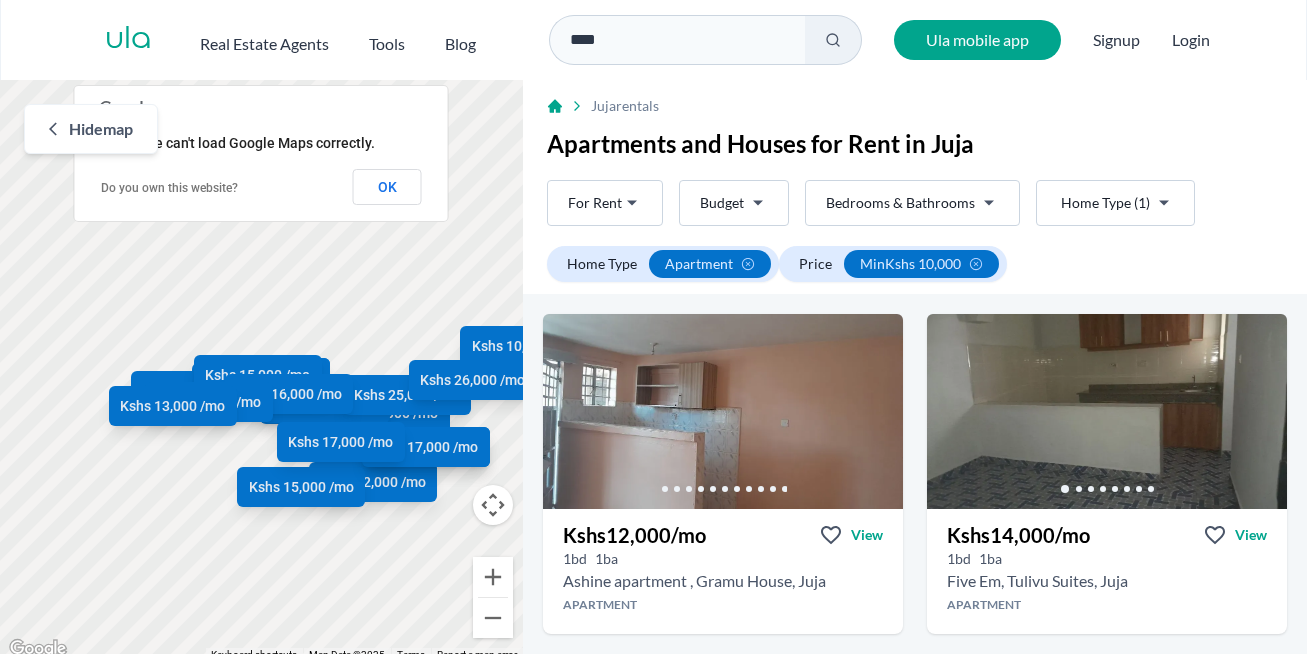click on "Are you a real estate agent?   Reach more buyers and renters. Sign up Ula Homes App: Easy home search Explore more homes in the app Install ula Real Estate Agents Tools Blog **** Ula mobile app Signup Login Map Rent For Rent Budget Bedrooms & Bathrooms   Type (1)   Home Type (1) Rent For Rent Budget   Type (1)   Home Type (1) Filter Home Type apartment Price   min  Kshs   10,000 Hide  map   ← Move left → Move right ↑ Move up ↓ Move down + Zoom in - Zoom out Home Jump left by 75% End Jump right by 75% Page Up Jump up by 75% Page Down Jump down by 75% Kshs   12,000 /mo Kshs   10,000 /mo Kshs   10,000 /mo Kshs   12,000 /mo Kshs   14,000 /mo Kshs   26,000 /mo Kshs   18,000 /mo Kshs   13,500 /mo Kshs   15,000 /mo Kshs   18,000 /mo Kshs   12,500 /mo Kshs   15,000 /mo Kshs   25,000 /mo Kshs   17,000 /mo Kshs   26,000 /mo Kshs   15,000 /mo Kshs   16,000 /mo Kshs   15,000 /mo Kshs   13,000 /mo Kshs   17,000 /mo Keyboard shortcuts Map Data Map Data ©2025 Map data ©2025 200 m  Terms Report a map error OK Juja" at bounding box center (653, 331) 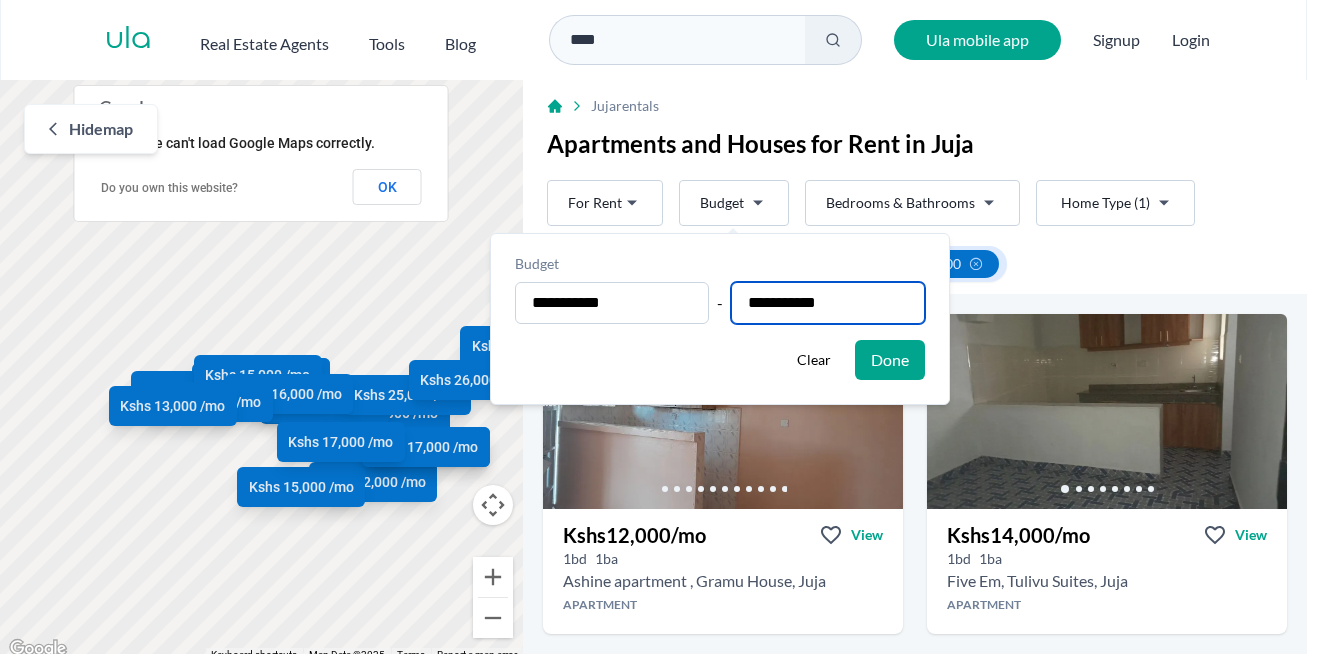click on "**********" at bounding box center [828, 303] 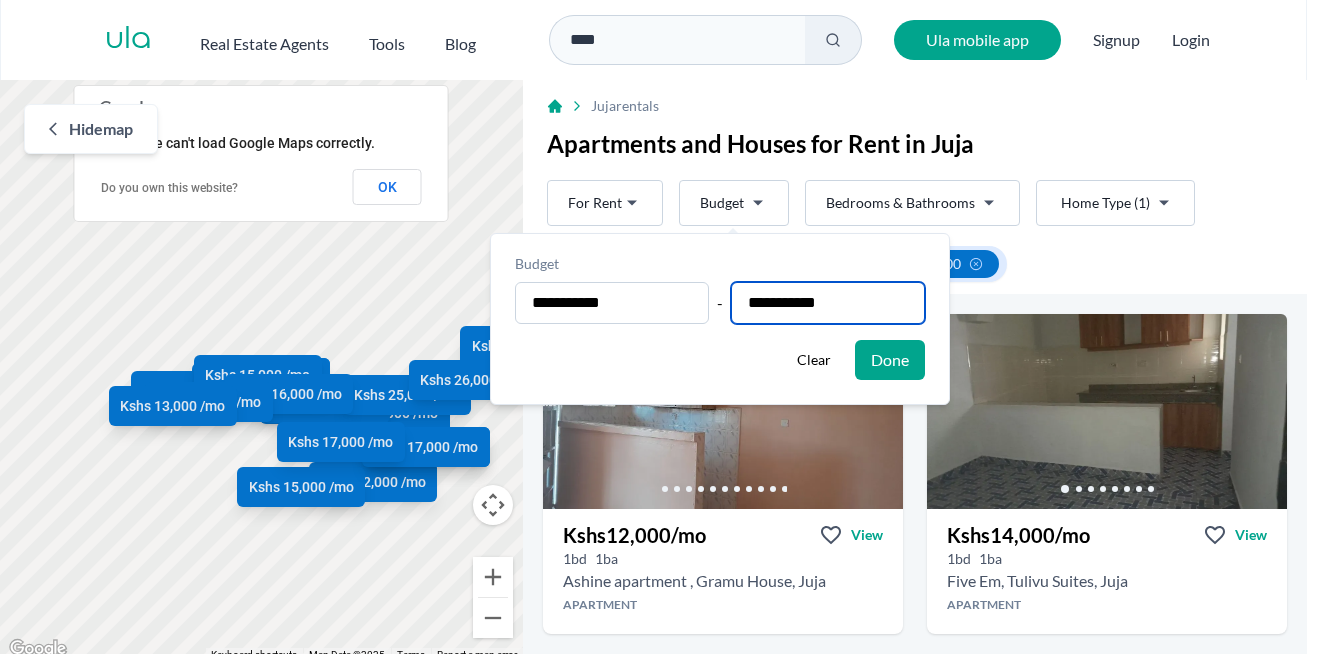 type on "**********" 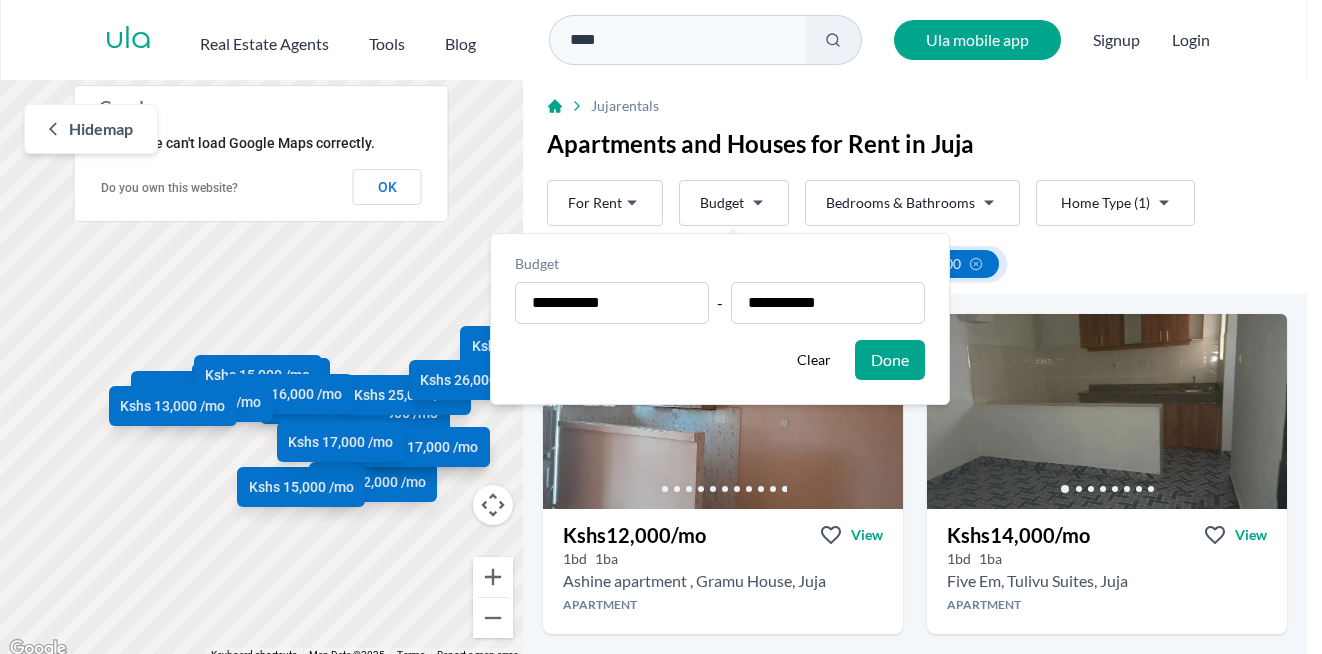 click on "Done" at bounding box center [890, 360] 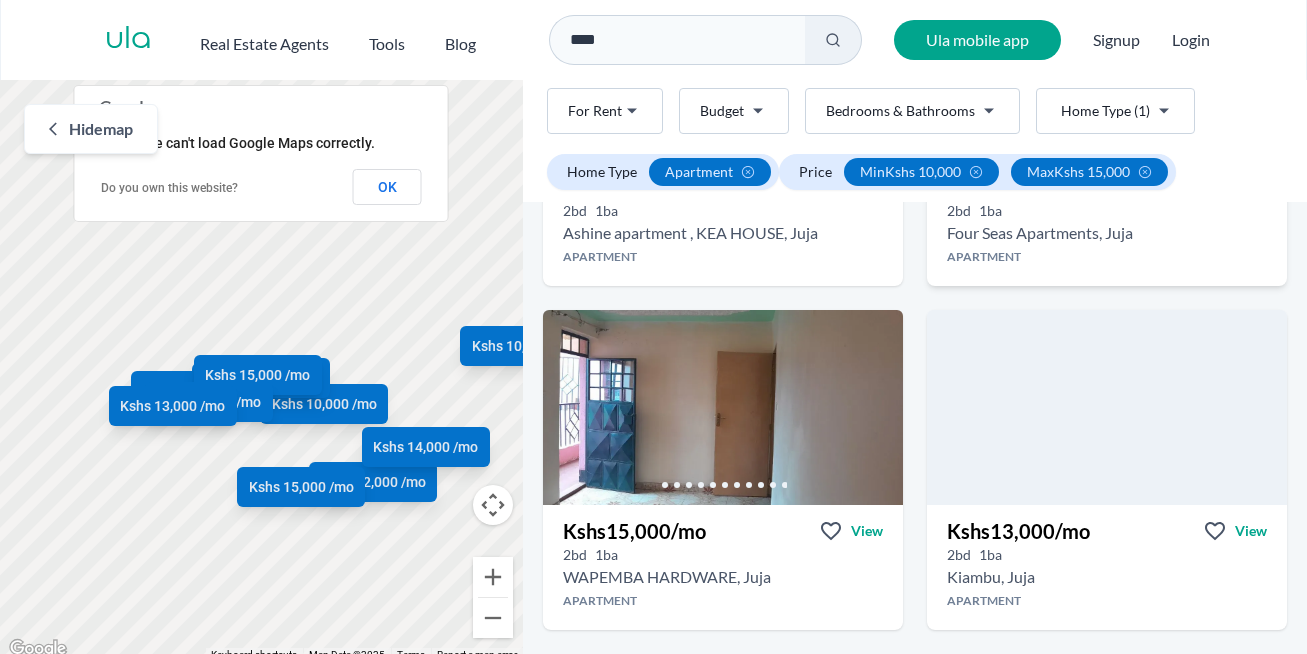scroll, scrollTop: 1727, scrollLeft: 0, axis: vertical 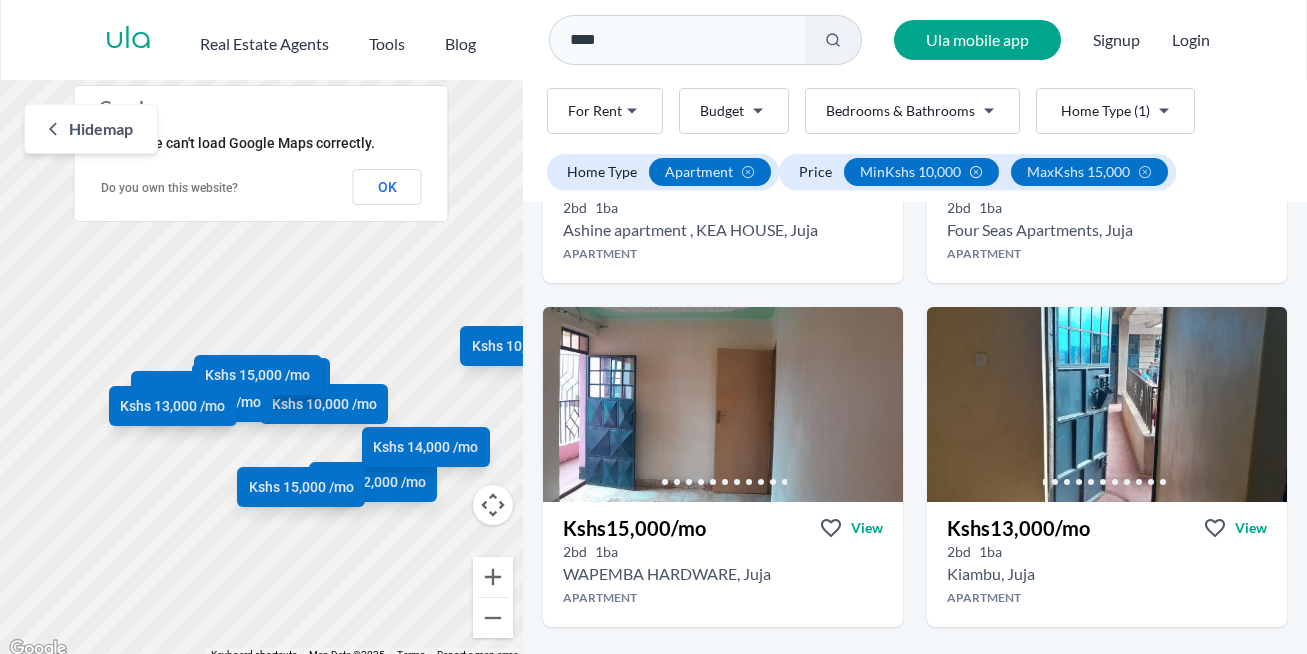 click 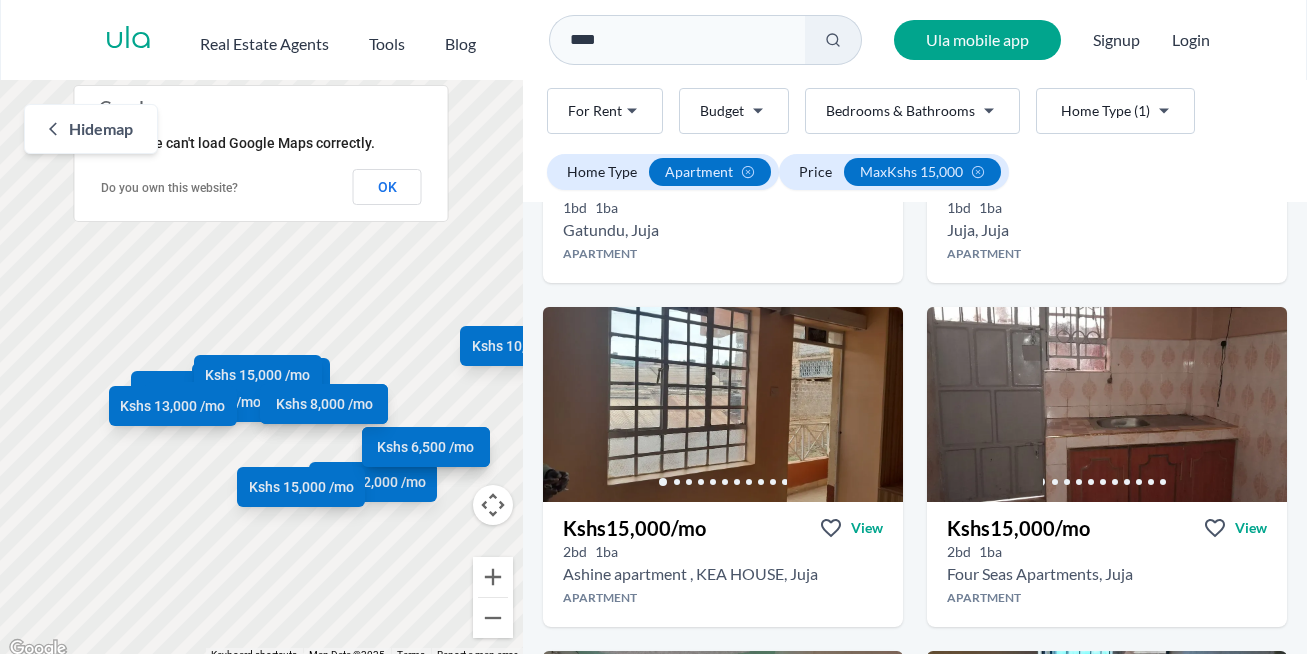 scroll, scrollTop: 2071, scrollLeft: 0, axis: vertical 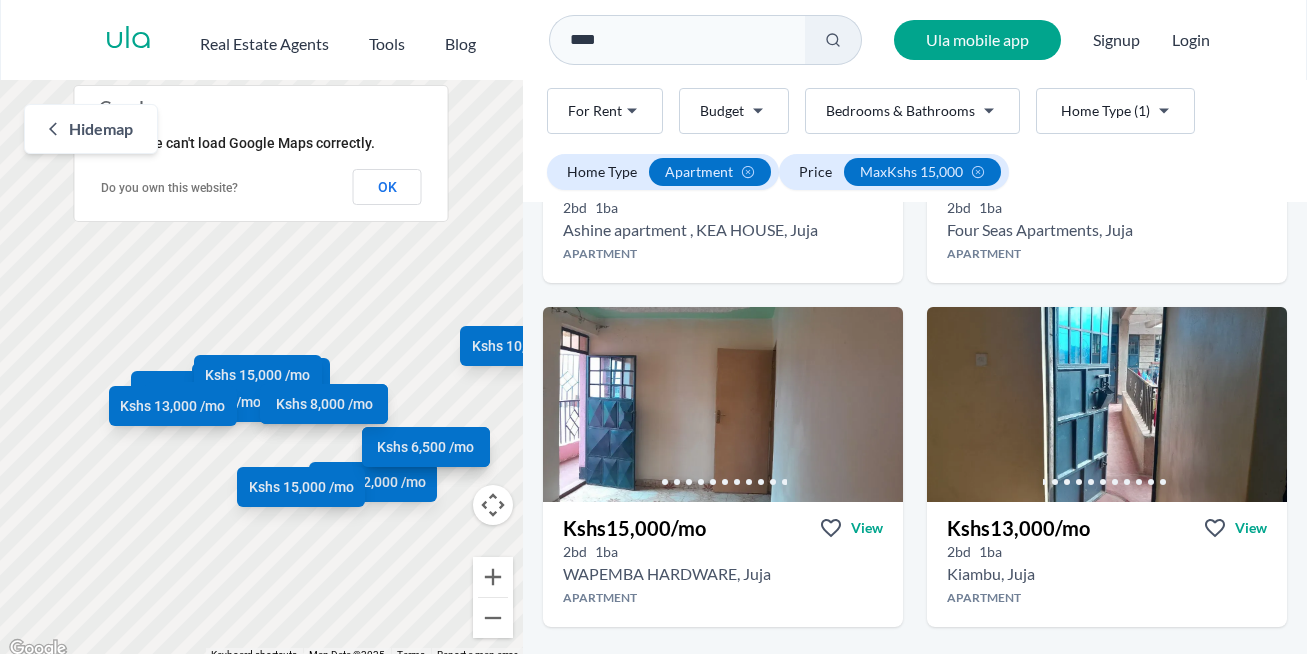 click on "Are you a real estate agent?   Reach more buyers and renters. Sign up Ula Homes App: Easy home search Explore more homes in the app Install ula Real Estate Agents Tools Blog **** Ula mobile app Signup Login Map Rent For Rent Budget Bedrooms & Bathrooms   Type (1)   Home Type (1) Rent For Rent Budget   Type (1)   Home Type (1) Filter Home Type apartment Price   max  Kshs   15,000 Hide  map   ← Move left → Move right ↑ Move up ↓ Move down + Zoom in - Zoom out Home Jump left by 75% End Jump right by 75% Page Up Jump up by 75% Page Down Jump down by 75% Kshs   12,000 /mo Kshs   10,000 /mo Kshs   10,000 /mo Kshs   12,000 /mo Kshs   14,000 /mo Kshs   13,500 /mo Kshs   15,000 /mo Kshs   12,500 /mo Kshs   15,000 /mo Kshs   15,000 /mo Kshs   15,000 /mo Kshs   13,000 /mo Kshs   6,500 /mo Kshs   8,000 /mo Keyboard shortcuts Map Data Map Data ©2025 Map data ©2025 200 m  Click to toggle between metric and imperial units Terms Report a map error This page can't load Google Maps correctly. OK Juja  rentals Rent" at bounding box center (653, 331) 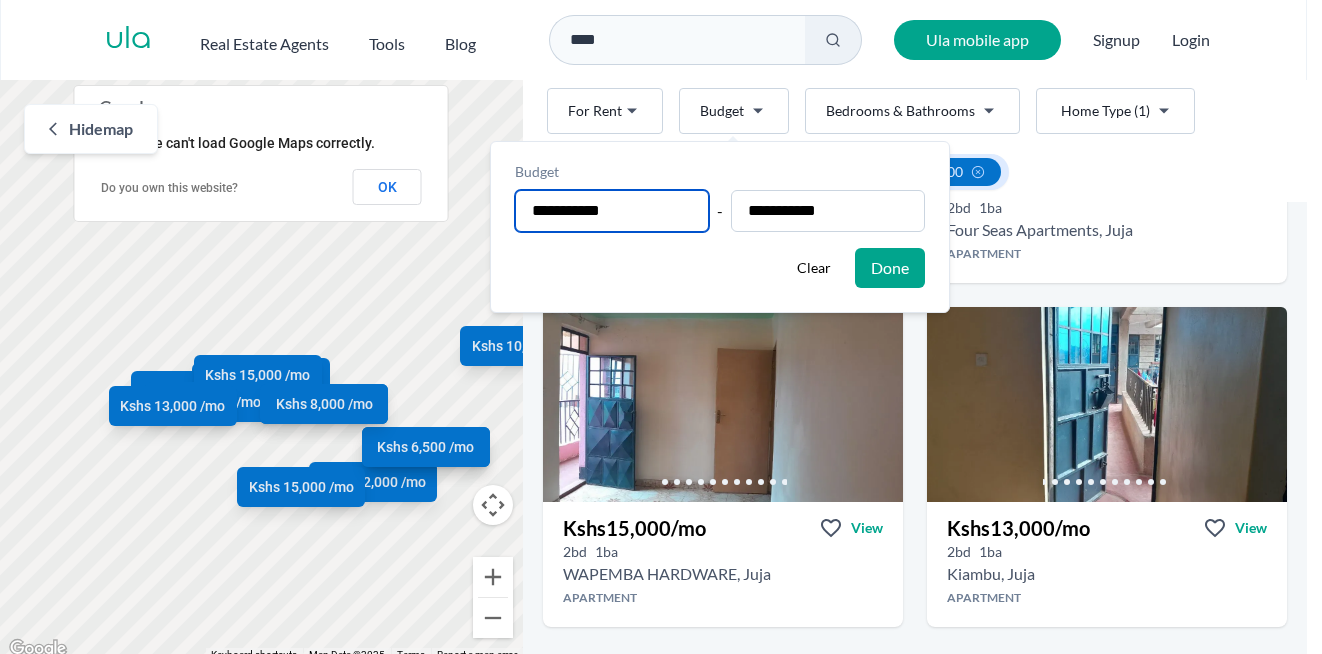 click on "**********" at bounding box center [612, 211] 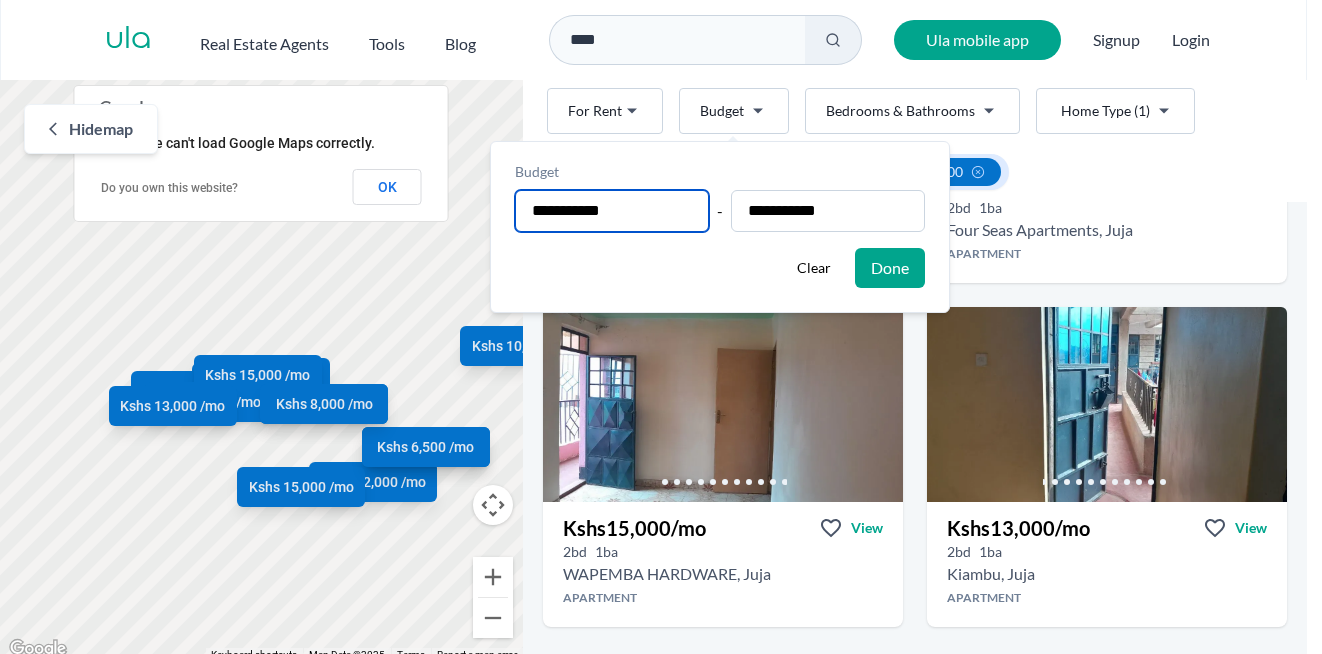 type on "**********" 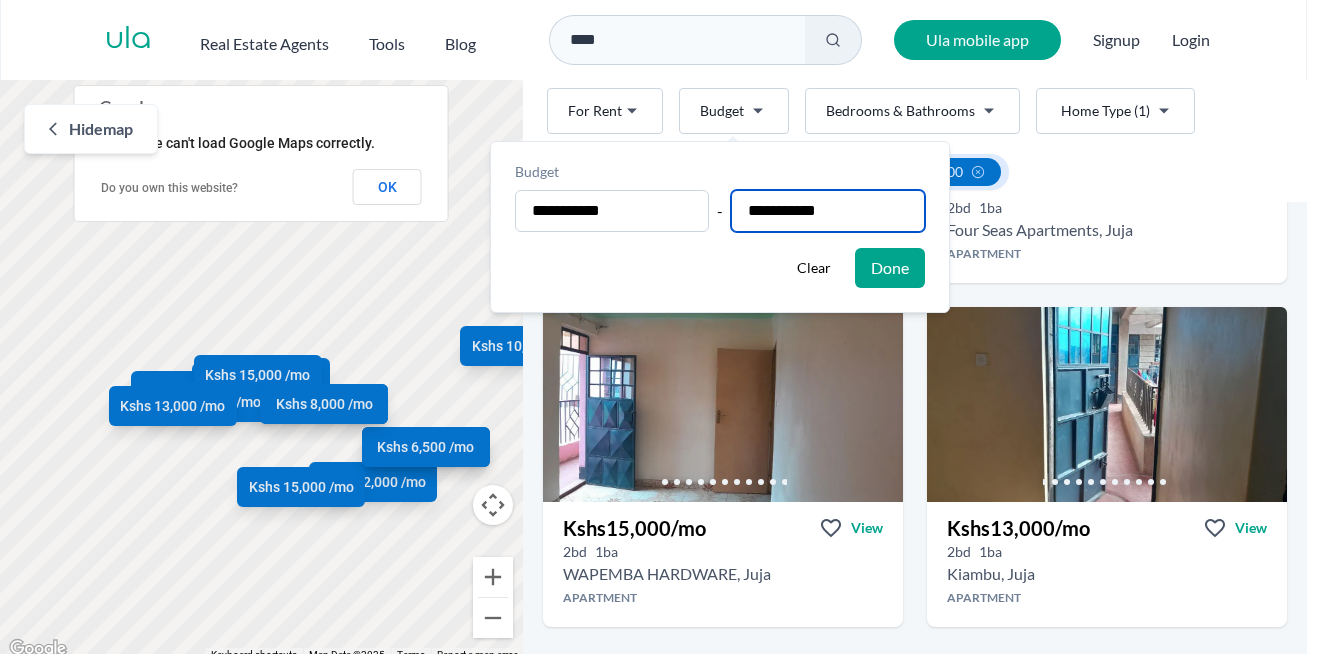 drag, startPoint x: 849, startPoint y: 206, endPoint x: 694, endPoint y: 224, distance: 156.04166 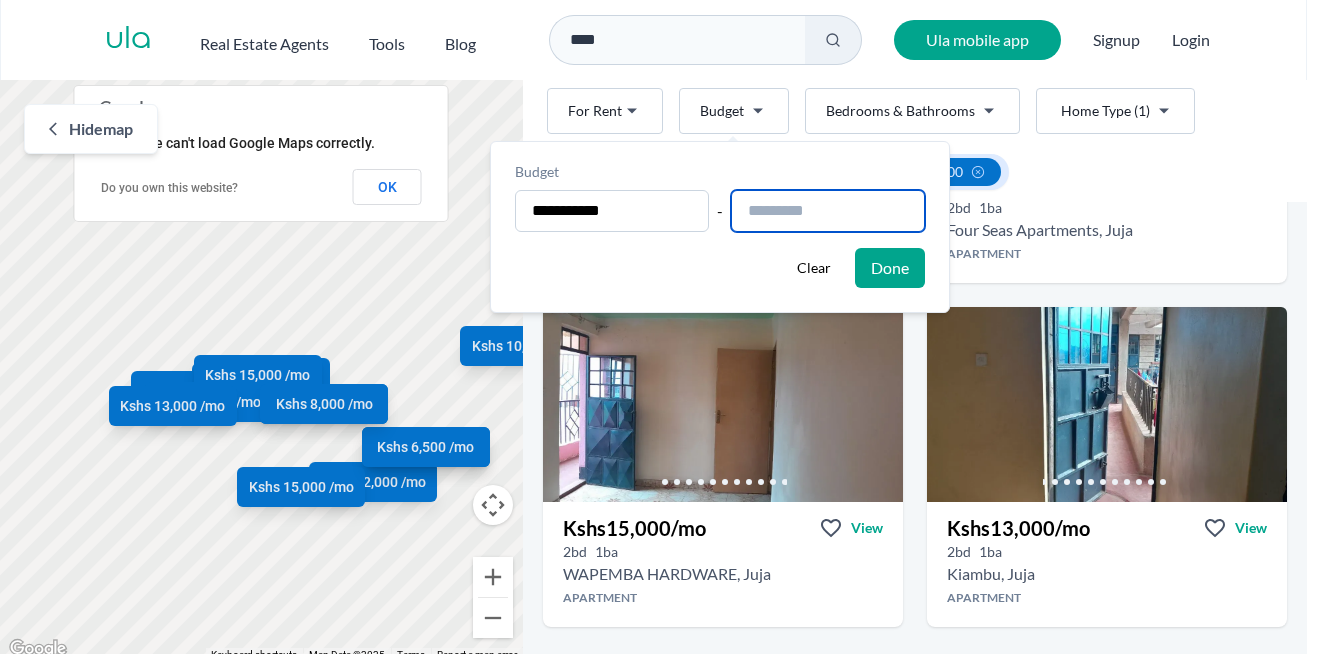 type 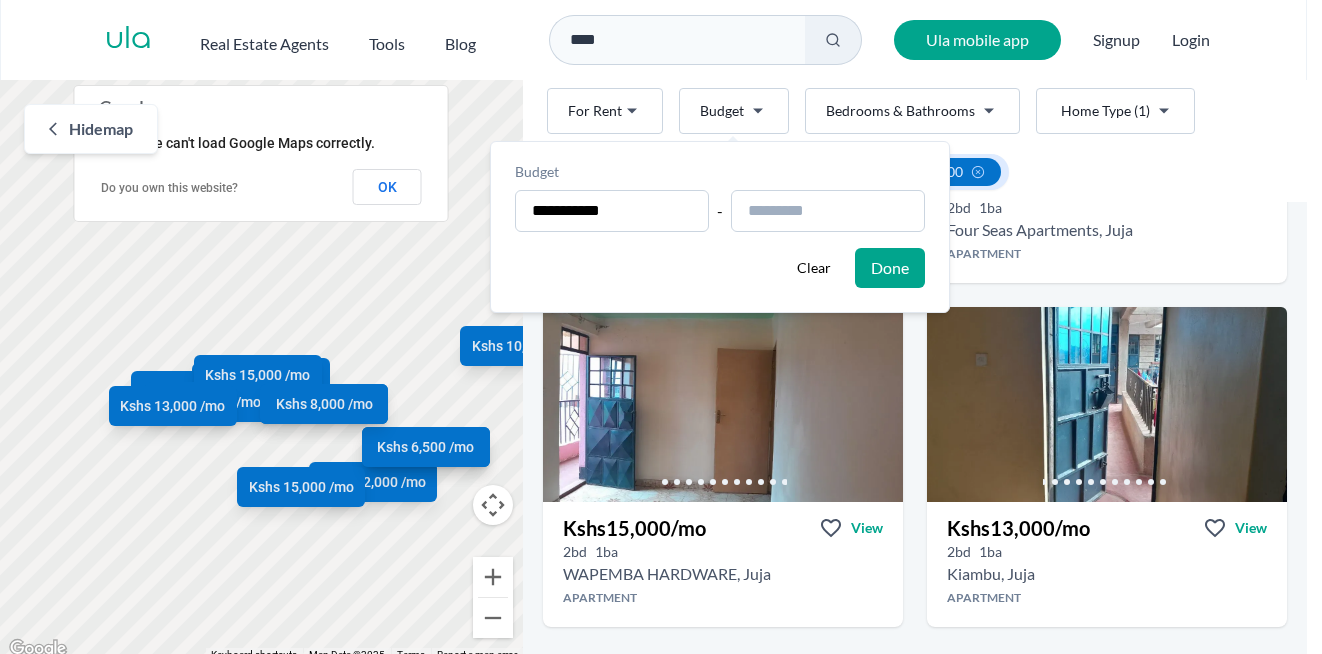 click on "Done" at bounding box center [890, 268] 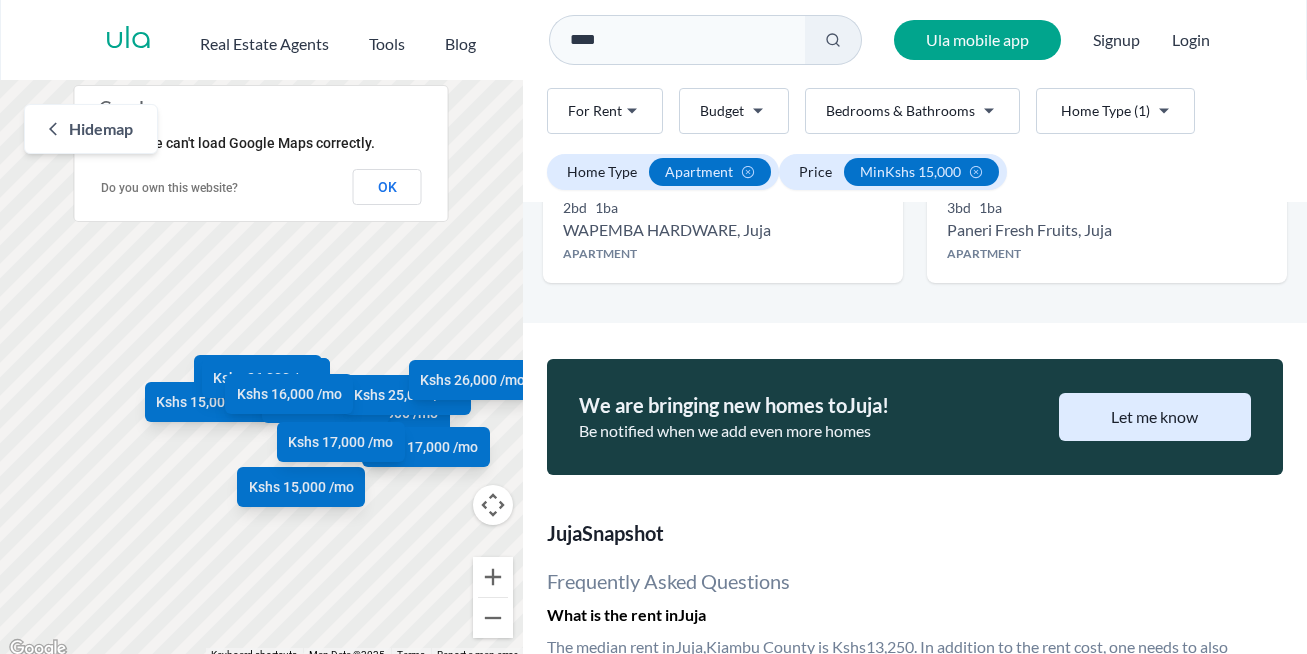 scroll, scrollTop: 1039, scrollLeft: 0, axis: vertical 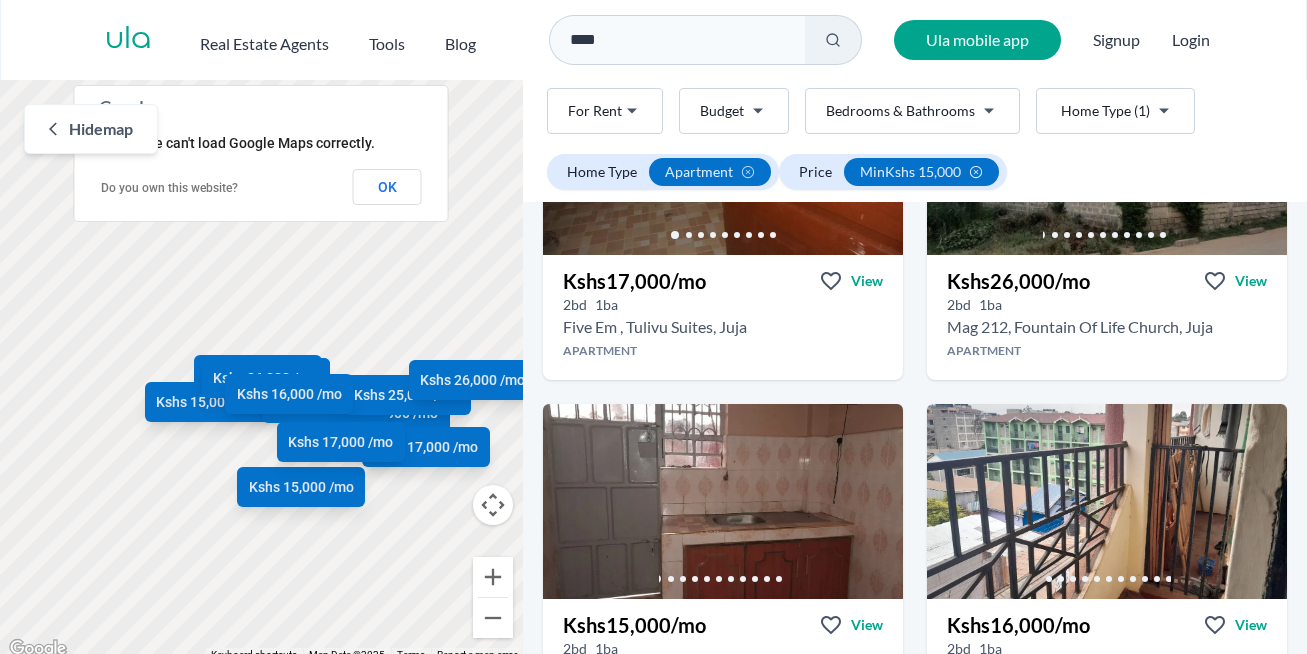 click on "min  Kshs   15,000" at bounding box center [910, 172] 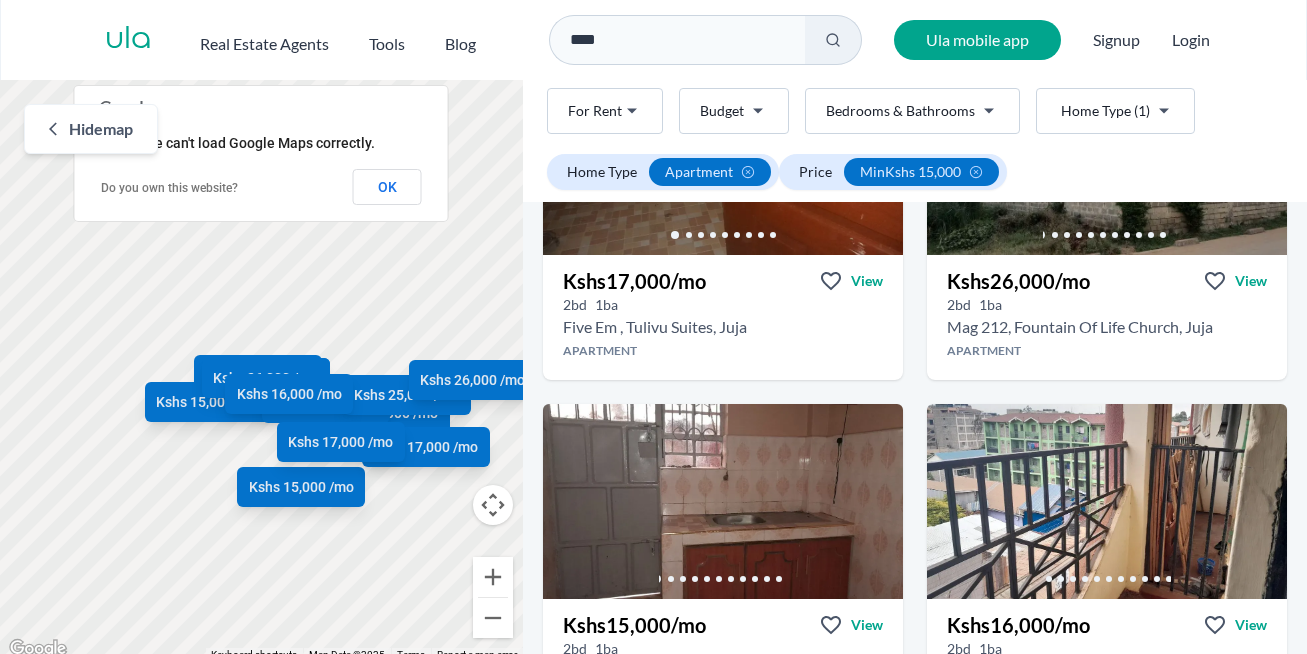 click on "Are you a real estate agent?   Reach more buyers and renters. Sign up Ula Homes App: Easy home search Explore more homes in the app Install ula Real Estate Agents Tools Blog **** Ula mobile app Signup Login Map Rent For Rent Budget Bedrooms & Bathrooms   Type (1)   Home Type (1) Rent For Rent Budget   Type (1)   Home Type (1) Filter Home Type apartment Price   min  Kshs   15,000 Hide  map   ← Move left → Move right ↑ Move up ↓ Move down + Zoom in - Zoom out Home Jump left by 75% End Jump right by 75% Page Up Jump up by 75% Page Down Jump down by 75% Kshs   15,000 /mo Kshs   15,000 /mo Kshs   15,000 /mo Kshs   15,000 /mo Kshs   26,000 /mo Kshs   18,000 /mo Kshs   18,000 /mo Kshs   25,000 /mo Kshs   17,000 /mo Kshs   26,000 /mo Kshs   16,000 /mo Kshs   17,000 /mo Keyboard shortcuts Map Data Map Data ©2025 Map data ©2025 200 m  Click to toggle between metric and imperial units Terms Report a map error This page can't load Google Maps correctly. Do you own this website? OK Juja  rentals Rent For Rent" at bounding box center (653, 331) 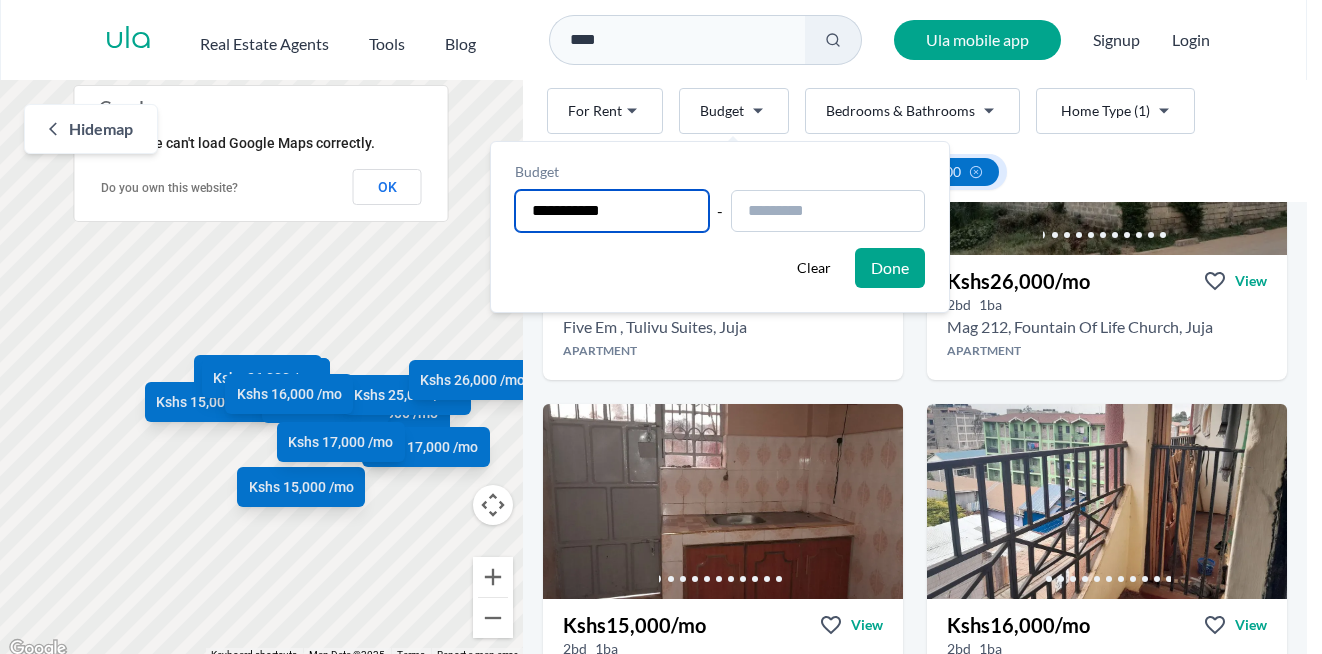 click on "**********" at bounding box center [612, 211] 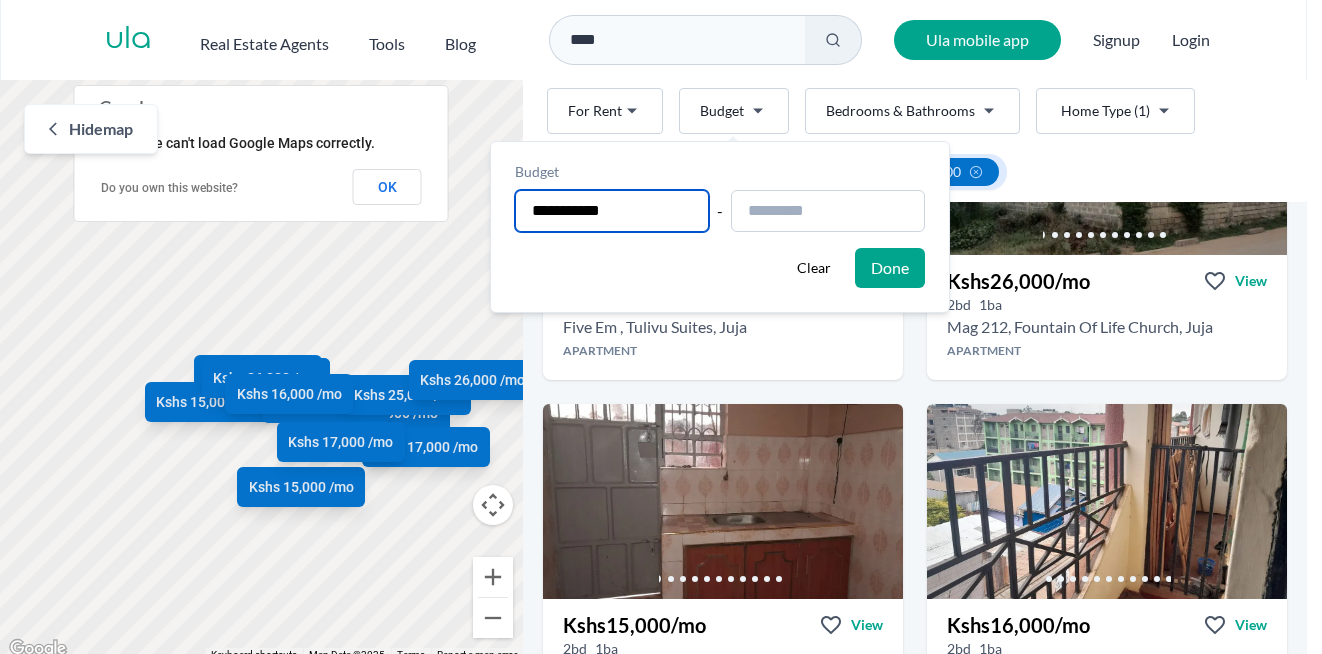 type on "**********" 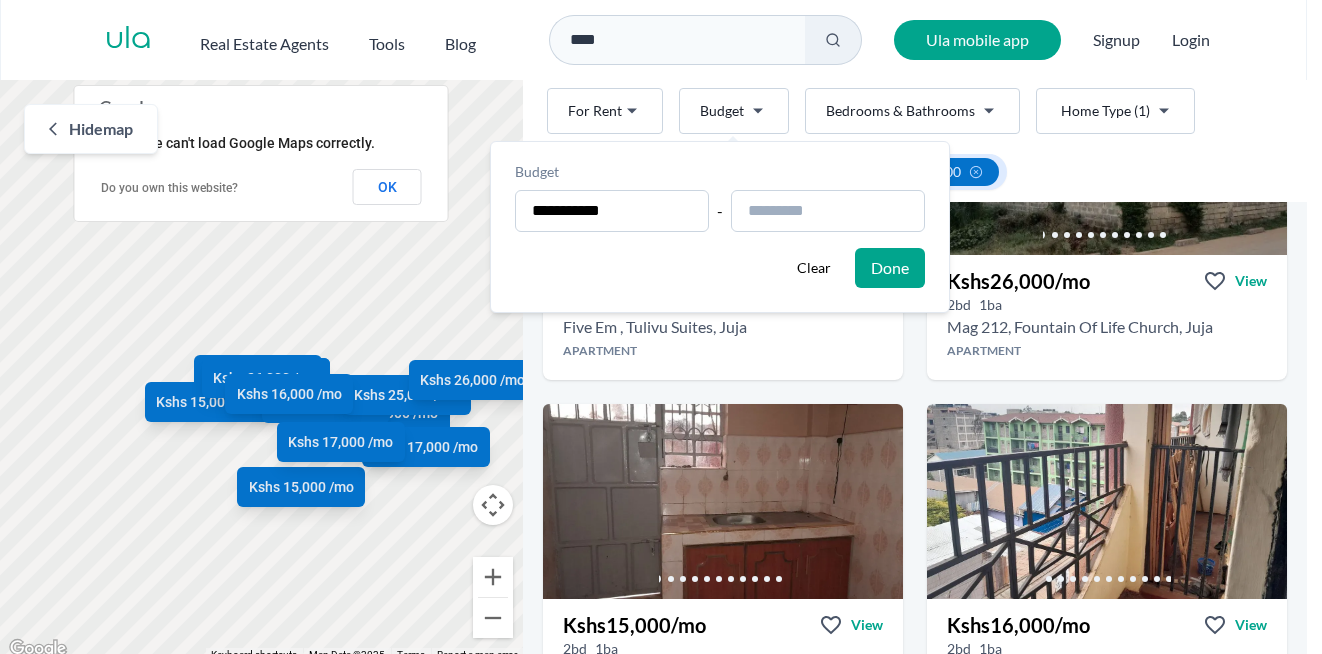 click on "Done" at bounding box center [890, 268] 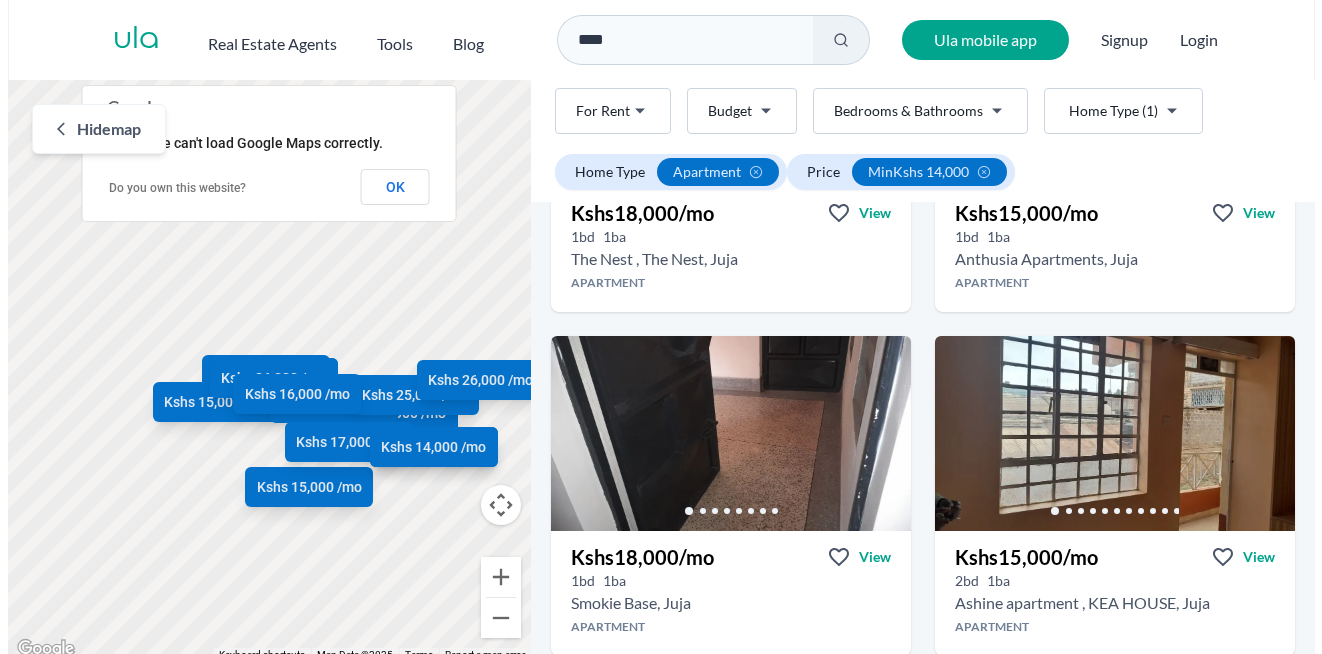 scroll, scrollTop: 668, scrollLeft: 0, axis: vertical 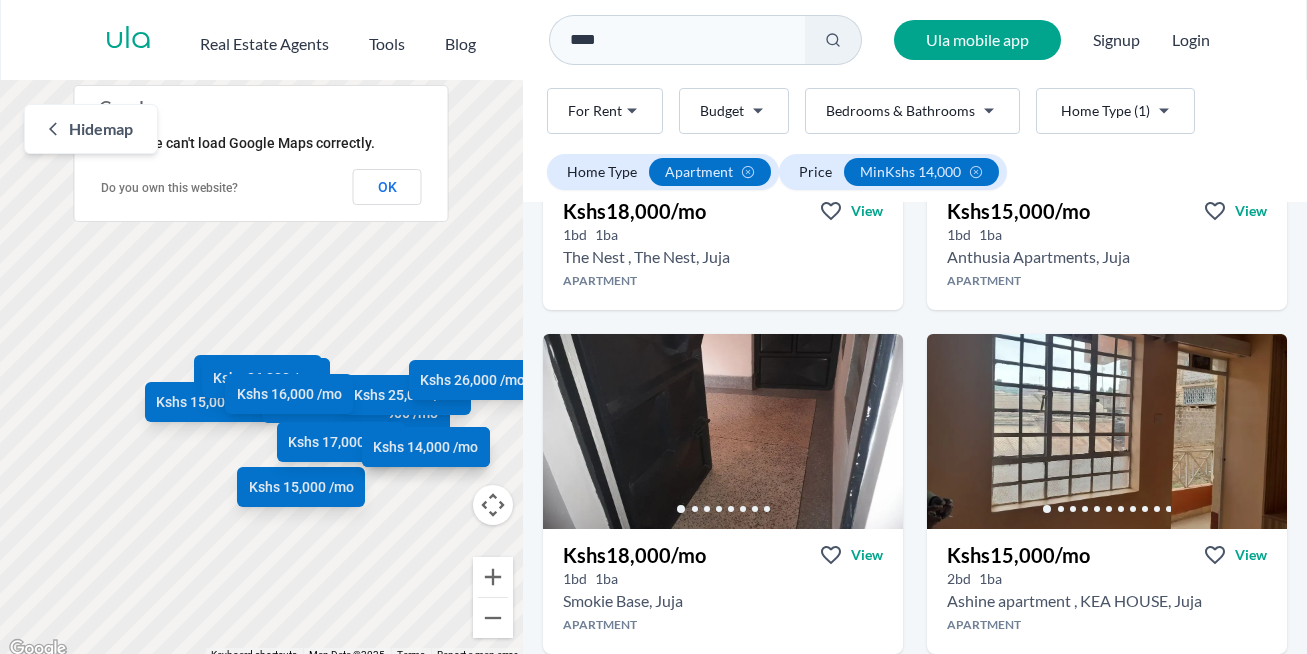click on "Are you a real estate agent?   Reach more buyers and renters. Sign up Ula Homes App: Easy home search Explore more homes in the app Install ula Real Estate Agents Tools Blog **** Ula mobile app Signup Login Map Rent For Rent Budget Bedrooms & Bathrooms   Type (1)   Home Type (1) Rent For Rent Budget   Type (1)   Home Type (1) Filter Home Type apartment Price   min  Kshs   14,000 Hide  map   ← Move left → Move right ↑ Move up ↓ Move down + Zoom in - Zoom out Home Jump left by 75% End Jump right by 75% Page Up Jump up by 75% Page Down Jump down by 75% Kshs   15,000 /mo Kshs   15,000 /mo Kshs   15,000 /mo Kshs   15,000 /mo Kshs   26,000 /mo Kshs   18,000 /mo Kshs   18,000 /mo Kshs   25,000 /mo Kshs   17,000 /mo Kshs   26,000 /mo Kshs   16,000 /mo Kshs   17,000 /mo Kshs   14,000 /mo Keyboard shortcuts Map Data Map Data ©2025 Map data ©2025 200 m  Click to toggle between metric and imperial units Terms Report a map error This page can't load Google Maps correctly. Do you own this website? OK Juja Rent" at bounding box center (653, 331) 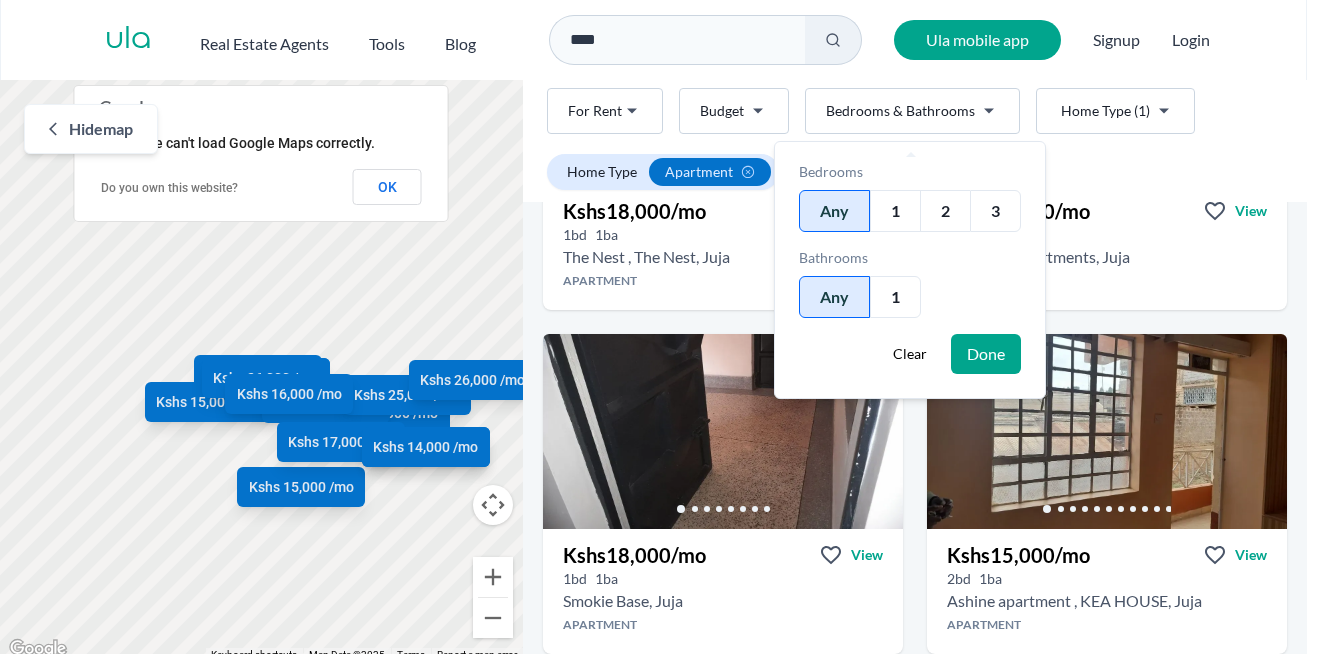 click on "2" at bounding box center (945, 211) 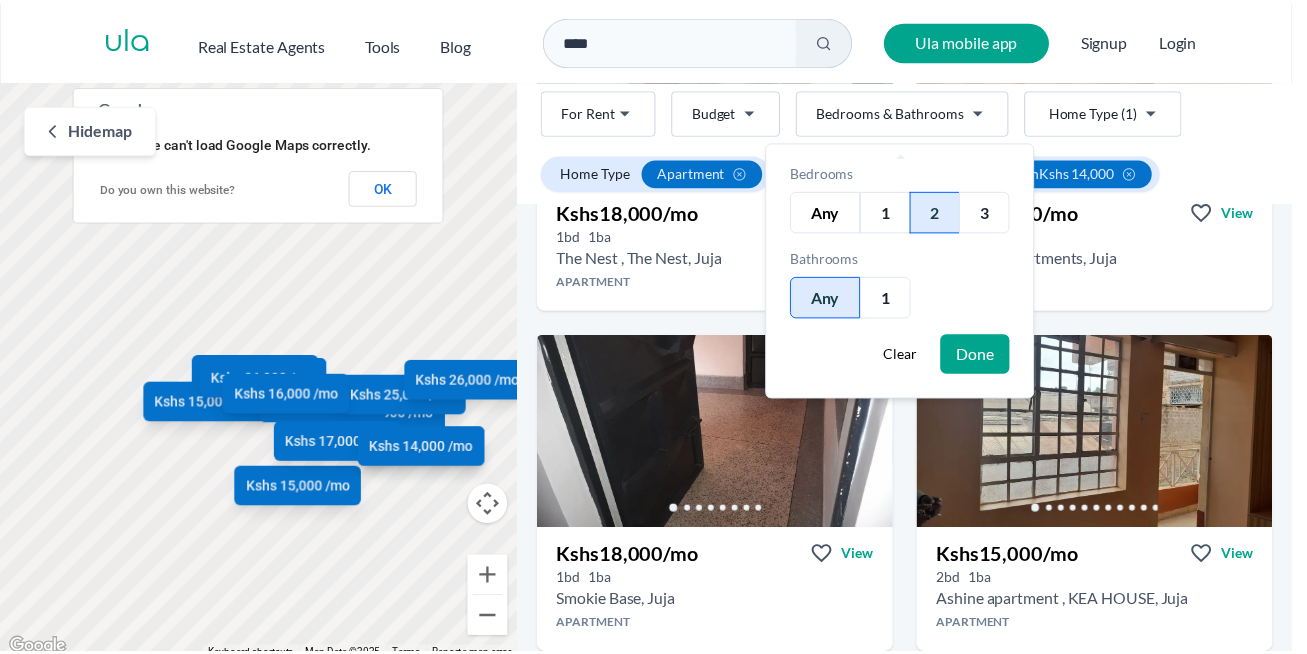 scroll, scrollTop: 0, scrollLeft: 0, axis: both 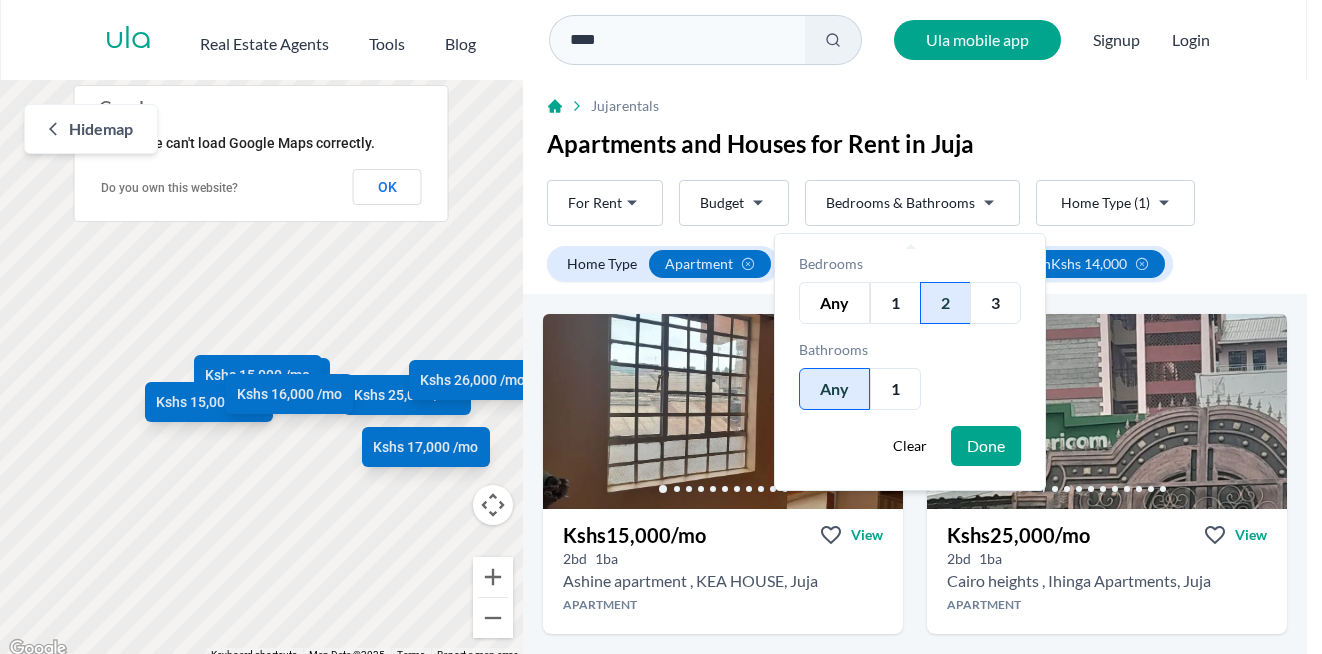 click on "1" at bounding box center [895, 389] 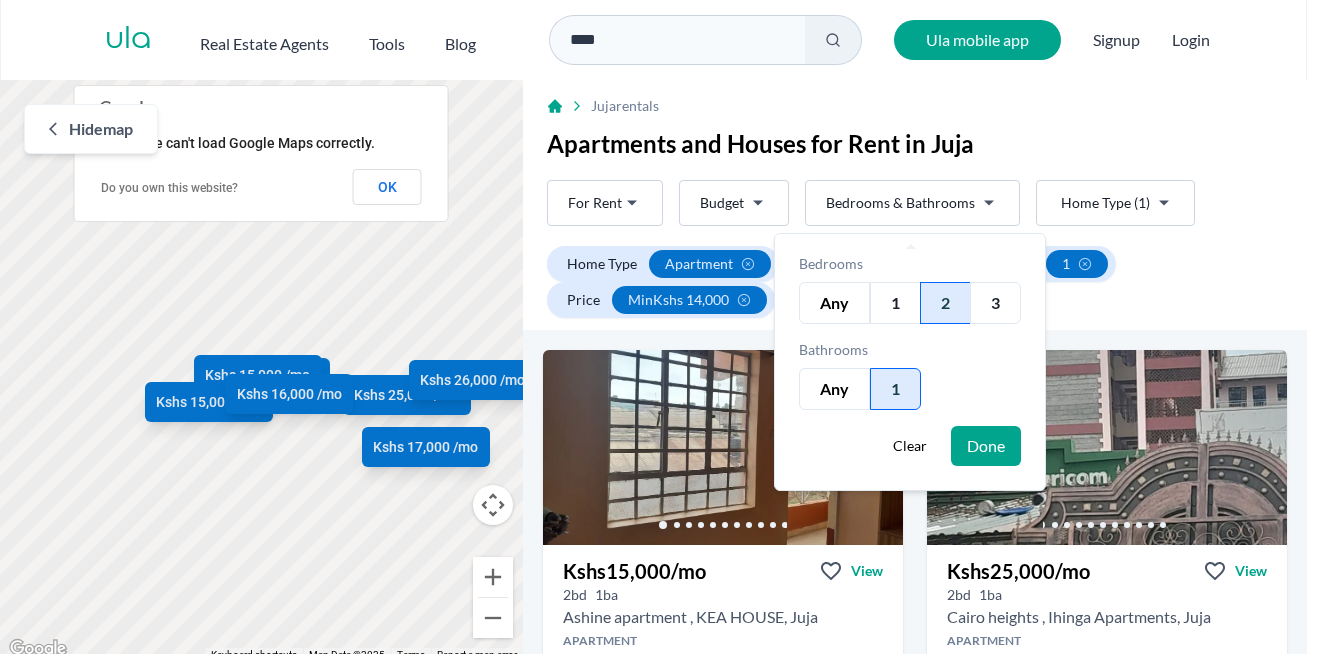 click on "Done" at bounding box center (986, 446) 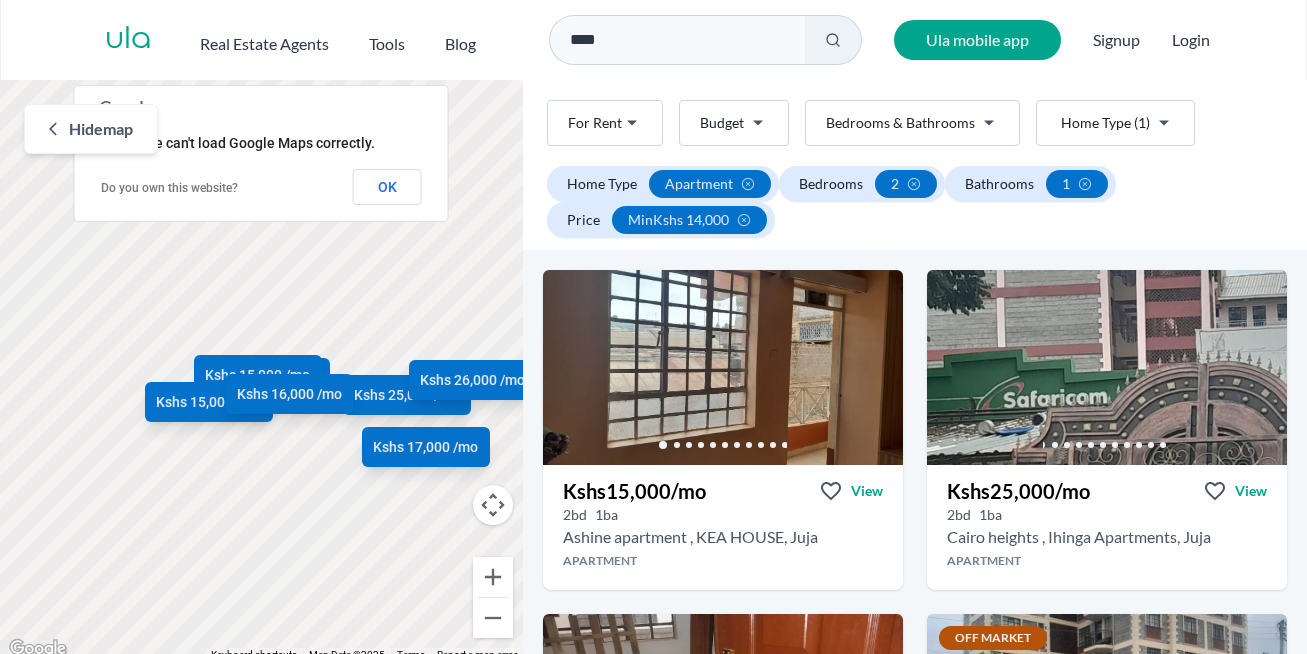 scroll, scrollTop: 79, scrollLeft: 0, axis: vertical 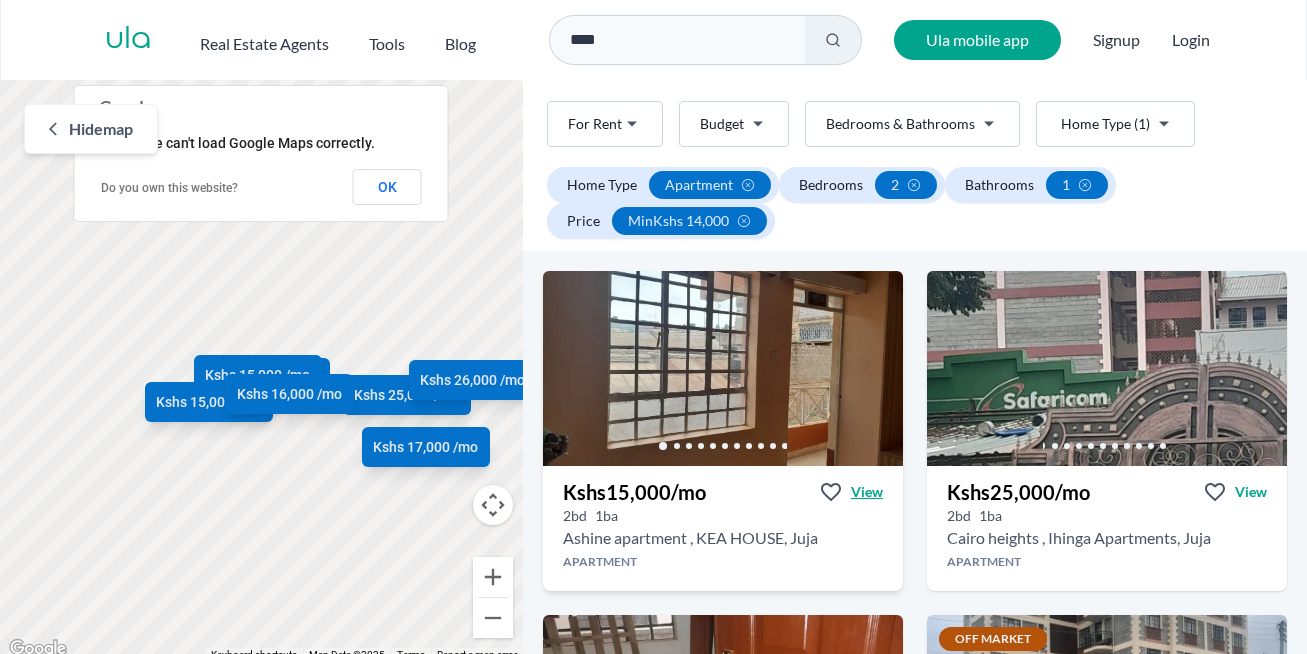 click on "View" at bounding box center [867, 492] 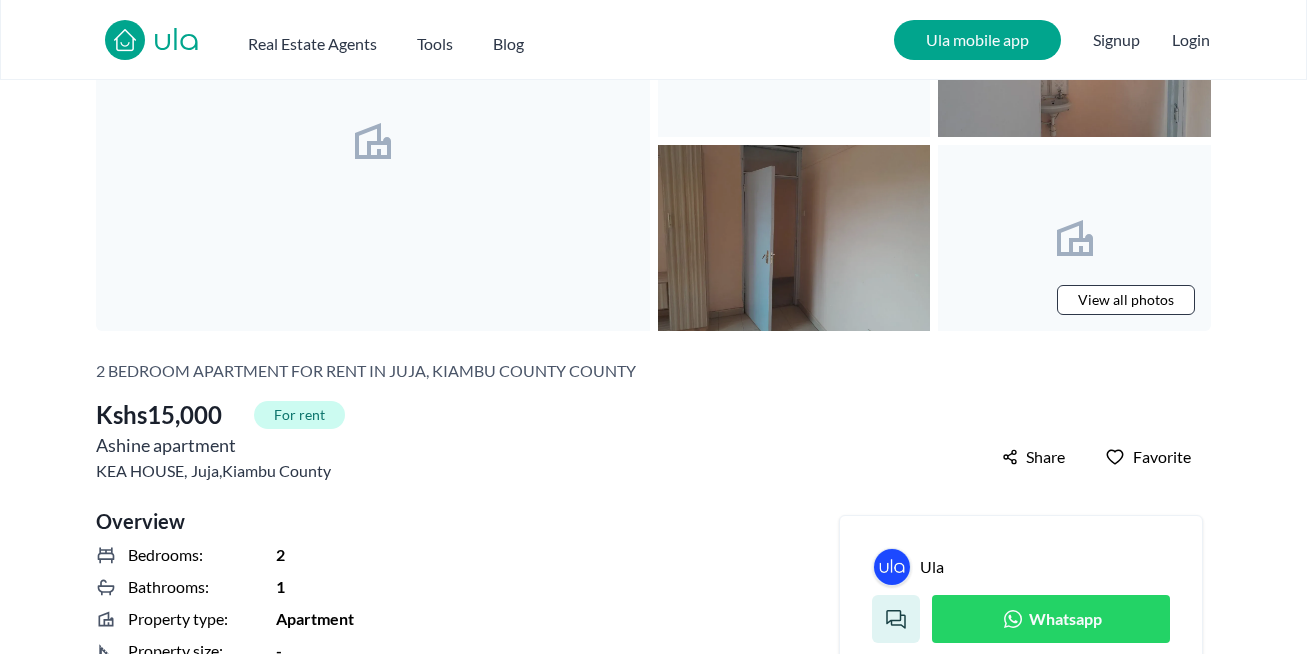 scroll, scrollTop: 187, scrollLeft: 0, axis: vertical 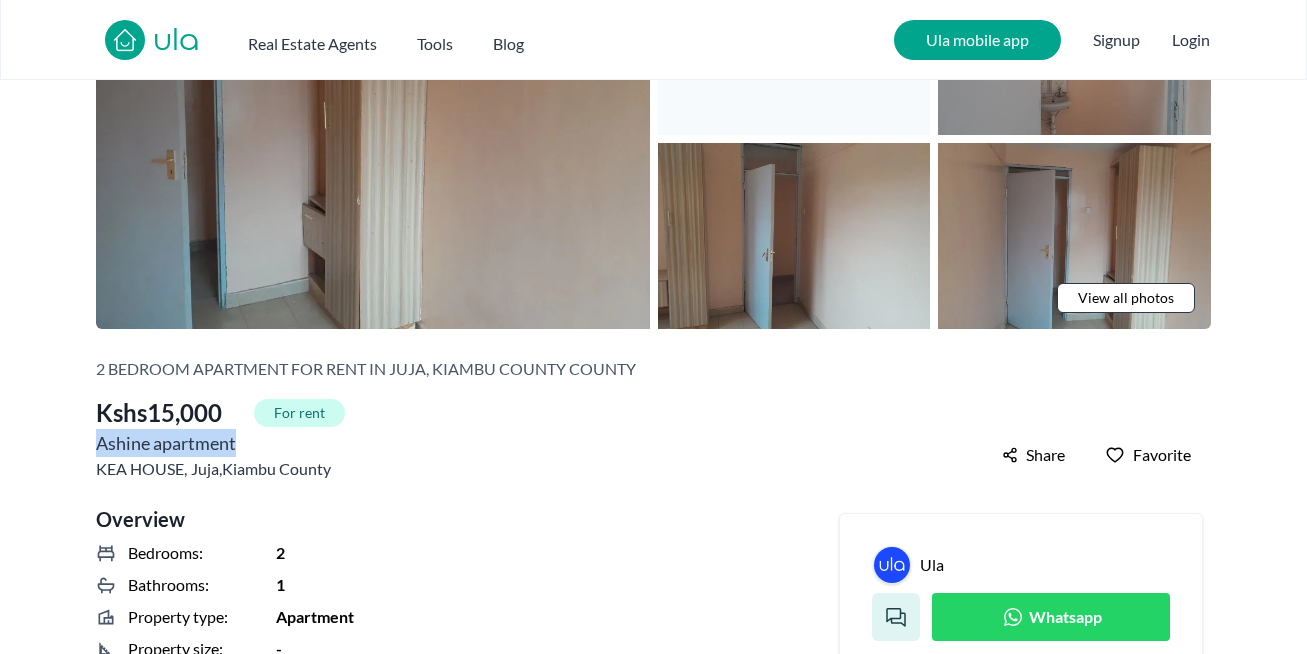 drag, startPoint x: 240, startPoint y: 447, endPoint x: 78, endPoint y: 443, distance: 162.04938 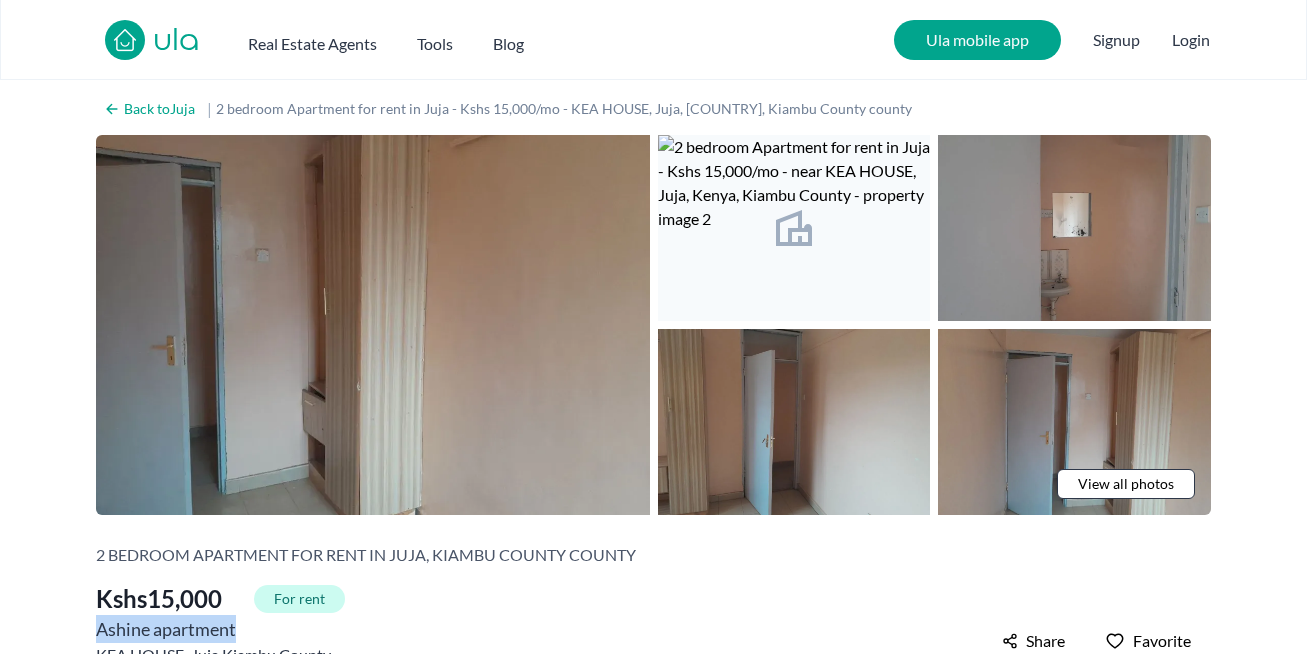 scroll, scrollTop: 0, scrollLeft: 0, axis: both 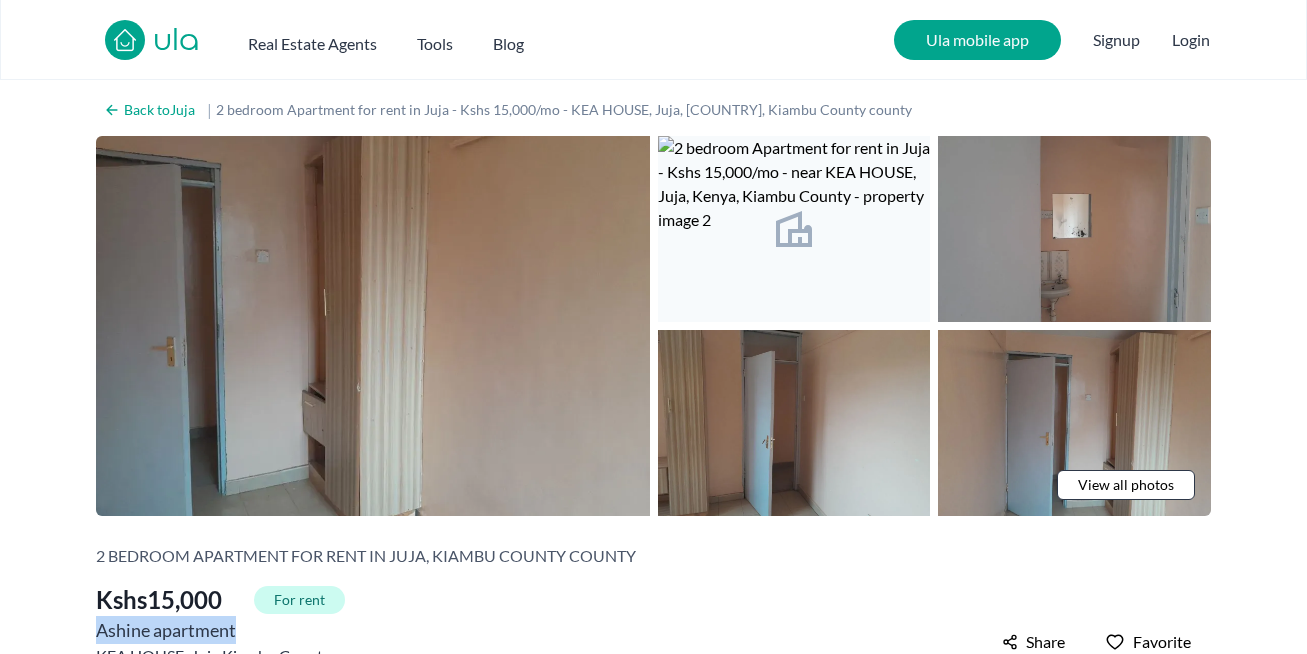 copy on "Ashine apartment" 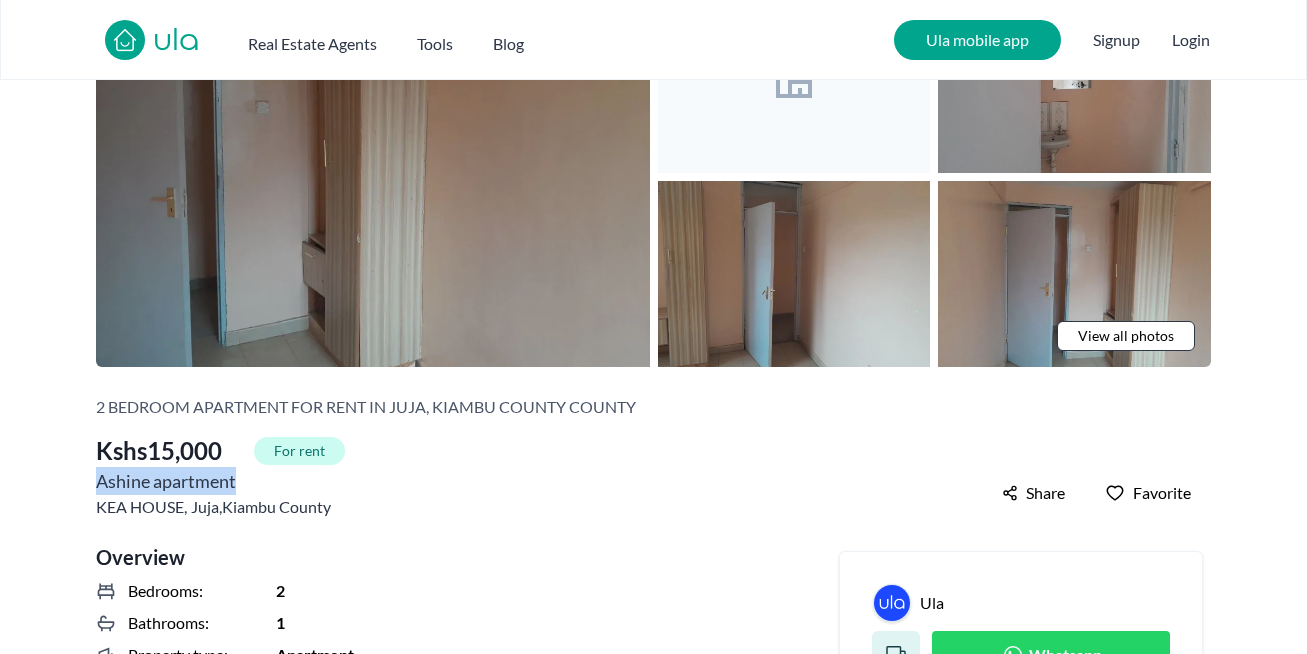 scroll, scrollTop: 165, scrollLeft: 0, axis: vertical 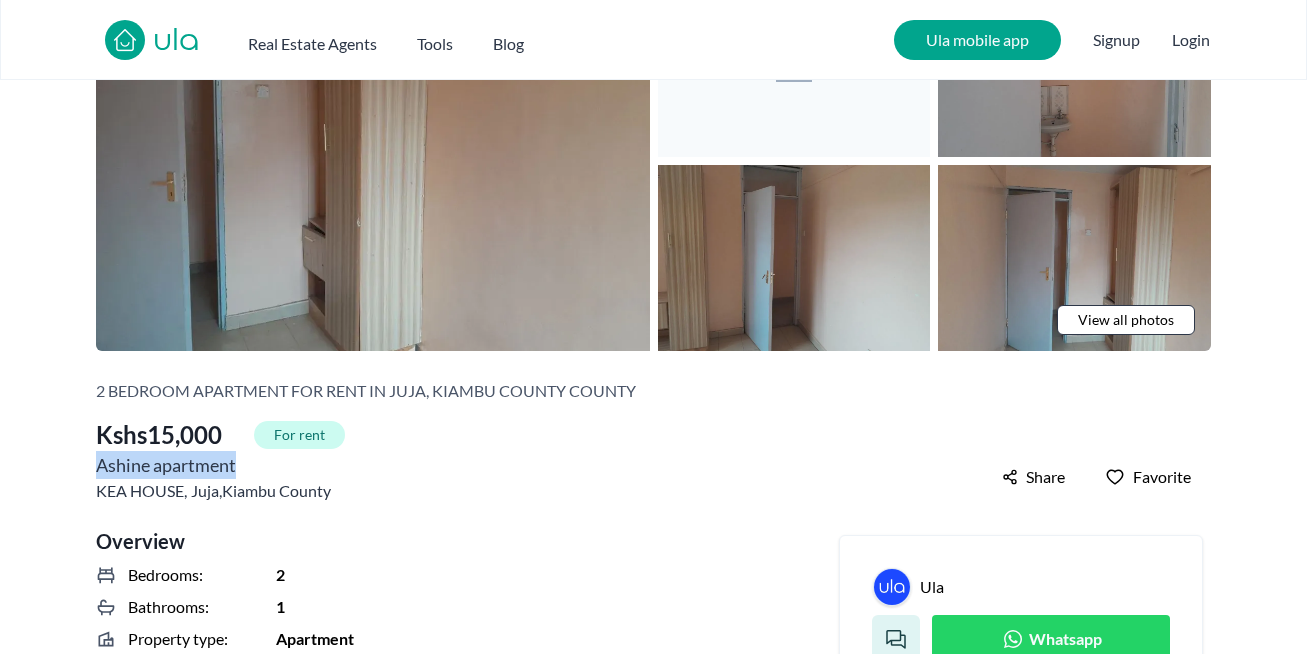 click on "Juja" at bounding box center (205, 491) 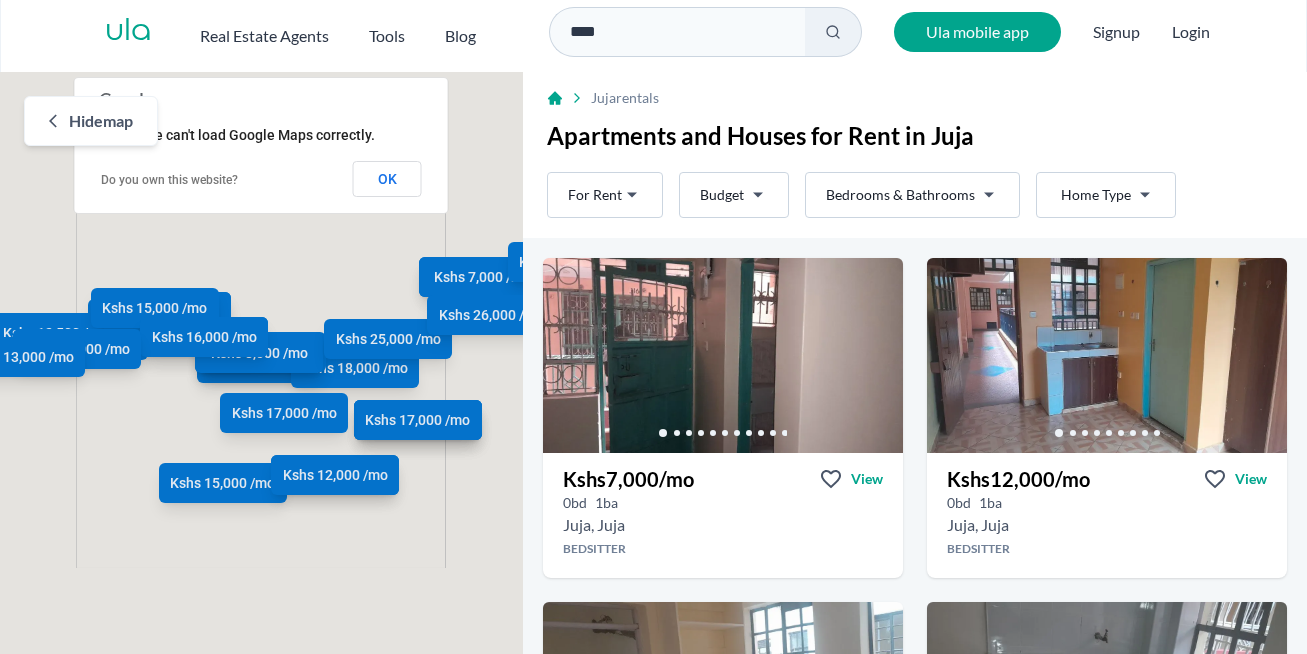 scroll, scrollTop: 0, scrollLeft: 0, axis: both 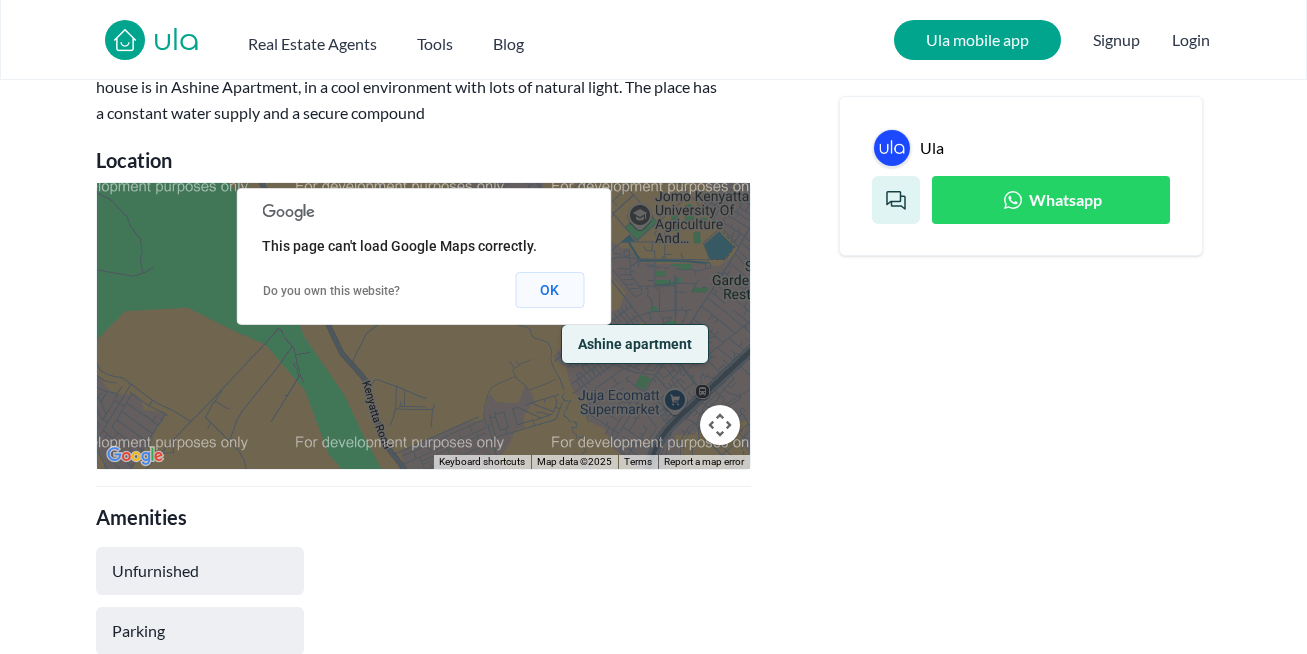 click on "OK" at bounding box center [549, 290] 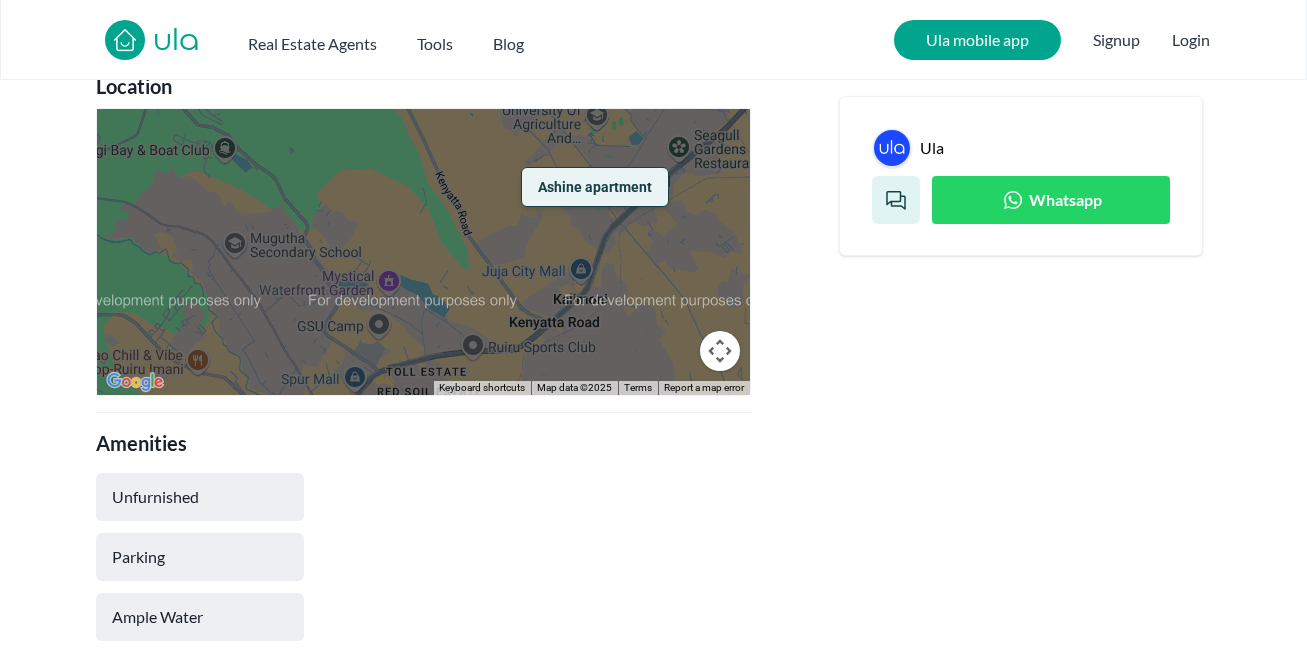 scroll, scrollTop: 948, scrollLeft: 0, axis: vertical 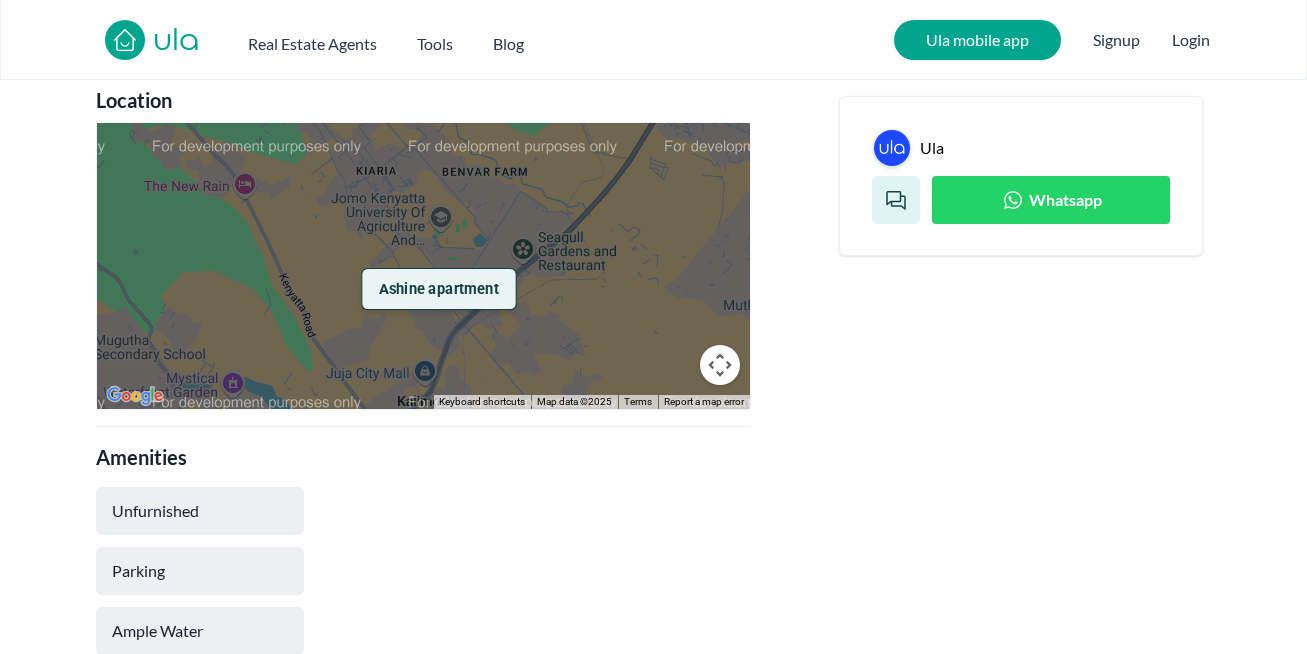 drag, startPoint x: 579, startPoint y: 196, endPoint x: 319, endPoint y: 347, distance: 300.6676 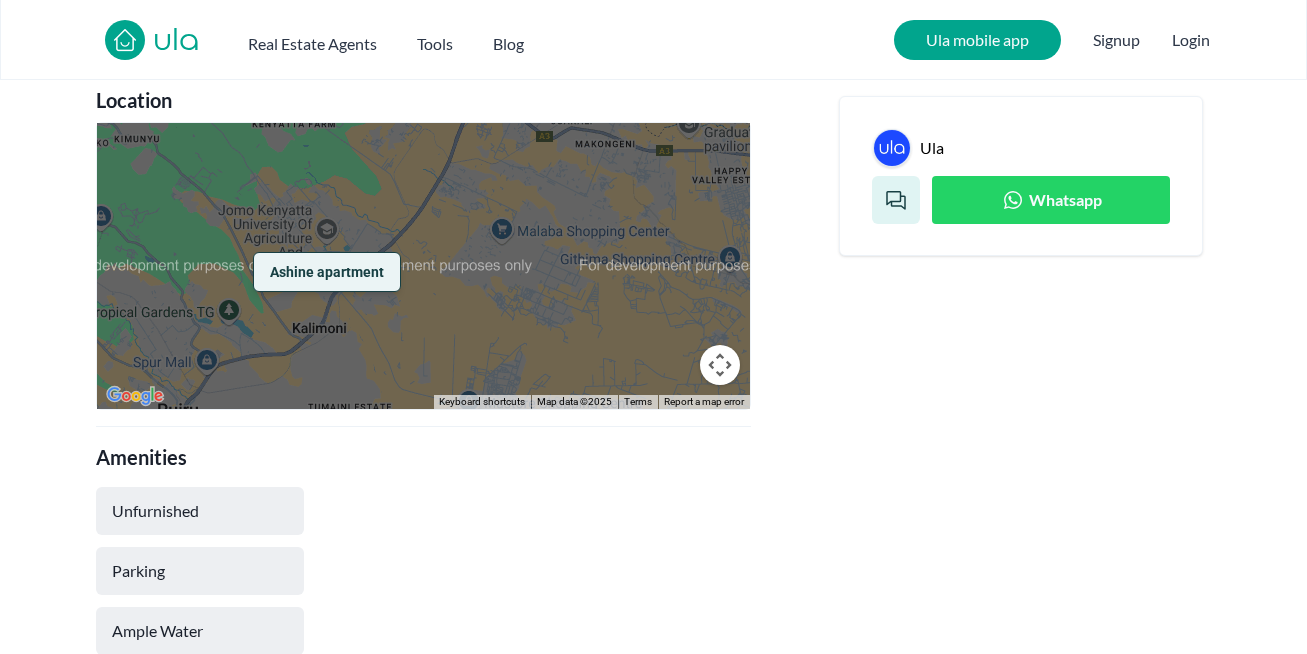 drag, startPoint x: 326, startPoint y: 331, endPoint x: 340, endPoint y: 252, distance: 80.23092 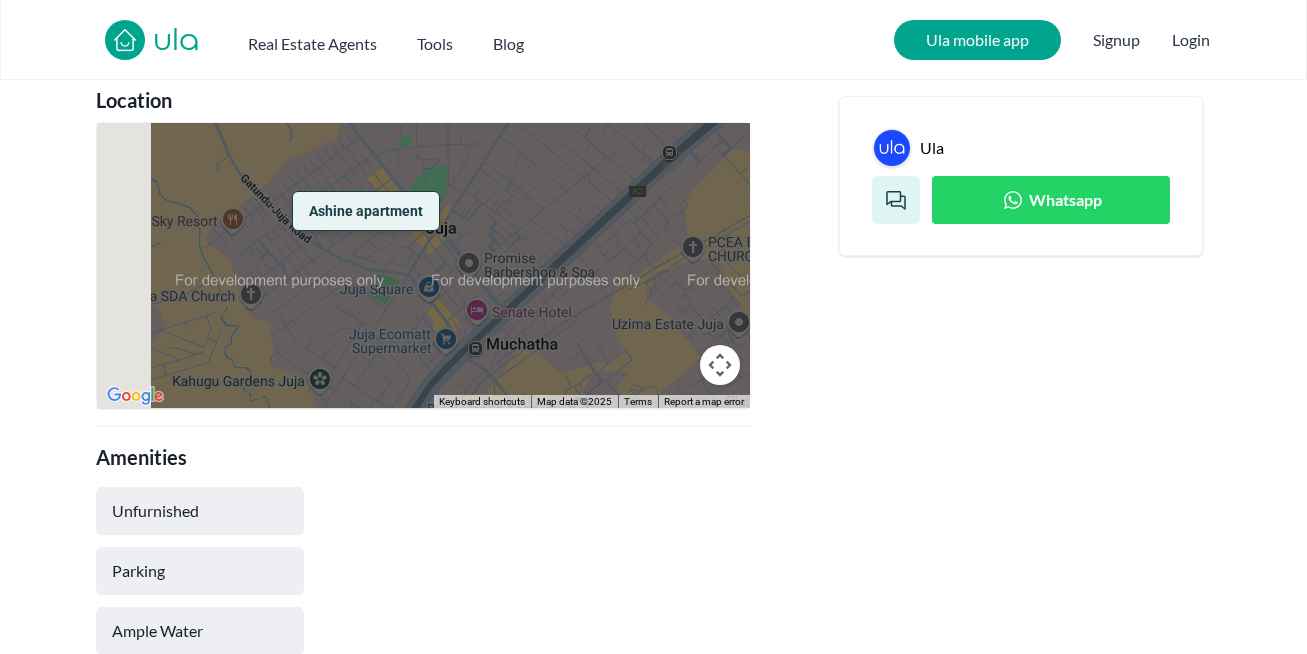 drag, startPoint x: 284, startPoint y: 356, endPoint x: 427, endPoint y: 140, distance: 259.04633 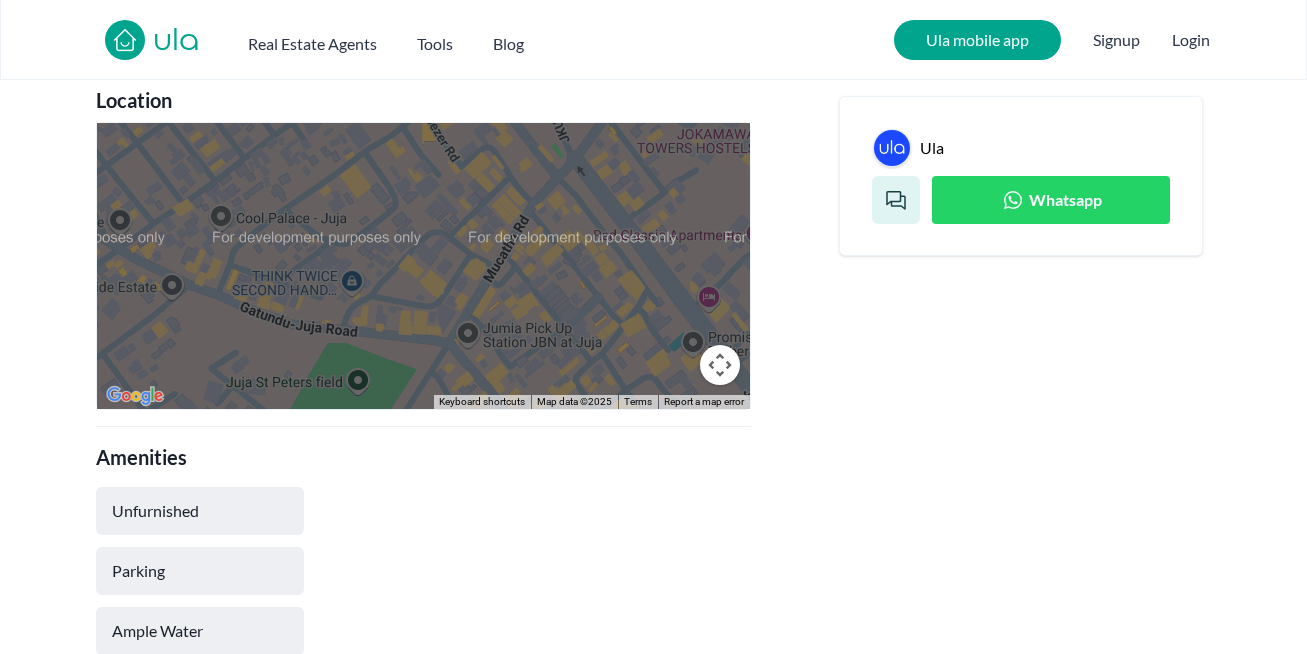 drag, startPoint x: 388, startPoint y: 242, endPoint x: 396, endPoint y: 436, distance: 194.16487 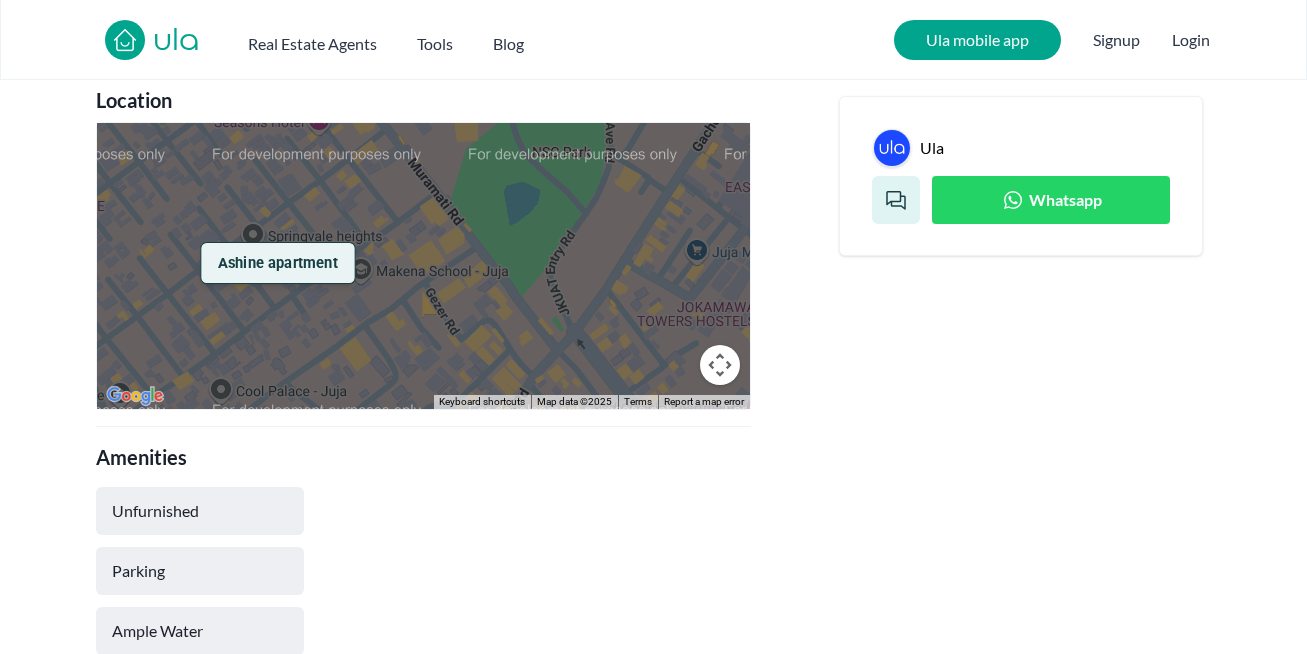 drag, startPoint x: 307, startPoint y: 273, endPoint x: 307, endPoint y: 296, distance: 23 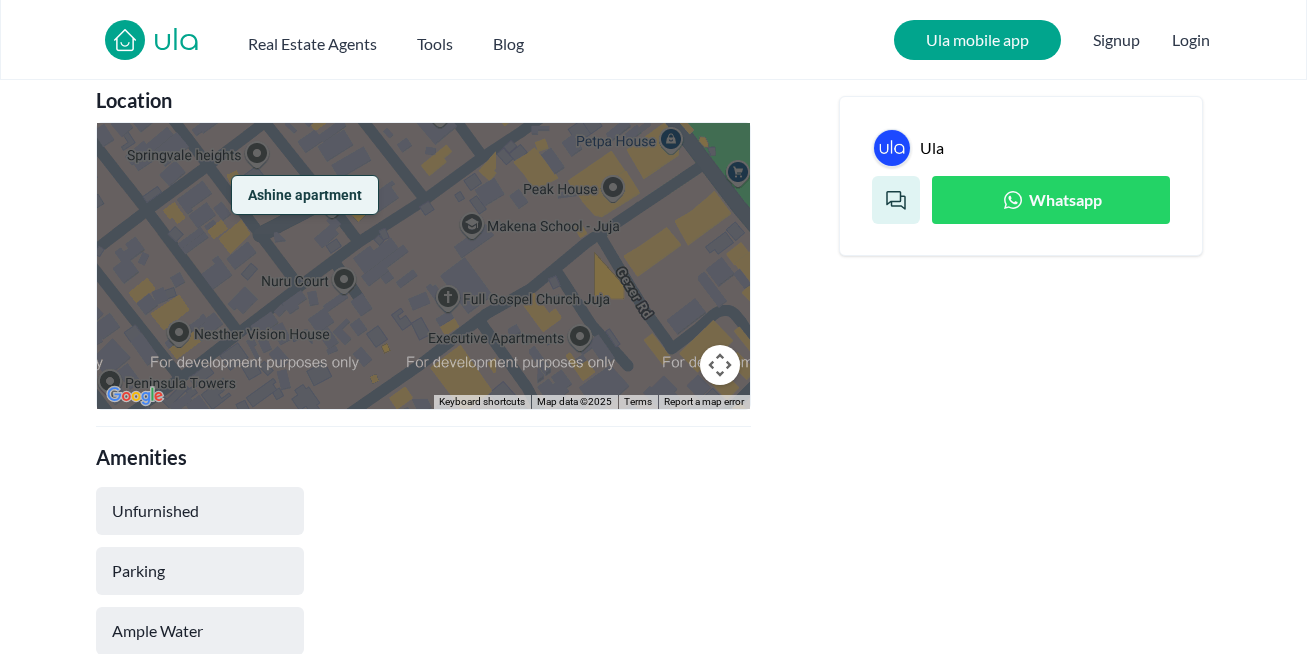 drag, startPoint x: 491, startPoint y: 224, endPoint x: 573, endPoint y: 136, distance: 120.283 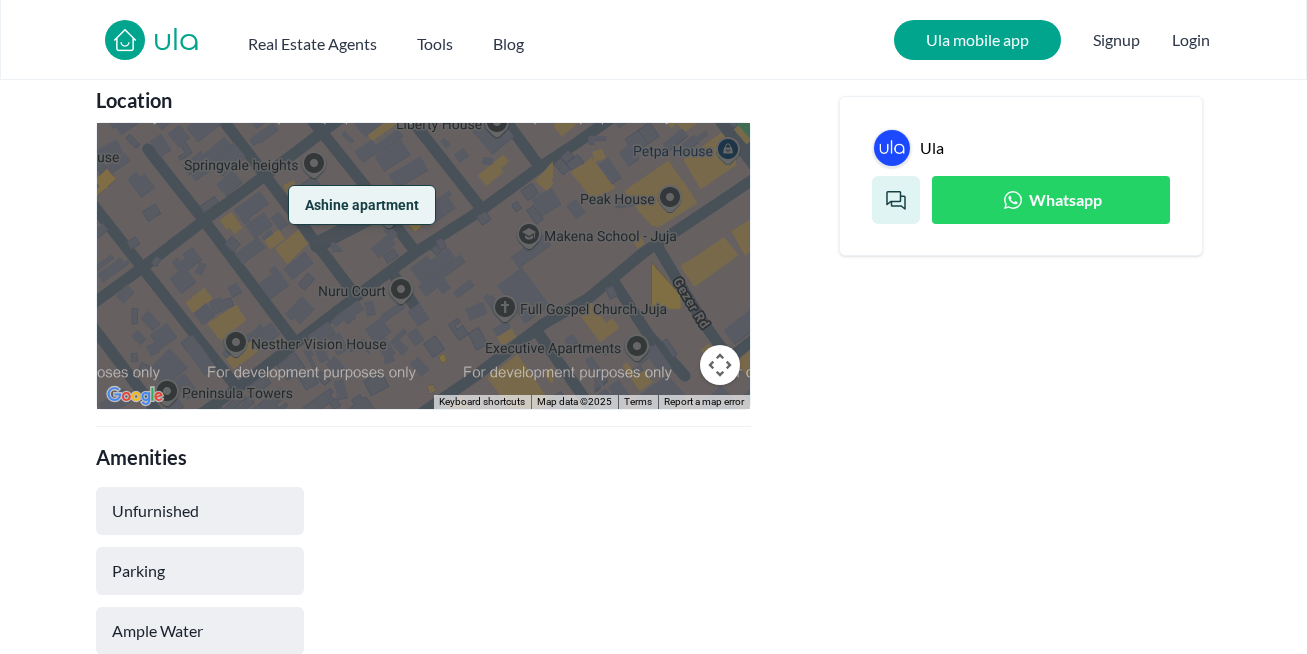 drag, startPoint x: 357, startPoint y: 244, endPoint x: 417, endPoint y: 286, distance: 73.239334 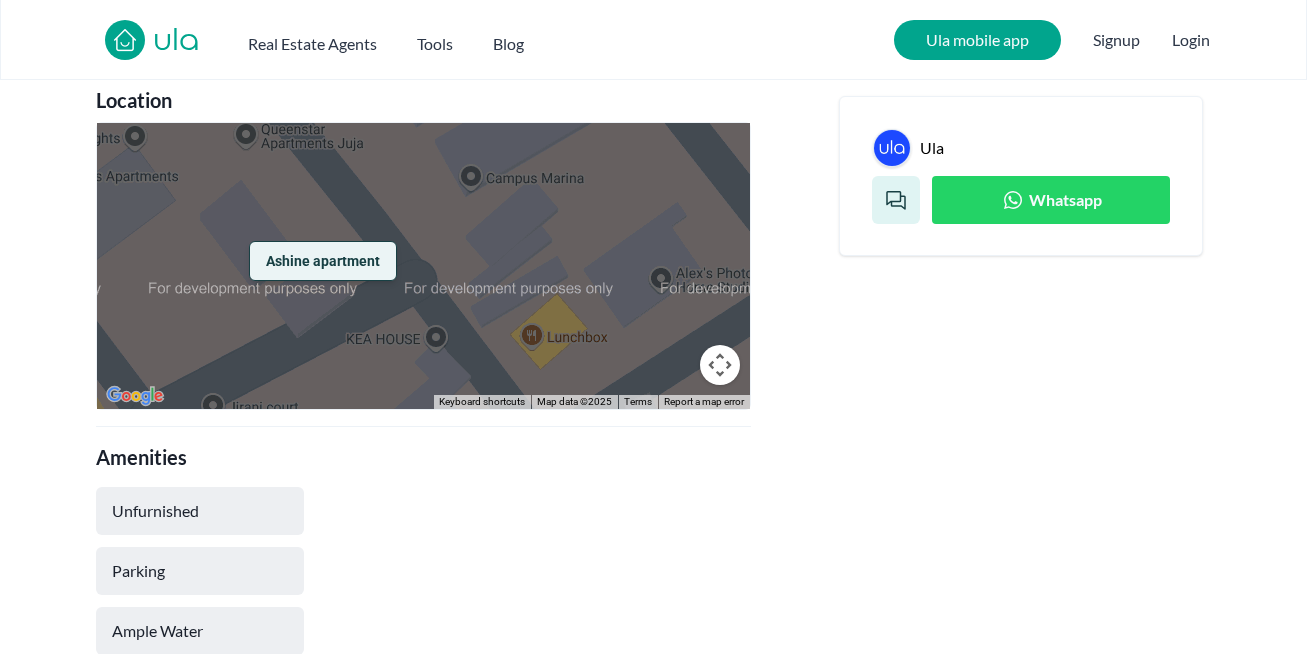 drag, startPoint x: 322, startPoint y: 209, endPoint x: 402, endPoint y: 342, distance: 155.20631 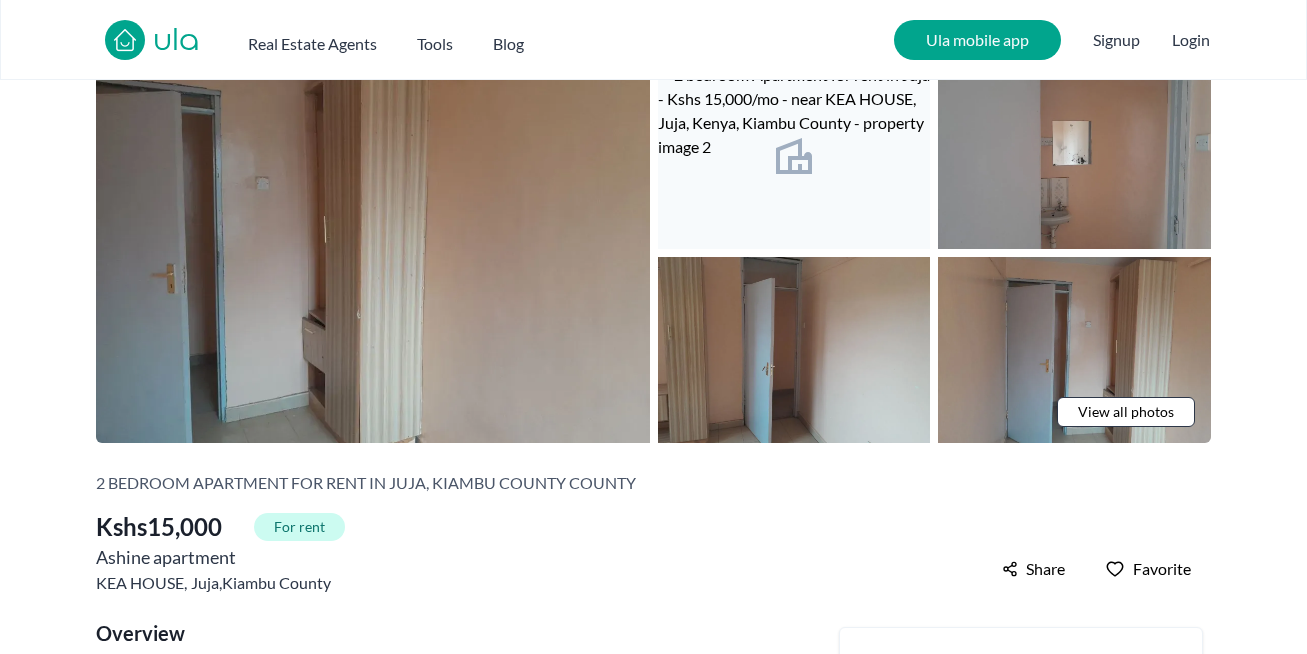scroll, scrollTop: 0, scrollLeft: 0, axis: both 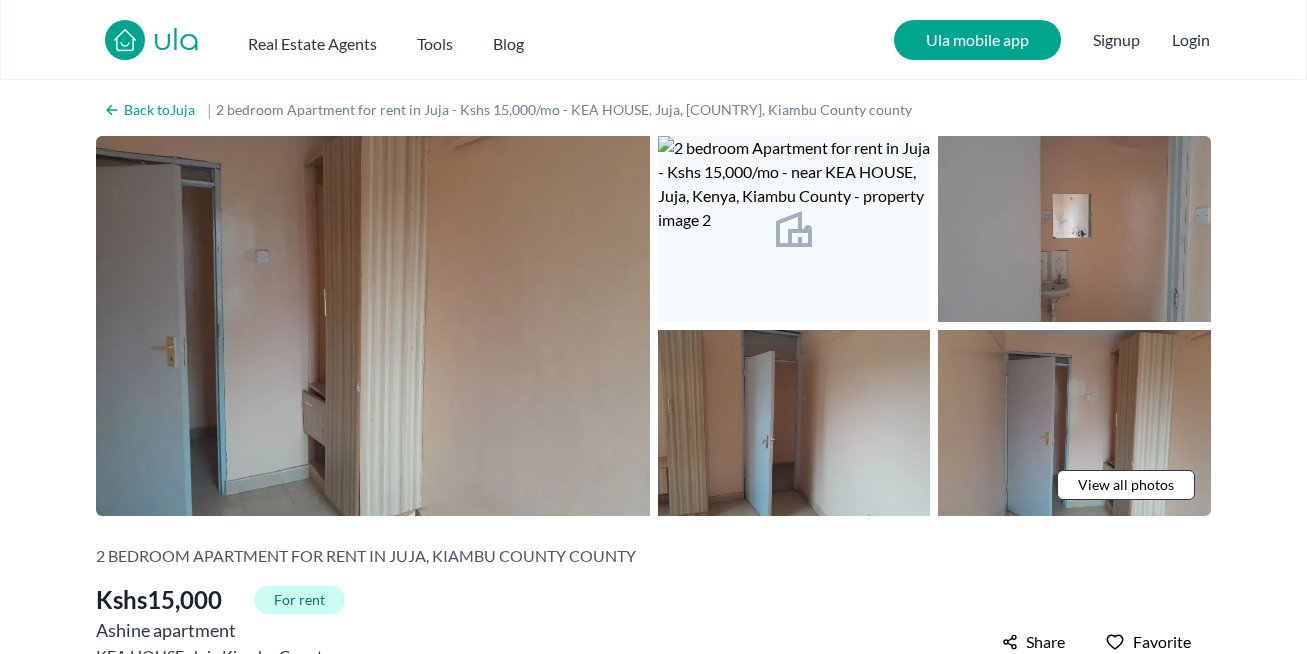 drag, startPoint x: 567, startPoint y: 107, endPoint x: 678, endPoint y: 108, distance: 111.0045 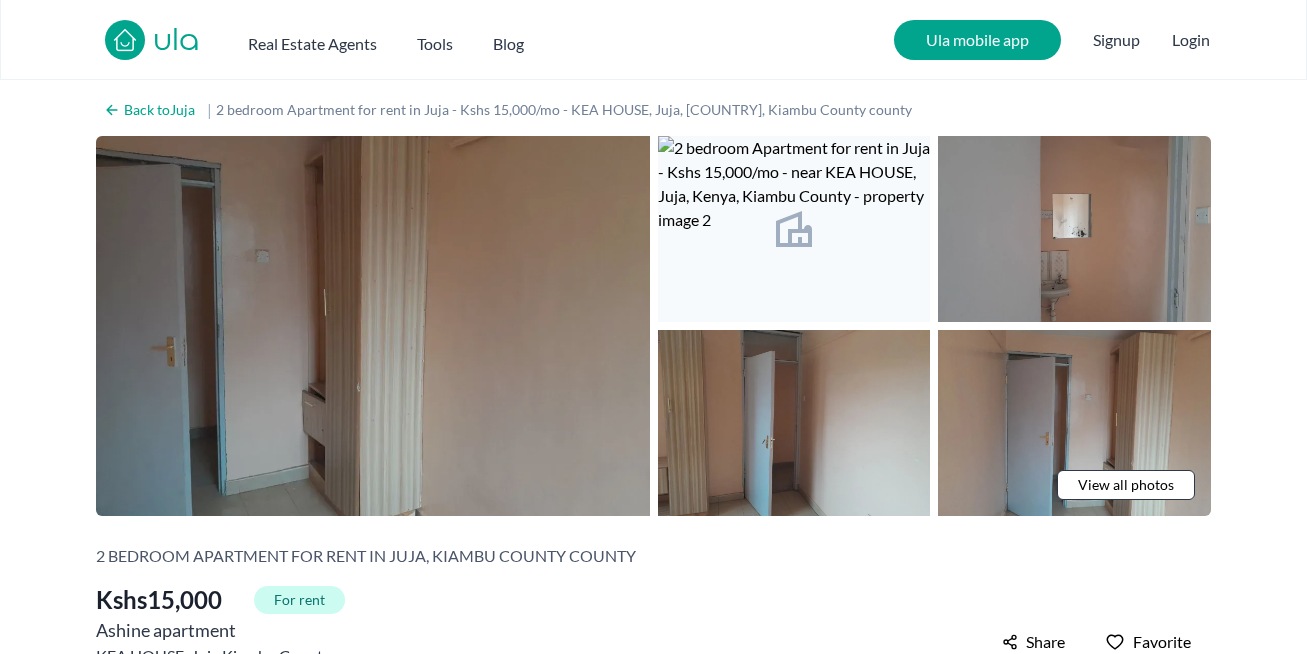 scroll, scrollTop: 188, scrollLeft: 0, axis: vertical 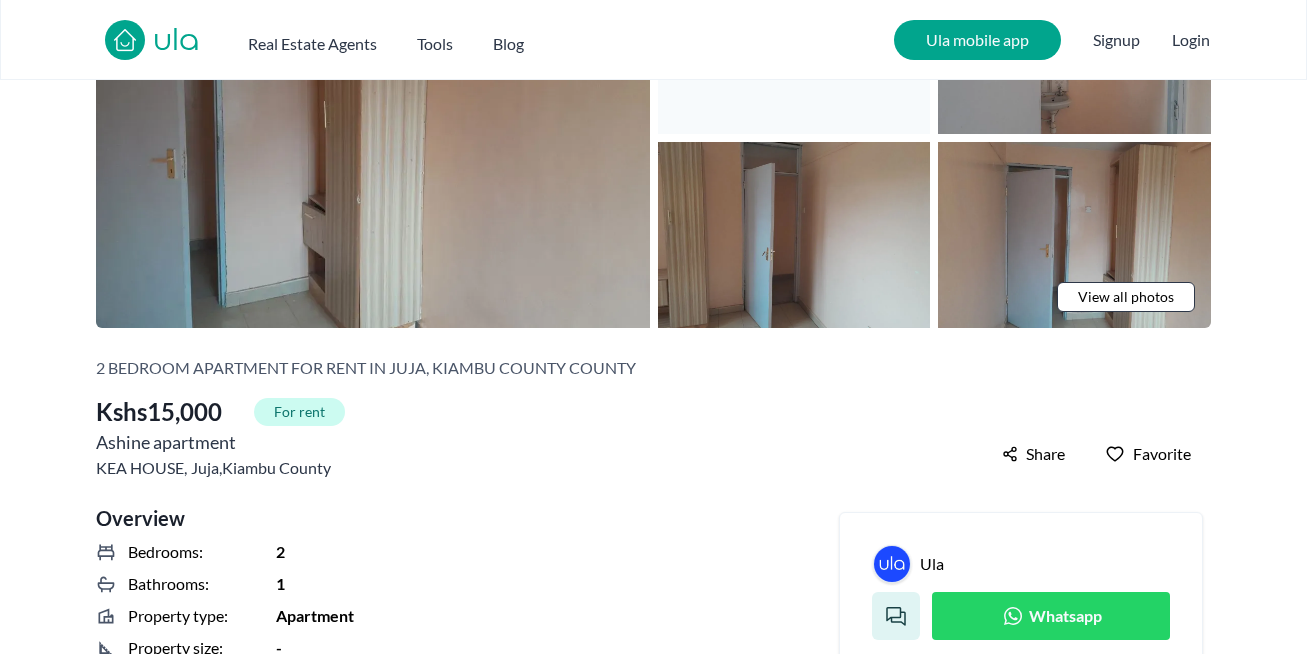 click on "KEA HOUSE ,     Juja ,  Kiambu County" at bounding box center (213, 468) 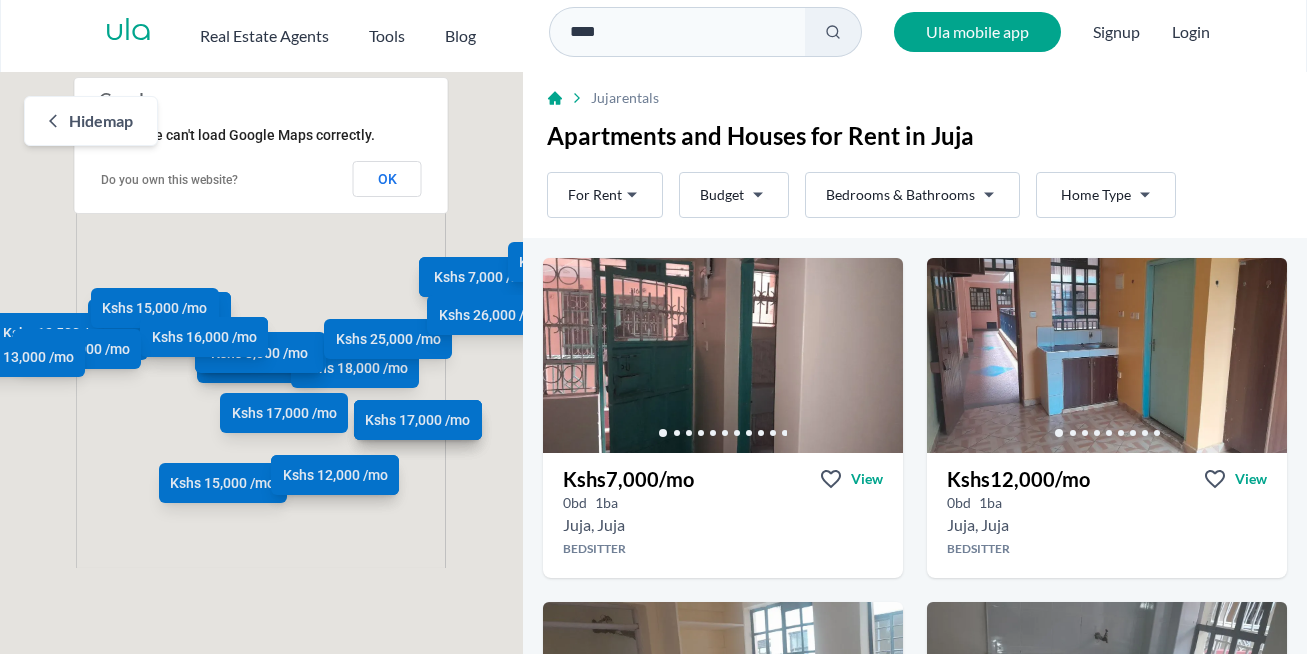 scroll, scrollTop: 0, scrollLeft: 0, axis: both 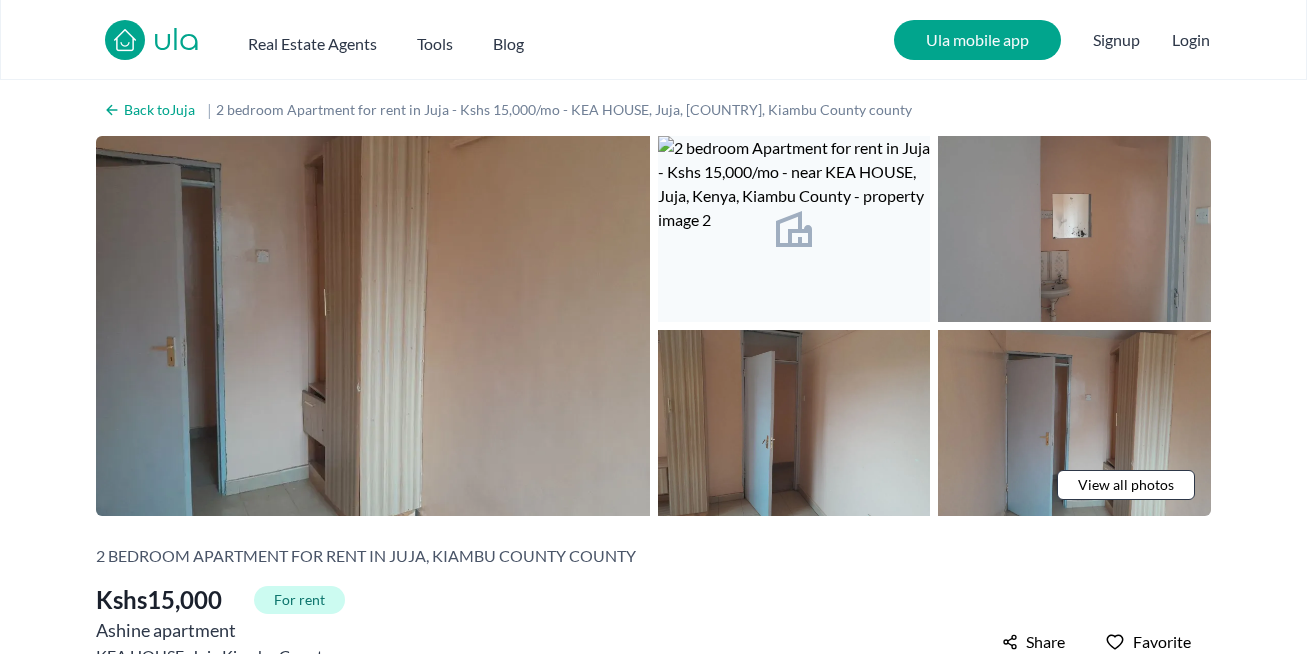click on "ula Real Estate Agents Tools Blog Ula mobile app Signup Login" at bounding box center (653, 40) 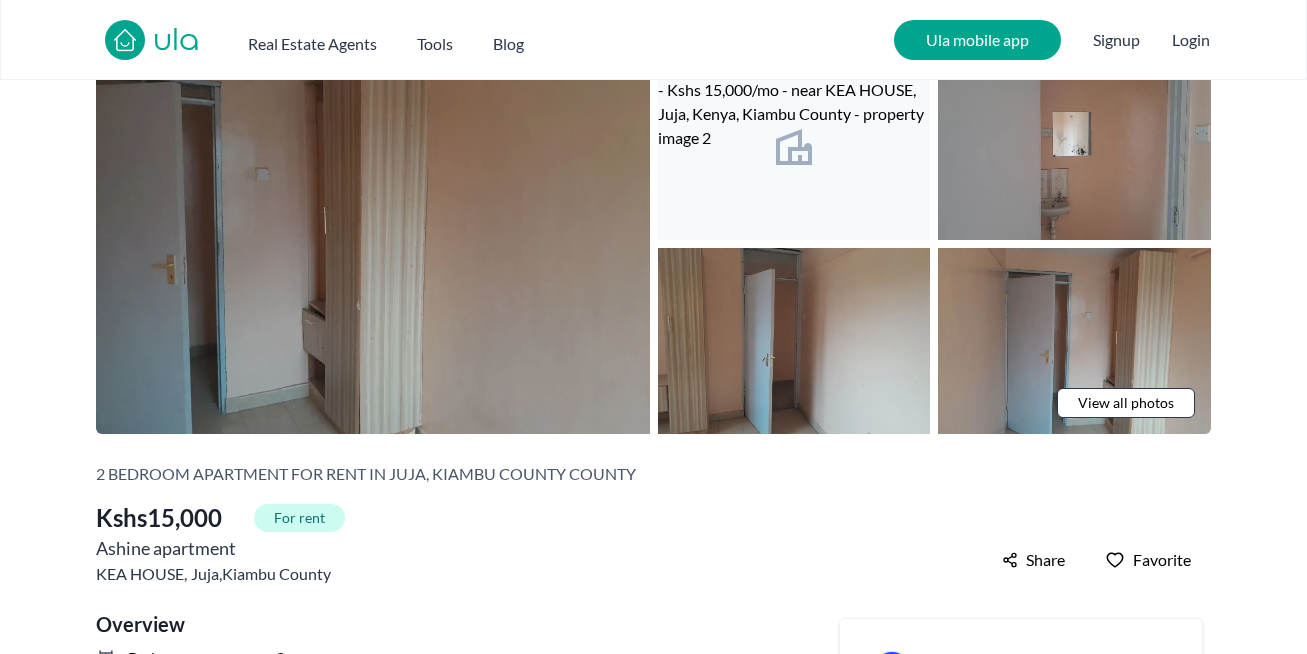 scroll, scrollTop: 0, scrollLeft: 0, axis: both 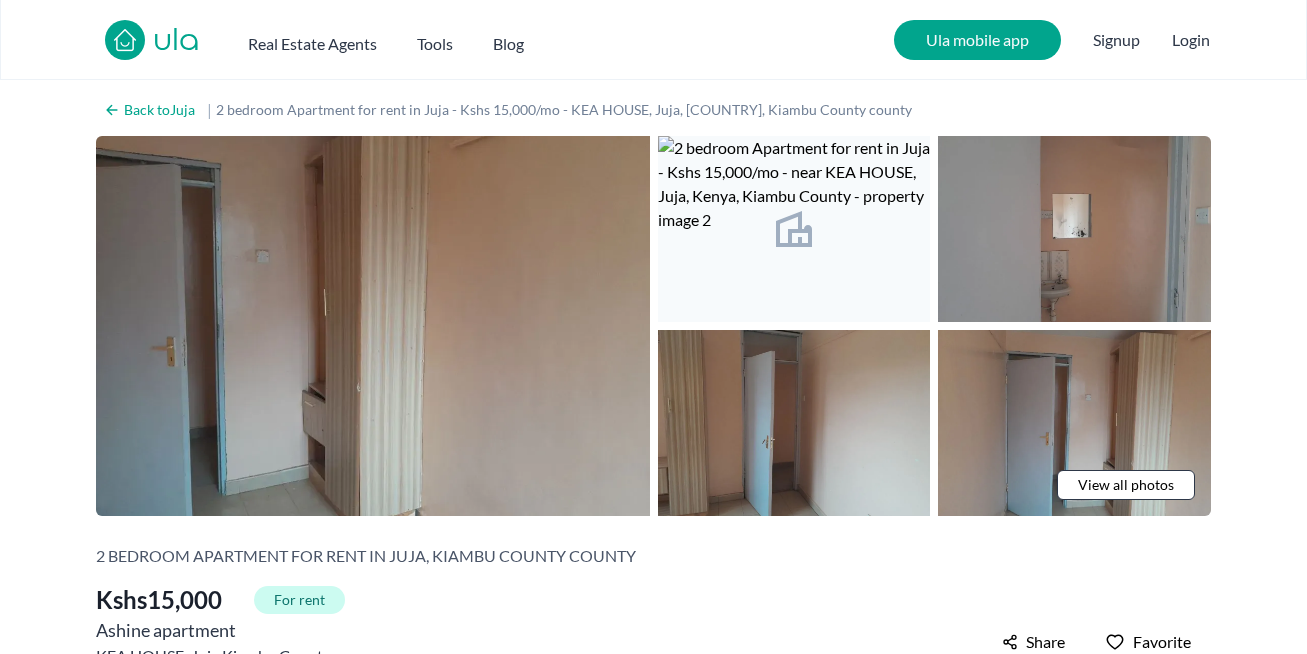 click on "ula" at bounding box center [176, 42] 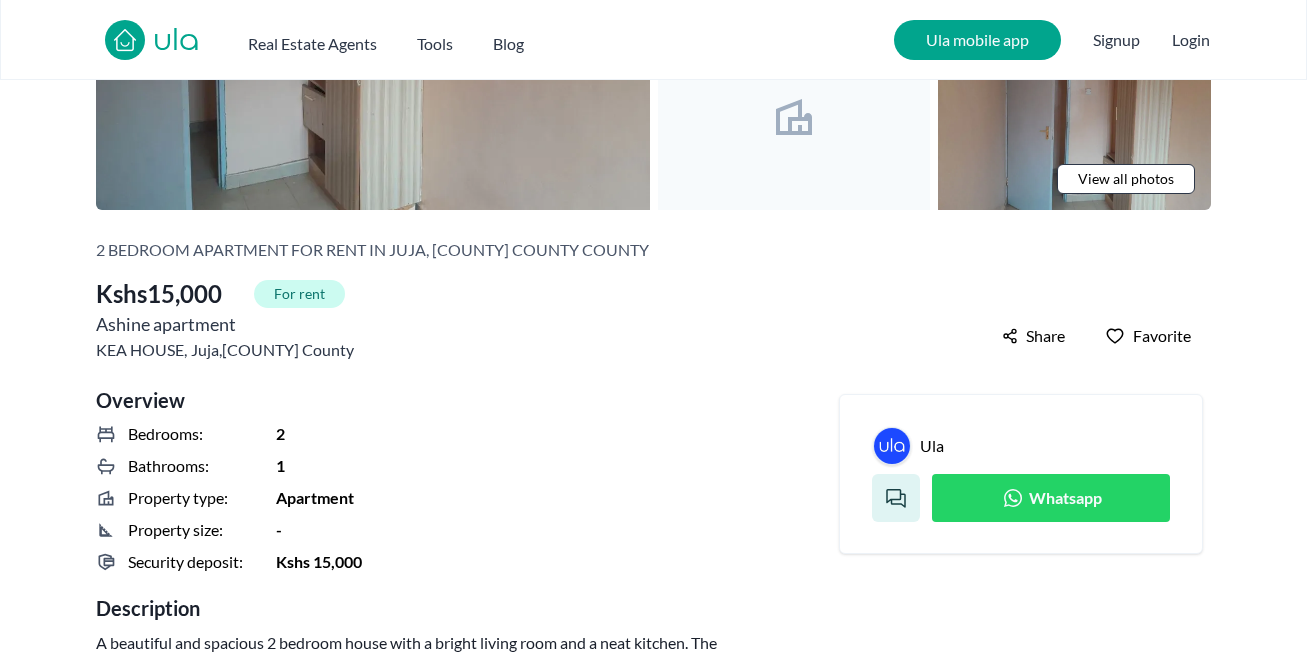 scroll, scrollTop: 359, scrollLeft: 0, axis: vertical 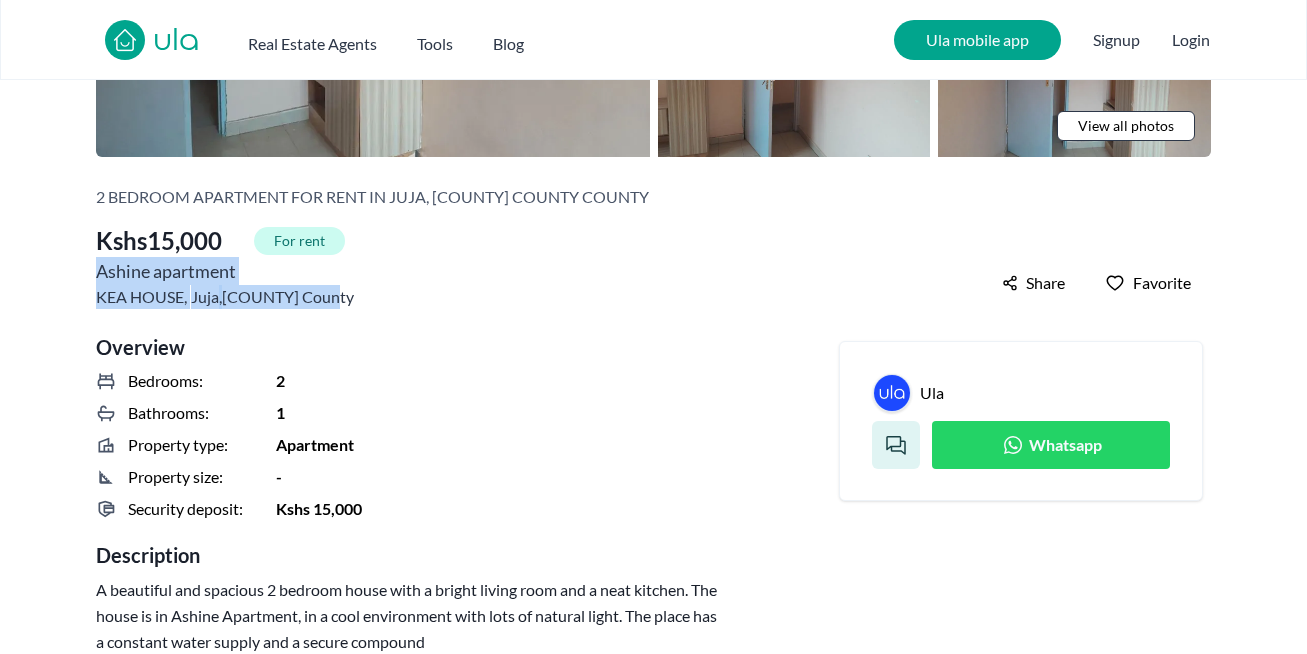 drag, startPoint x: 335, startPoint y: 297, endPoint x: 90, endPoint y: 272, distance: 246.2722 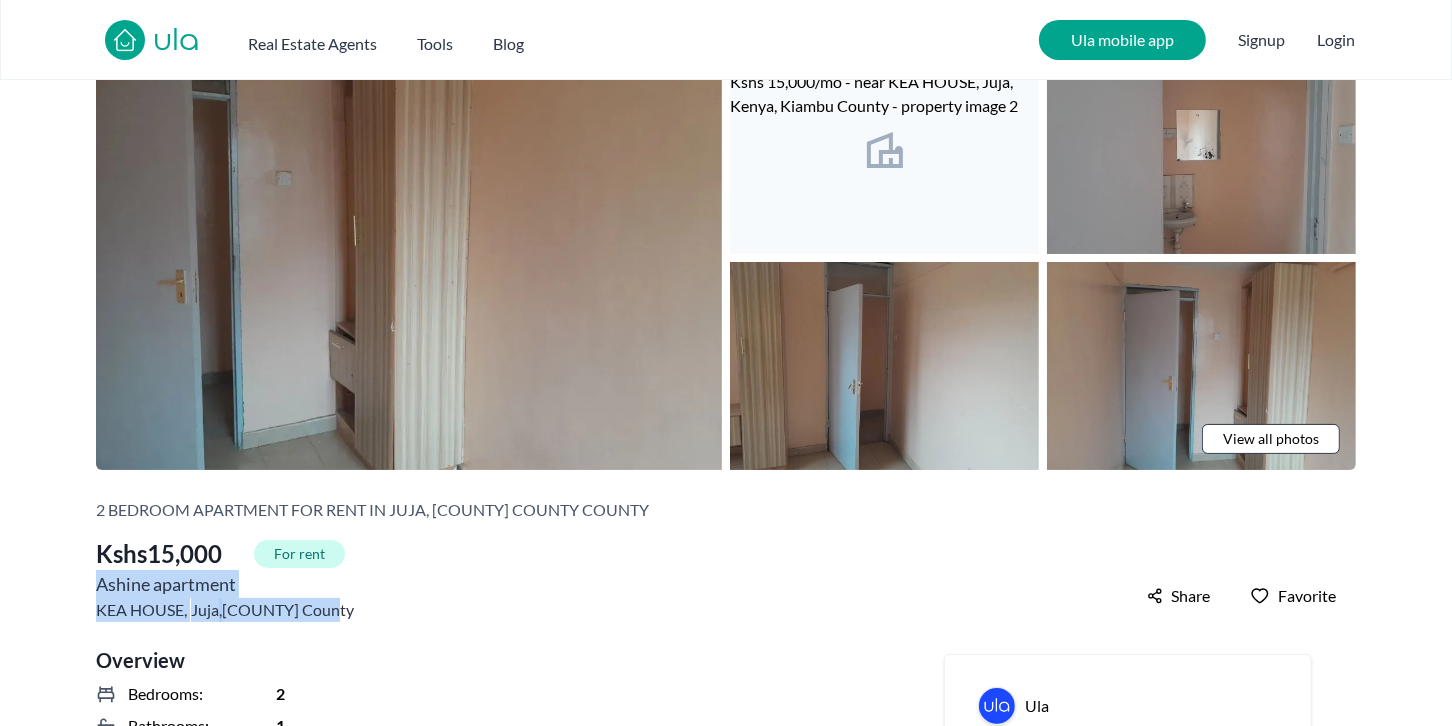scroll, scrollTop: 97, scrollLeft: 0, axis: vertical 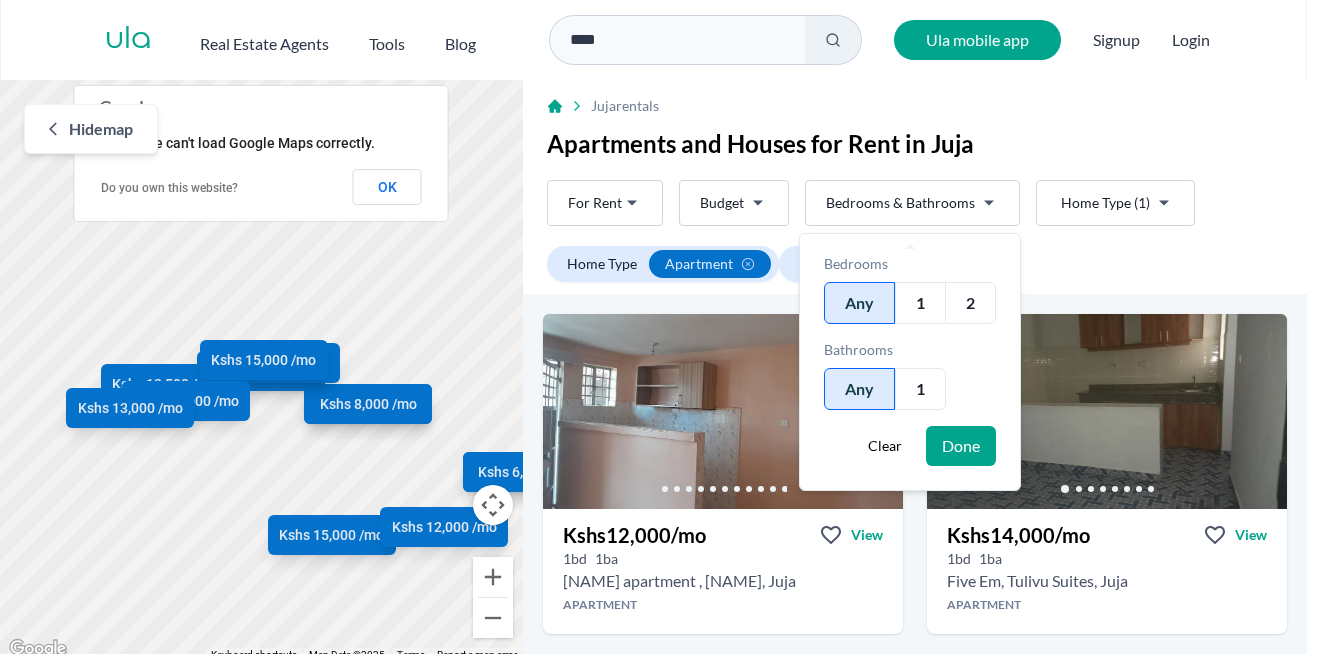 click on "2" at bounding box center [970, 303] 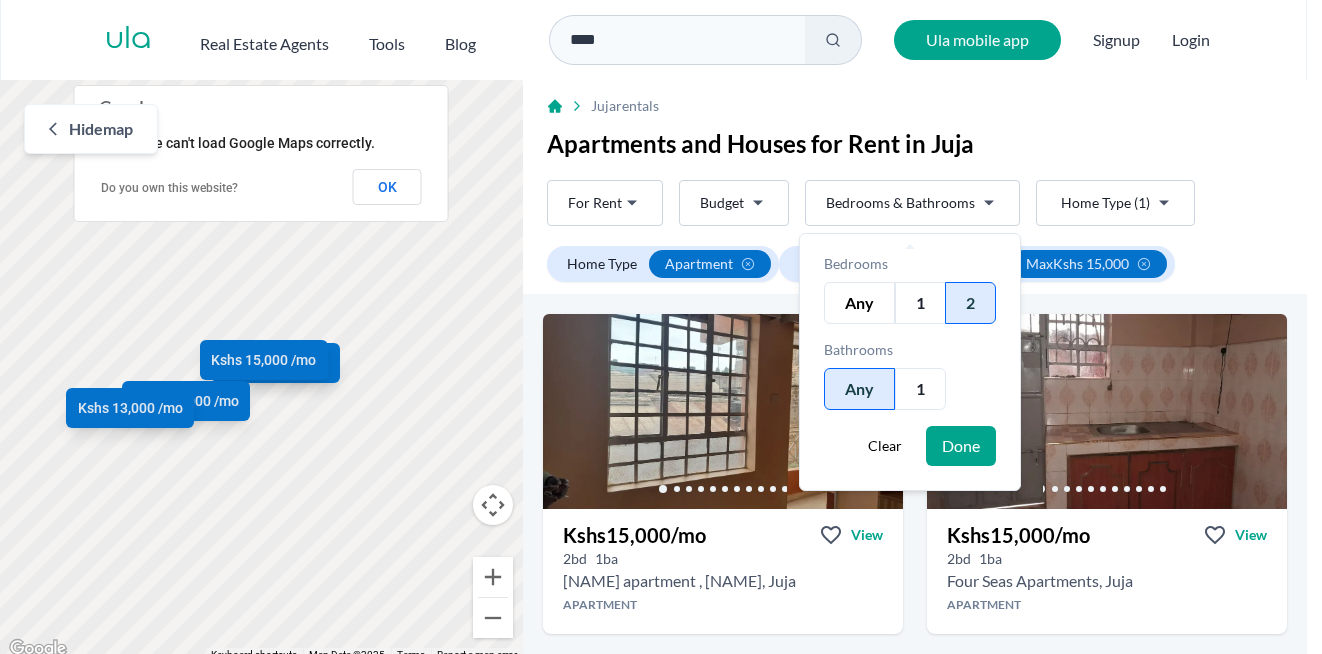 click on "Are you a real estate agent?   Reach more buyers and renters. Sign up Ula Homes App: Easy home search Explore more homes in the app Install ula Real Estate Agents Tools Blog **** Ula mobile app Signup Login Map Rent For Rent Budget Bedrooms & Bathrooms   Type (1)   Home Type (1) Rent For Rent Budget   Type (1)   Home Type (1) Filter Home Type apartment Bedrooms 2 Price   max  Kshs   15,000 Hide  map   ← Move left → Move right ↑ Move up ↓ Move down + Zoom in - Zoom out Home Jump left by 75% End Jump right by 75% Page Up Jump up by 75% Page Down Jump down by 75% Kshs   15,000 /mo Kshs   15,000 /mo Kshs   15,000 /mo Kshs   13,000 /mo Keyboard shortcuts Map Data Map Data ©2025 Map data ©2025 100 m  Click to toggle between metric and imperial units Terms Report a map error This page can't load Google Maps correctly. Do you own this website? OK Juja  rentals Apartments and Houses for Rent in Juja Rent For Rent Budget Bedrooms & Bathrooms   Type (1)   Home Type (1) Rent For Rent Budget   Type (1)   Filter" at bounding box center (661, 331) 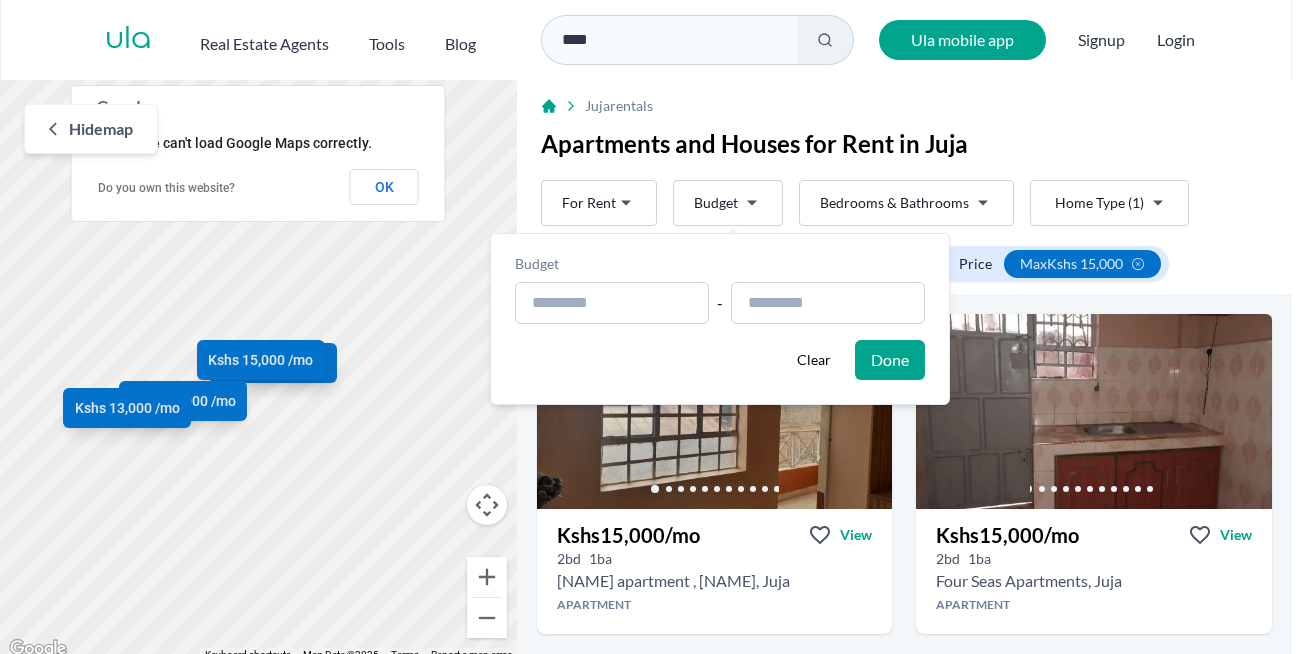 click on "Are you a real estate agent?   Reach more buyers and renters. Sign up Ula Homes App: Easy home search Explore more homes in the app Install ula Real Estate Agents Tools Blog **** Ula mobile app Signup Login Map Rent For Rent Budget Bedrooms & Bathrooms   Type (1)   Home Type (1) Rent For Rent Budget   Type (1)   Home Type (1) Filter Home Type apartment Bedrooms 2 Price   max  Kshs   15,000 Hide  map   ← Move left → Move right ↑ Move up ↓ Move down + Zoom in - Zoom out Home Jump left by 75% End Jump right by 75% Page Up Jump up by 75% Page Down Jump down by 75% Kshs   15,000 /mo Kshs   15,000 /mo Kshs   15,000 /mo Kshs   13,000 /mo Keyboard shortcuts Map Data Map Data ©2025 Map data ©2025 100 m  Click to toggle between metric and imperial units Terms Report a map error This page can't load Google Maps correctly. Do you own this website? OK Juja  rentals Apartments and Houses for Rent in Juja Rent For Rent Budget Bedrooms & Bathrooms   Type (1)   Home Type (1) Rent For Rent Budget   Type (1)   Filter" at bounding box center (653, 331) 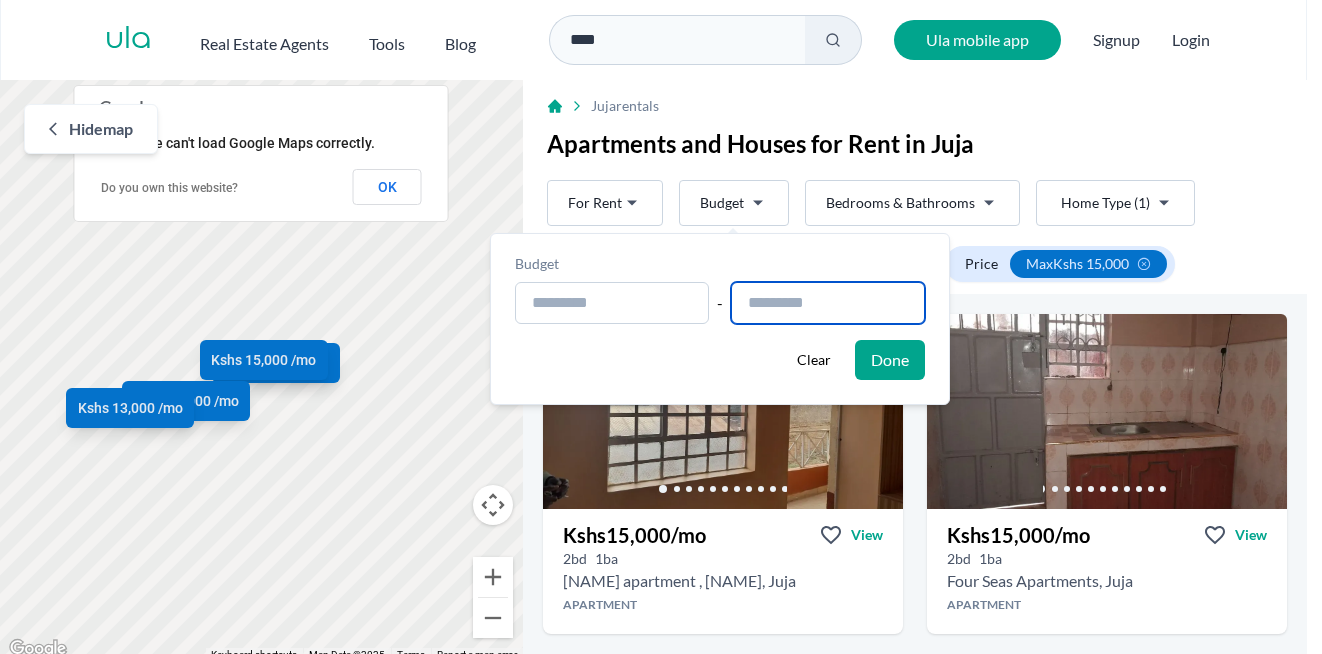 click at bounding box center [828, 303] 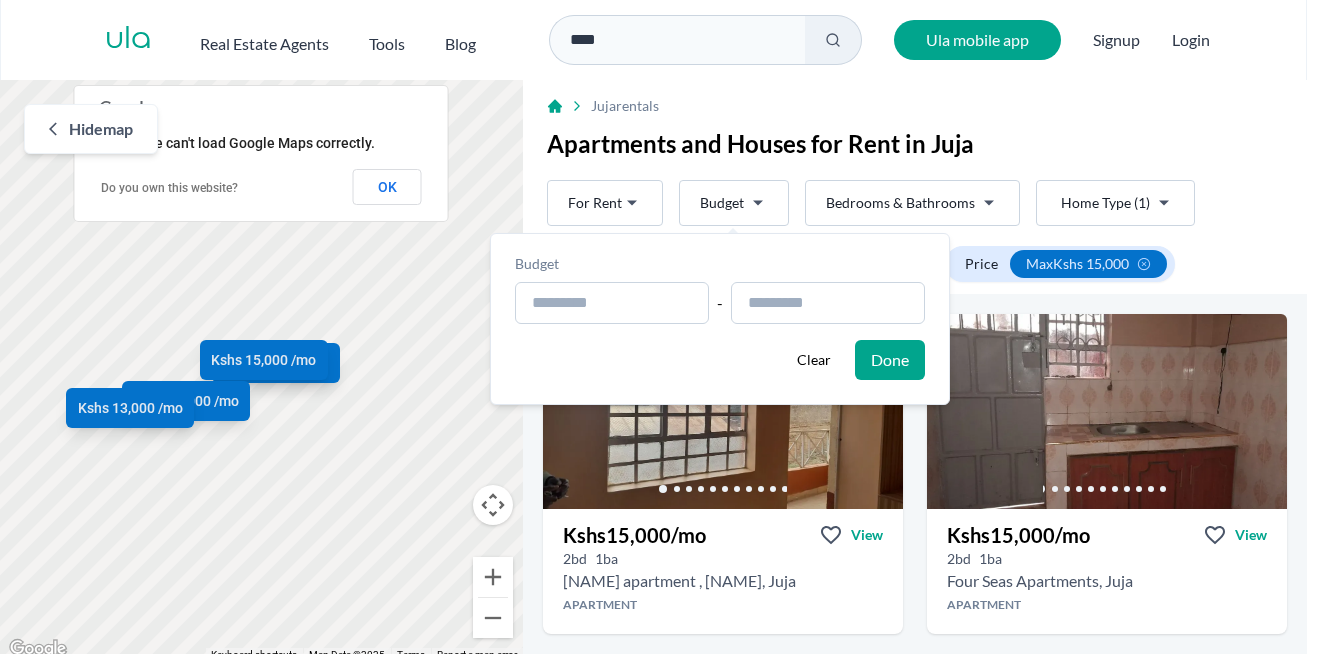 click on "Are you a real estate agent?   Reach more buyers and renters. Sign up Ula Homes App: Easy home search Explore more homes in the app Install ula Real Estate Agents Tools Blog **** Ula mobile app Signup Login Map Rent For Rent Budget Bedrooms & Bathrooms   Type (1)   Home Type (1) Rent For Rent Budget   Type (1)   Home Type (1) Filter Home Type apartment Bedrooms 2 Price   max  Kshs   15,000 Hide  map   ← Move left → Move right ↑ Move up ↓ Move down + Zoom in - Zoom out Home Jump left by 75% End Jump right by 75% Page Up Jump up by 75% Page Down Jump down by 75% Kshs   15,000 /mo Kshs   15,000 /mo Kshs   15,000 /mo Kshs   13,000 /mo Keyboard shortcuts Map Data Map Data ©2025 Map data ©2025 100 m  Click to toggle between metric and imperial units Terms Report a map error This page can't load Google Maps correctly. Do you own this website? OK Juja  rentals Apartments and Houses for Rent in Juja Rent For Rent Budget Bedrooms & Bathrooms   Type (1)   Home Type (1) Rent For Rent Budget   Type (1)   Filter" at bounding box center (661, 331) 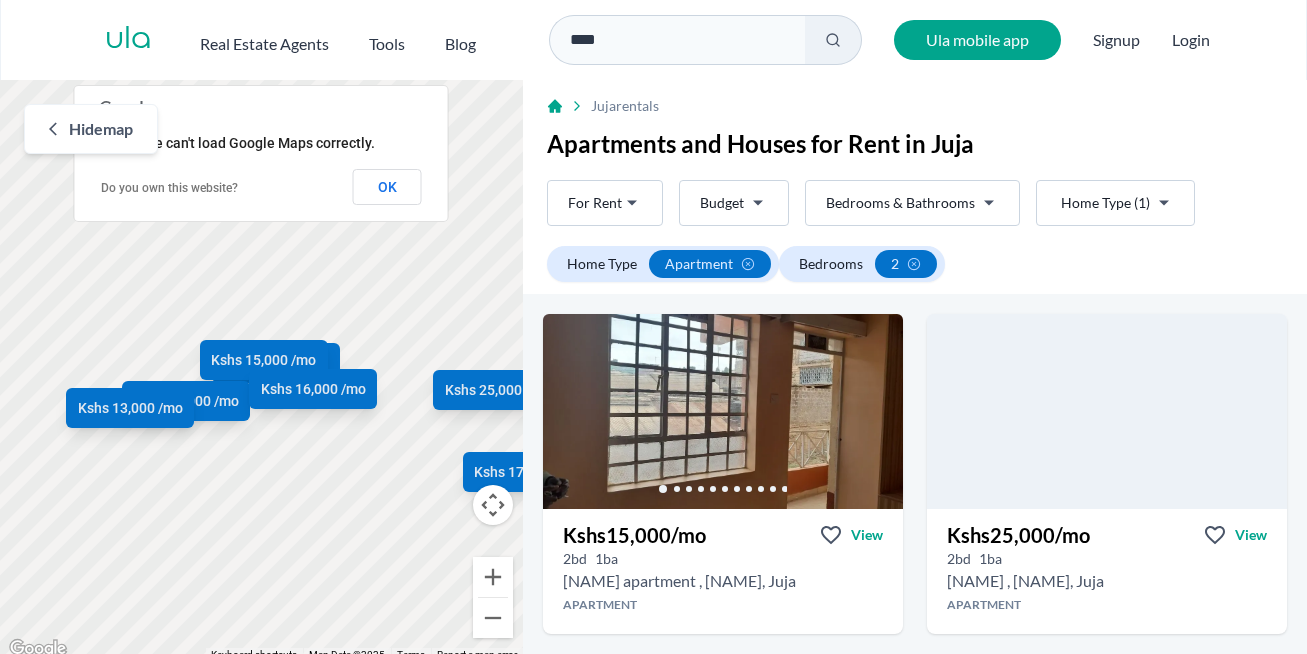 click on "Are you a real estate agent?   Reach more buyers and renters. Sign up Ula Homes App: Easy home search Explore more homes in the app Install ula Real Estate Agents Tools Blog **** Ula mobile app Signup Login Map Rent For Rent Budget Bedrooms & Bathrooms   Type (1)   Home Type (1) Rent For Rent Budget   Type (1)   Home Type (1) Filter Home Type apartment Bedrooms 2 Hide  map   ← Move left → Move right ↑ Move up ↓ Move down + Zoom in - Zoom out Home Jump left by 75% End Jump right by 75% Page Up Jump up by 75% Page Down Jump down by 75% Kshs   15,000 /mo Kshs   15,000 /mo Kshs   15,000 /mo Kshs   13,000 /mo Kshs   25,000 /mo Kshs   17,000 /mo Kshs   26,000 /mo Kshs   16,000 /mo Keyboard shortcuts Map Data Map Data ©2025 Map data ©2025 100 m  Click to toggle between metric and imperial units Terms Report a map error This page can't load Google Maps correctly. Do you own this website? OK Juja  rentals Apartments and Houses for Rent in Juja Rent For Rent Budget Bedrooms & Bathrooms   Type (1)   Rent" at bounding box center (653, 331) 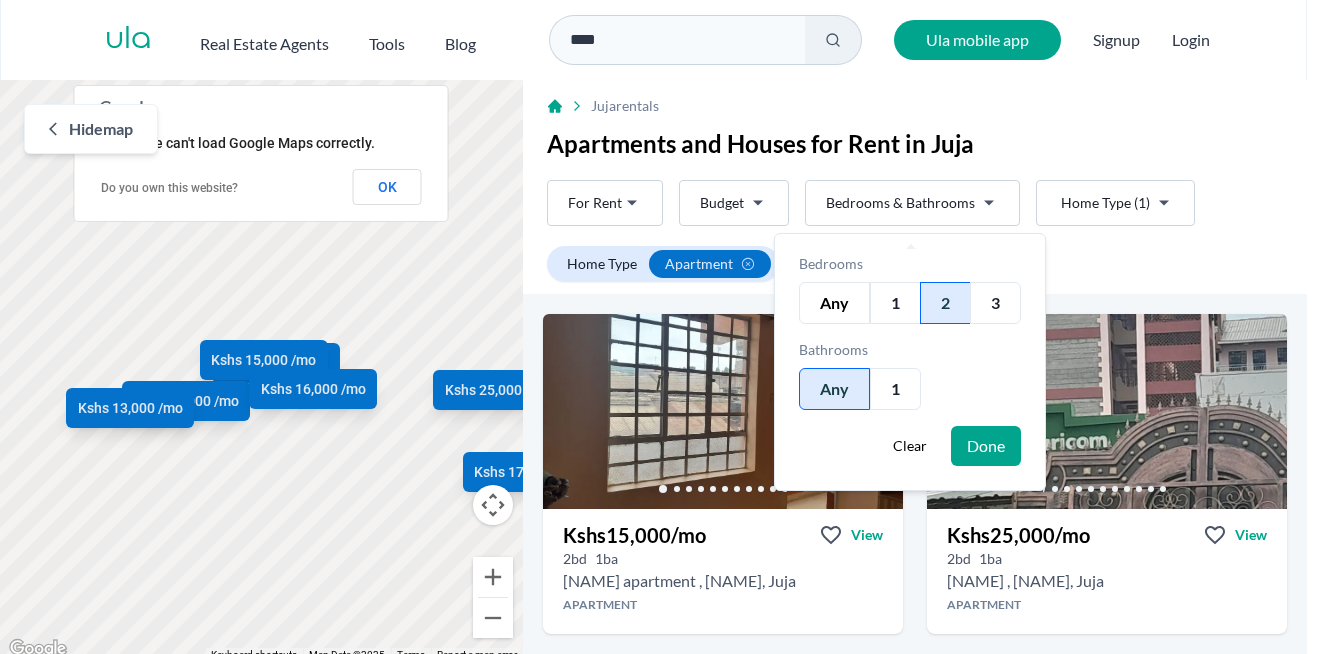 click on "Are you a real estate agent?   Reach more buyers and renters. Sign up Ula Homes App: Easy home search Explore more homes in the app Install ula Real Estate Agents Tools Blog **** Ula mobile app Signup Login Map Rent For Rent Budget Bedrooms & Bathrooms   Type (1)   Home Type (1) Rent For Rent Budget   Type (1)   Home Type (1) Filter Home Type apartment Bedrooms 2 Hide  map   ← Move left → Move right ↑ Move up ↓ Move down + Zoom in - Zoom out Home Jump left by 75% End Jump right by 75% Page Up Jump up by 75% Page Down Jump down by 75% Kshs   15,000 /mo Kshs   15,000 /mo Kshs   15,000 /mo Kshs   13,000 /mo Kshs   25,000 /mo Kshs   17,000 /mo Kshs   26,000 /mo Kshs   16,000 /mo Keyboard shortcuts Map Data Map Data ©2025 Map data ©2025 100 m  Click to toggle between metric and imperial units Terms Report a map error This page can't load Google Maps correctly. Do you own this website? OK Juja  rentals Apartments and Houses for Rent in Juja Rent For Rent Budget Bedrooms & Bathrooms   Type (1)   Rent" at bounding box center (661, 331) 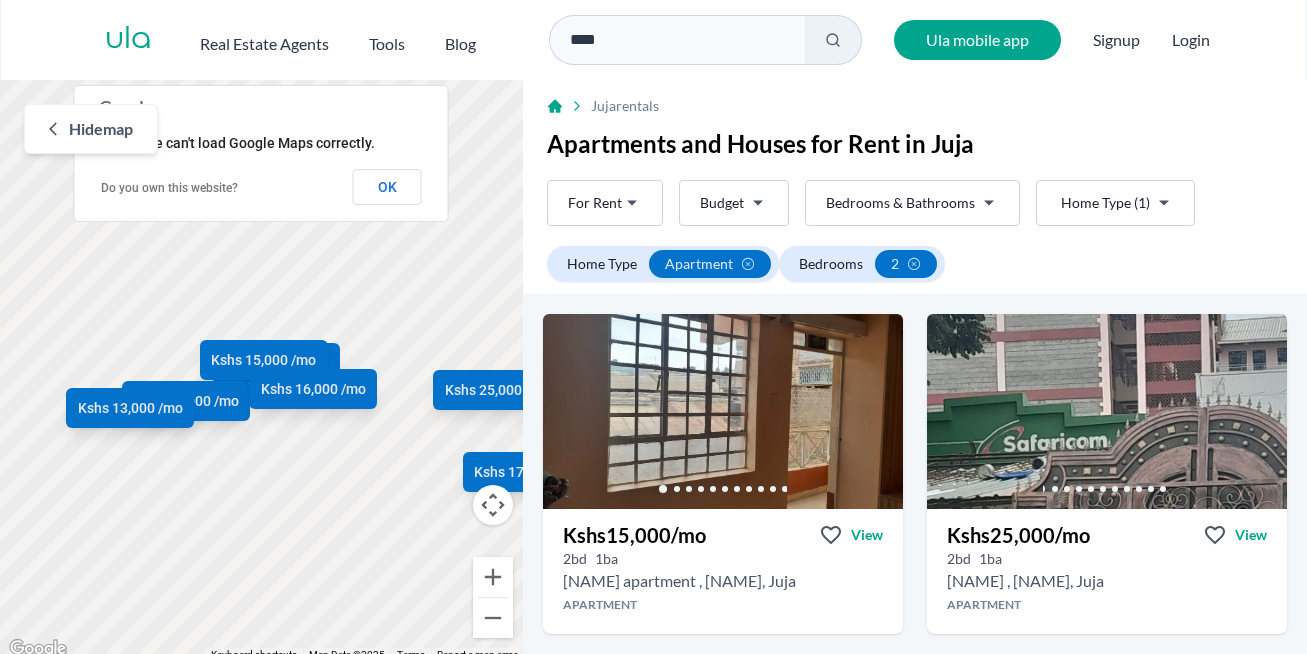 click on "Are you a real estate agent?   Reach more buyers and renters. Sign up Ula Homes App: Easy home search Explore more homes in the app Install ula Real Estate Agents Tools Blog **** Ula mobile app Signup Login Map Rent For Rent Budget Bedrooms & Bathrooms   Type (1)   Home Type (1) Rent For Rent Budget   Type (1)   Home Type (1) Filter Home Type apartment Bedrooms 2 Hide  map   ← Move left → Move right ↑ Move up ↓ Move down + Zoom in - Zoom out Home Jump left by 75% End Jump right by 75% Page Up Jump up by 75% Page Down Jump down by 75% Kshs   15,000 /mo Kshs   15,000 /mo Kshs   15,000 /mo Kshs   13,000 /mo Kshs   25,000 /mo Kshs   17,000 /mo Kshs   26,000 /mo Kshs   16,000 /mo Keyboard shortcuts Map Data Map Data ©2025 Map data ©2025 100 m  Click to toggle between metric and imperial units Terms Report a map error This page can't load Google Maps correctly. Do you own this website? OK Juja  rentals Apartments and Houses for Rent in Juja Rent For Rent Budget Bedrooms & Bathrooms   Type (1)   Rent" at bounding box center (653, 331) 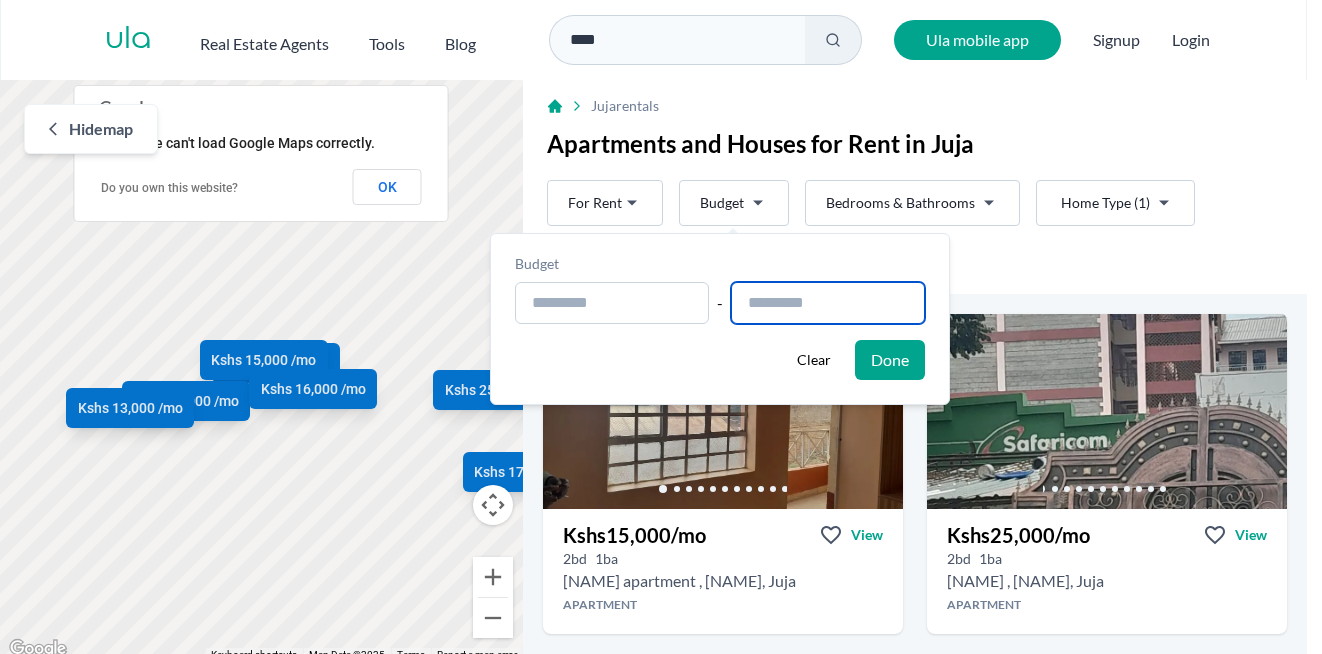 click at bounding box center (828, 303) 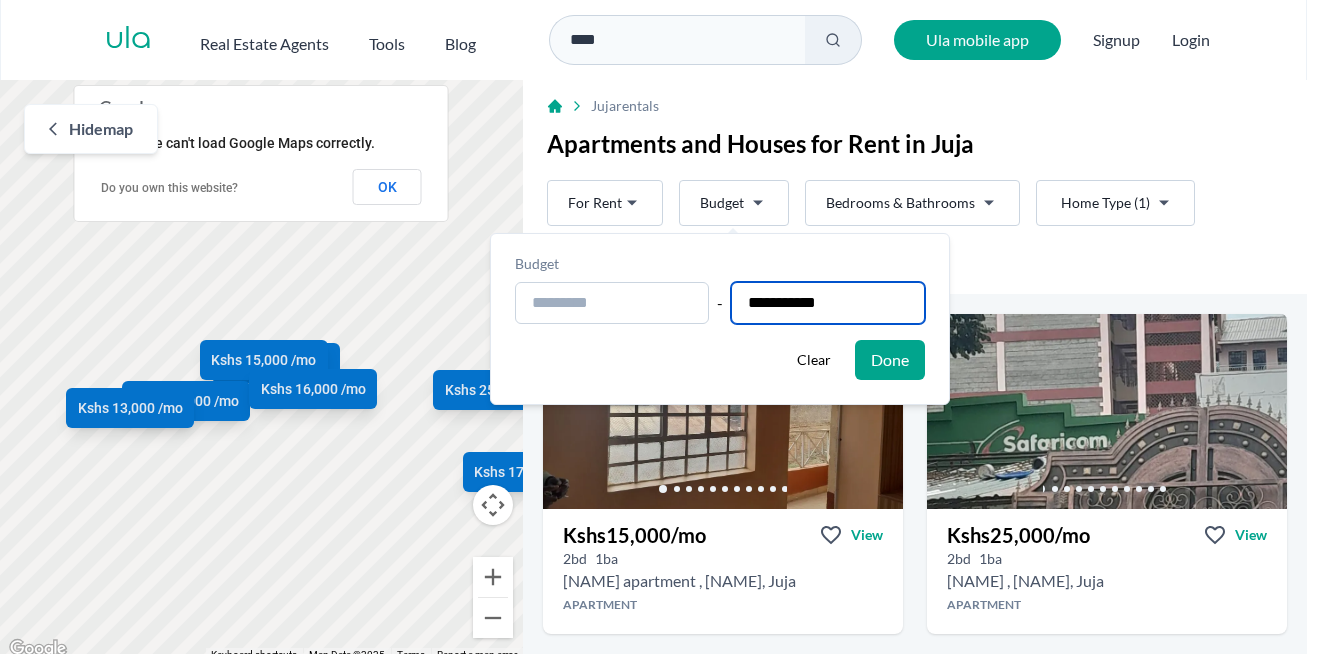 type on "**********" 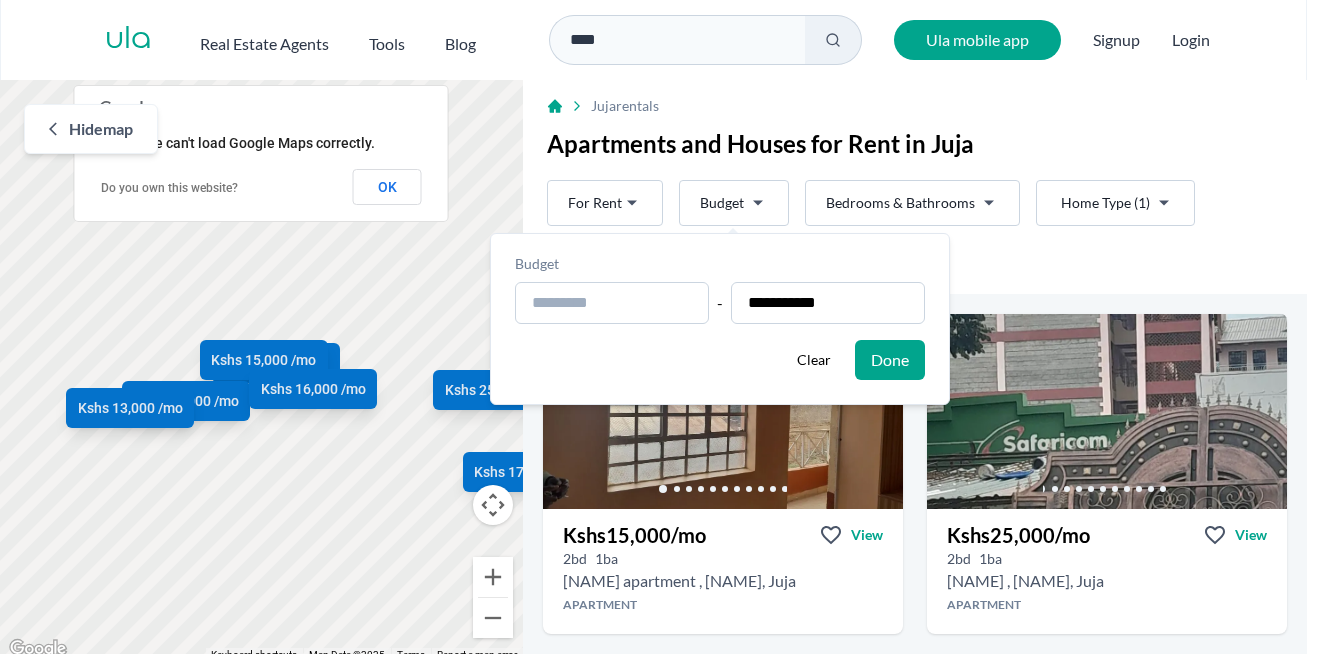 click on "Done" at bounding box center [890, 360] 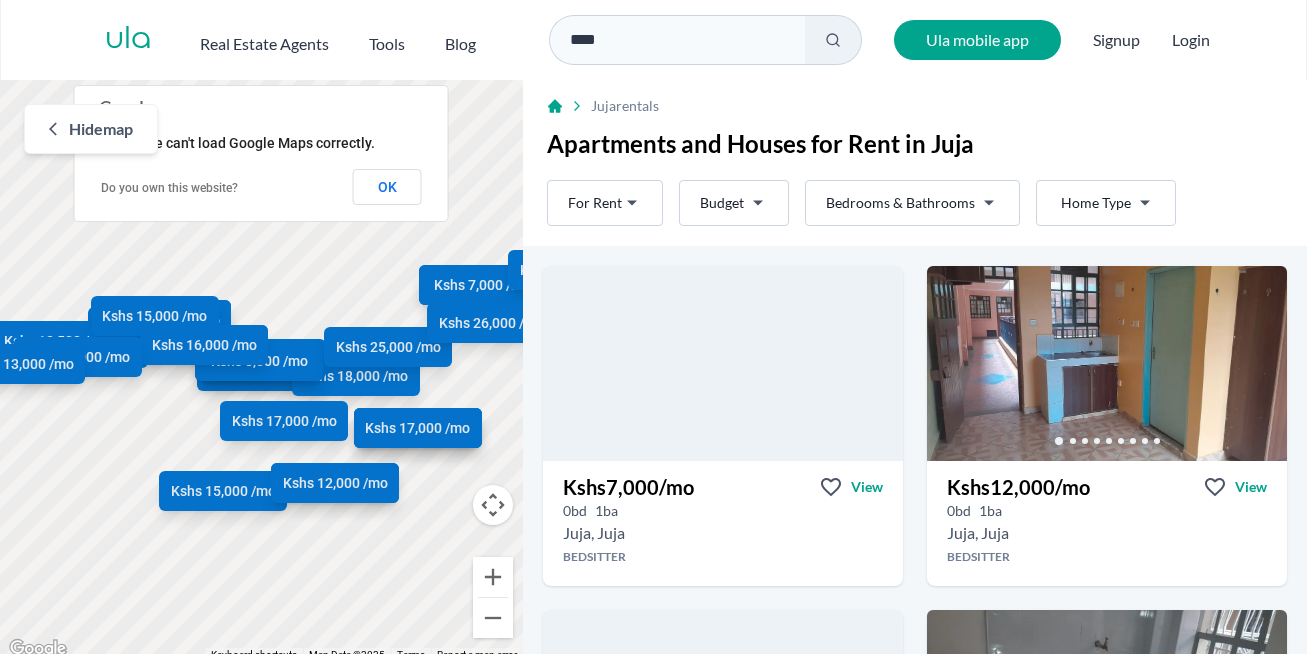 click on "Are you a real estate agent?   Reach more buyers and renters. Sign up Ula Homes App: Easy home search Explore more homes in the app Install ula Real Estate Agents Tools Blog **** Ula mobile app Signup Login Map Rent For Rent Budget Bedrooms & Bathrooms   Type   Home Type Rent For Rent Budget   Type   Home Type Filter Hide  map   ← Move left → Move right ↑ Move up ↓ Move down + Zoom in - Zoom out Home Jump left by 75% End Jump right by 75% Page Up Jump up by 75% Page Down Jump down by 75% Kshs   7,000 /mo Kshs   12,000 /mo Kshs   8,000 /mo Kshs   7,000 /mo Kshs   6,000 /mo Kshs   7,000 /mo Kshs   12,000 /mo Kshs   14,000 /mo Kshs   6,500 /mo Kshs   10,000 /mo Kshs   26,000 /mo Kshs   10,000 /mo Kshs   18,000 /mo Kshs   13,500 /mo Kshs   15,000 /mo Kshs   12,000 /mo Kshs   18,000 /mo Kshs   12,500 /mo Kshs   8,000 /mo Kshs   15,000 /mo Kshs   25,000 /mo Kshs   17,000 /mo Kshs   26,000 /mo Kshs   15,000 /mo Kshs   16,000 /mo Kshs   15,000 /mo Kshs   13,000 /mo Kshs   17,000 /mo Keyboard shortcuts 100 m" at bounding box center (653, 331) 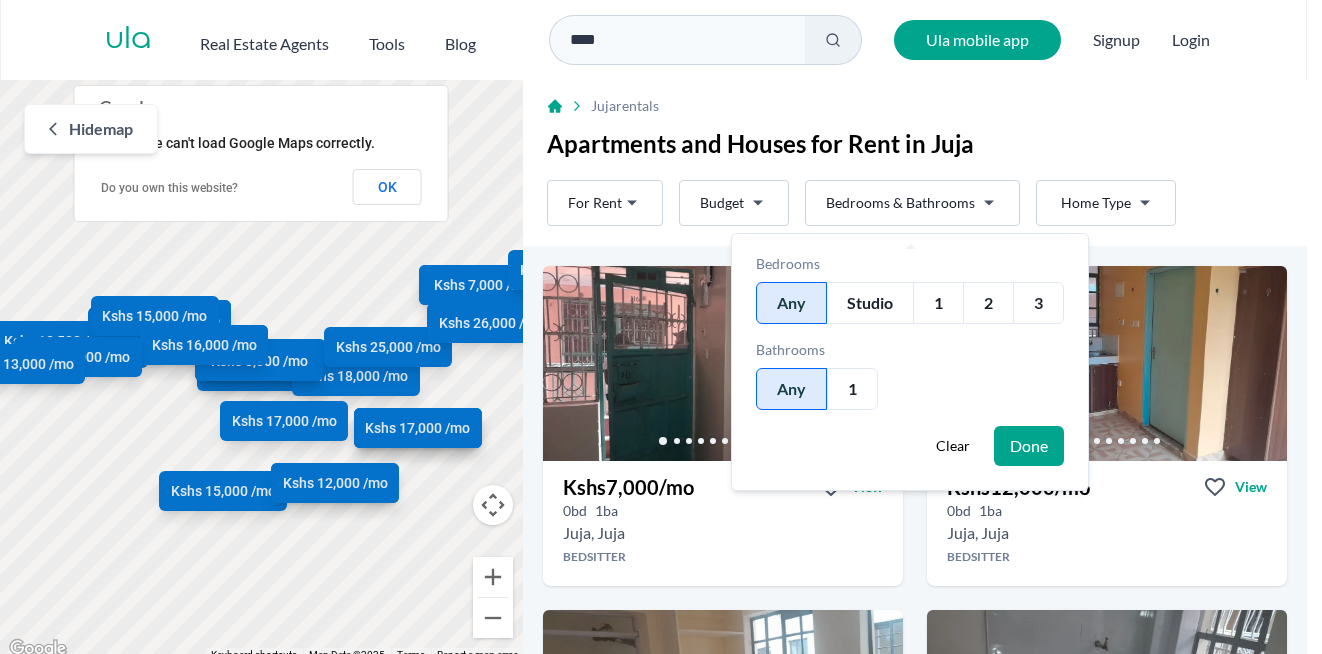 click on "Are you a real estate agent?   Reach more buyers and renters. Sign up Ula Homes App: Easy home search Explore more homes in the app Install ula Real Estate Agents Tools Blog **** Ula mobile app Signup Login Map Rent For Rent Budget Bedrooms & Bathrooms   Type   Home Type Rent For Rent Budget   Type   Home Type Filter Hide  map   ← Move left → Move right ↑ Move up ↓ Move down + Zoom in - Zoom out Home Jump left by 75% End Jump right by 75% Page Up Jump up by 75% Page Down Jump down by 75% Kshs   7,000 /mo Kshs   12,000 /mo Kshs   8,000 /mo Kshs   7,000 /mo Kshs   6,000 /mo Kshs   7,000 /mo Kshs   12,000 /mo Kshs   14,000 /mo Kshs   6,500 /mo Kshs   10,000 /mo Kshs   26,000 /mo Kshs   10,000 /mo Kshs   18,000 /mo Kshs   13,500 /mo Kshs   15,000 /mo Kshs   12,000 /mo Kshs   18,000 /mo Kshs   12,500 /mo Kshs   8,000 /mo Kshs   15,000 /mo Kshs   25,000 /mo Kshs   17,000 /mo Kshs   26,000 /mo Kshs   15,000 /mo Kshs   16,000 /mo Kshs   15,000 /mo Kshs   13,000 /mo Kshs   17,000 /mo Keyboard shortcuts 100 m" at bounding box center [661, 331] 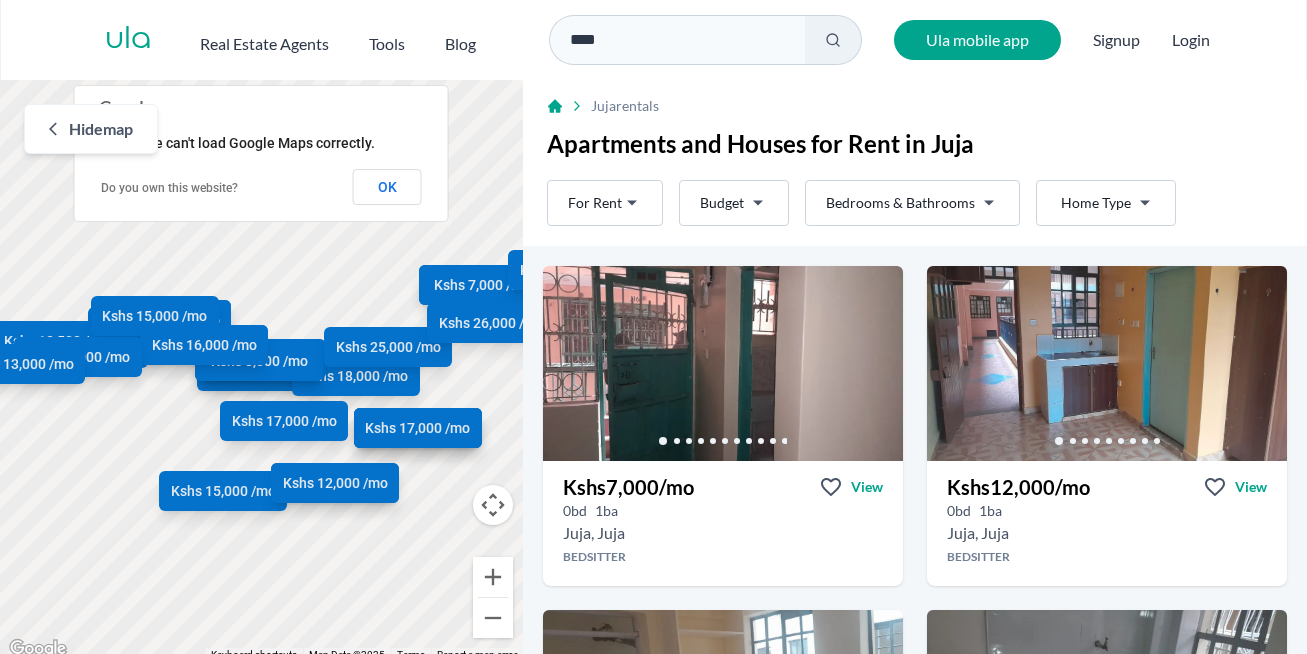 click on "****" at bounding box center [677, 40] 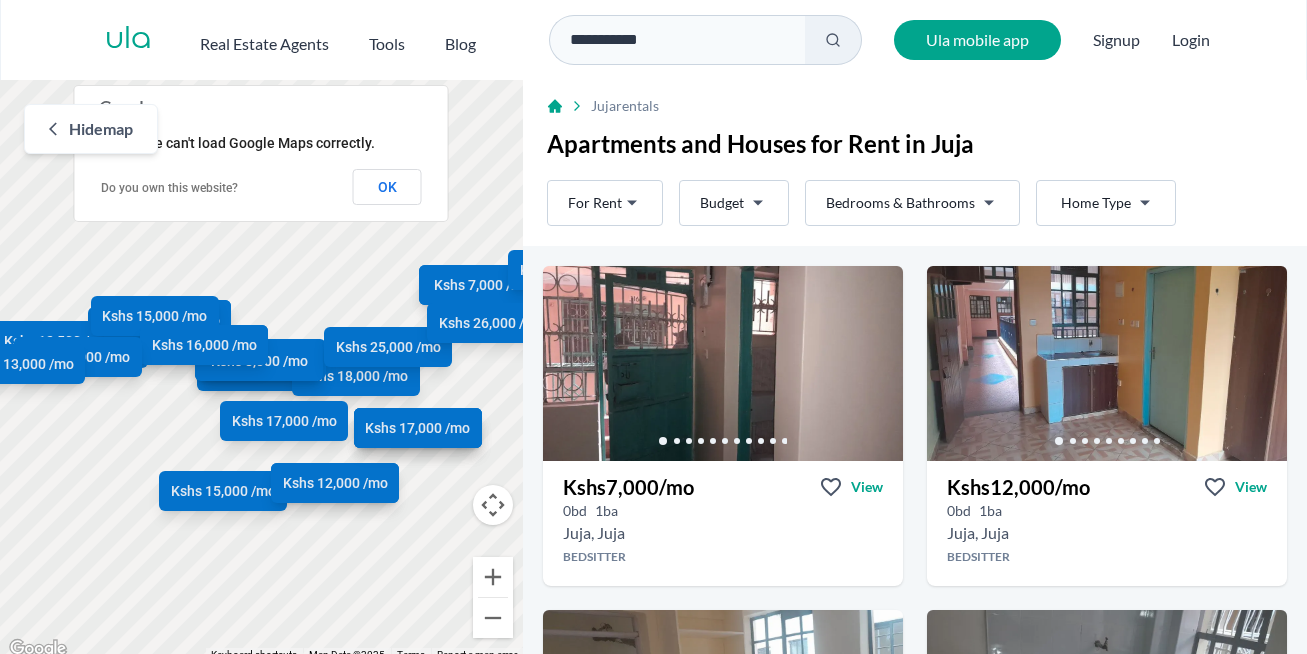 type on "**********" 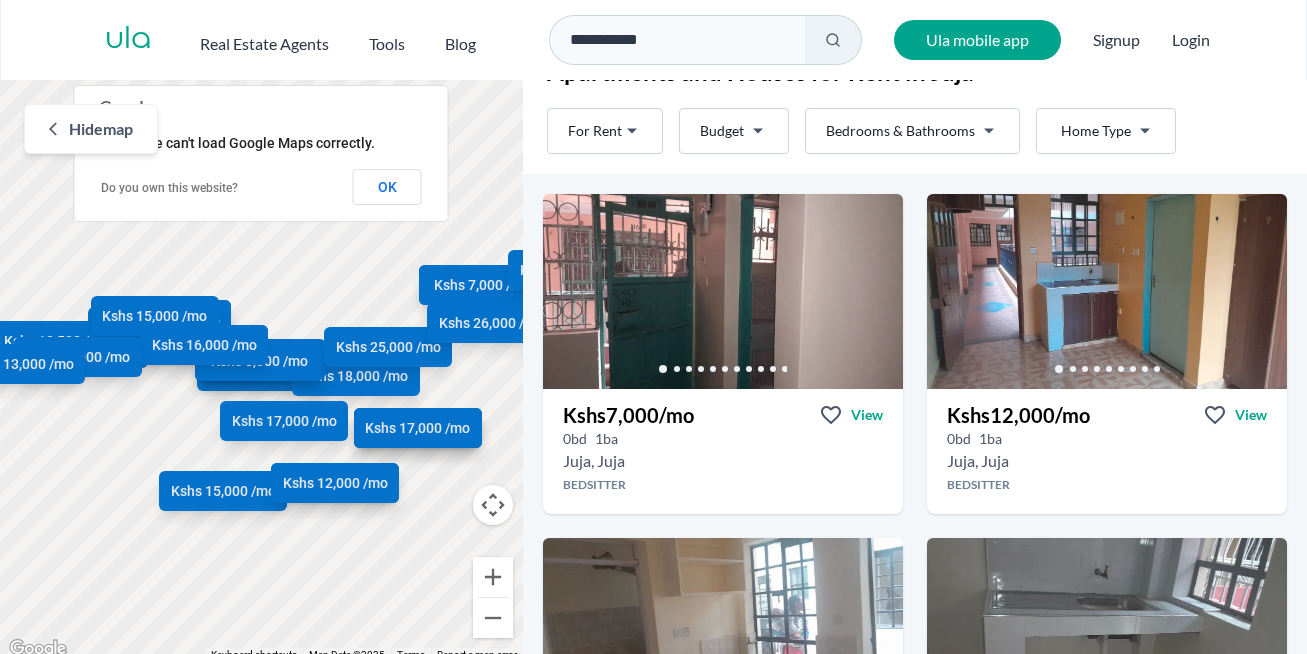 scroll, scrollTop: 82, scrollLeft: 0, axis: vertical 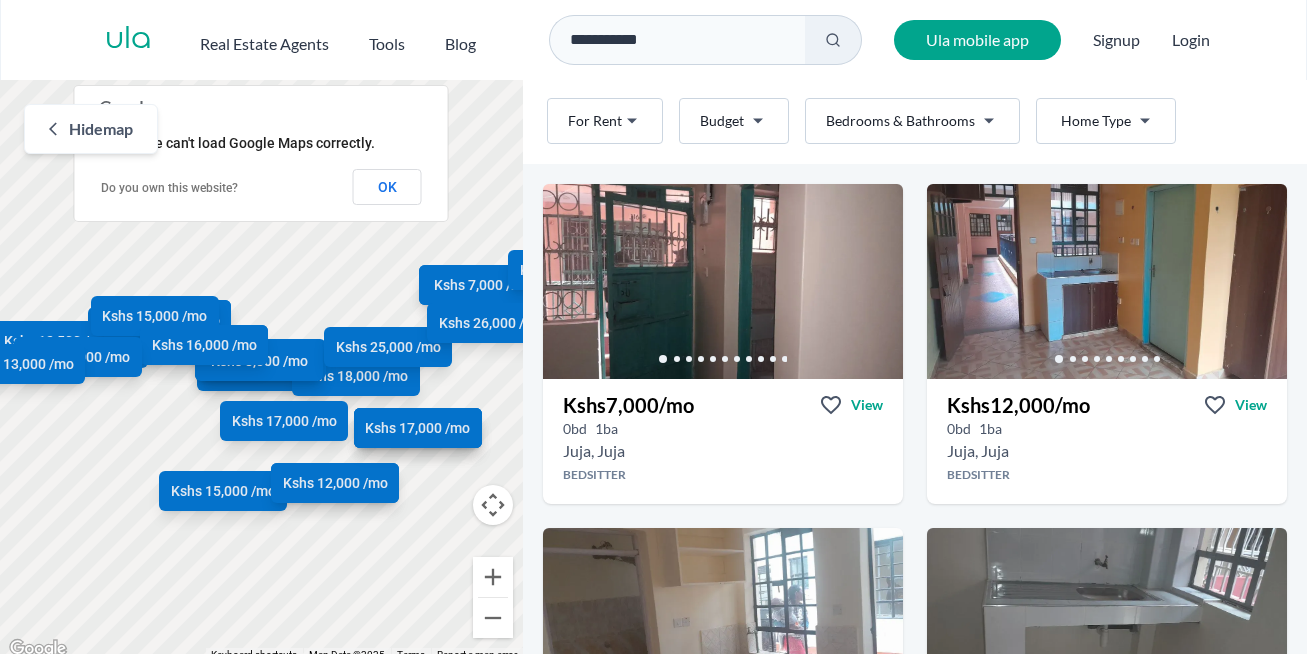 click on "**********" at bounding box center (653, 331) 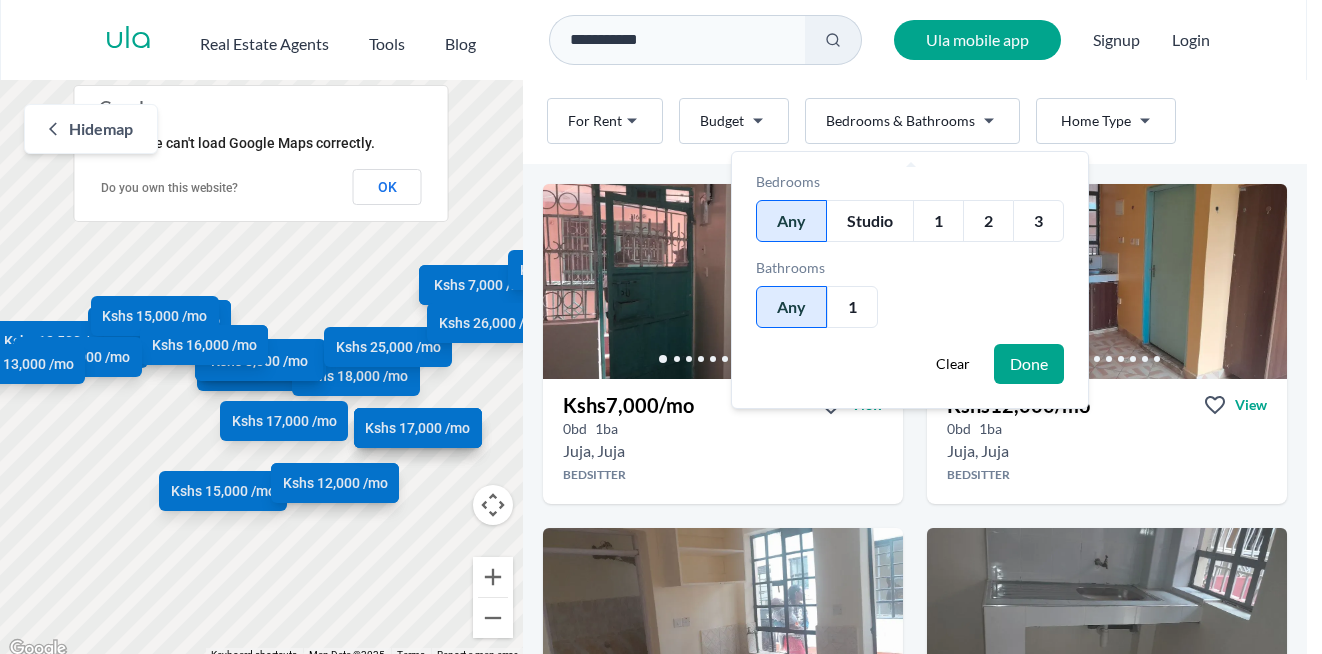 click on "2" at bounding box center [988, 221] 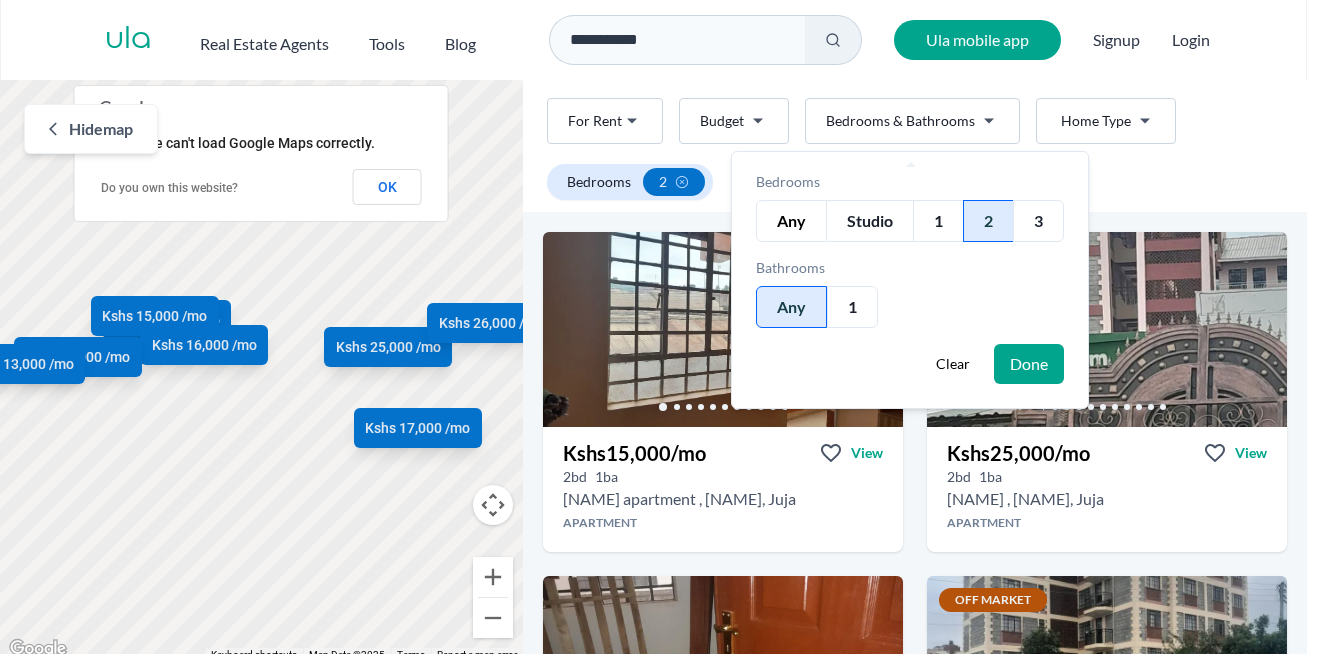 click on "1" at bounding box center (852, 307) 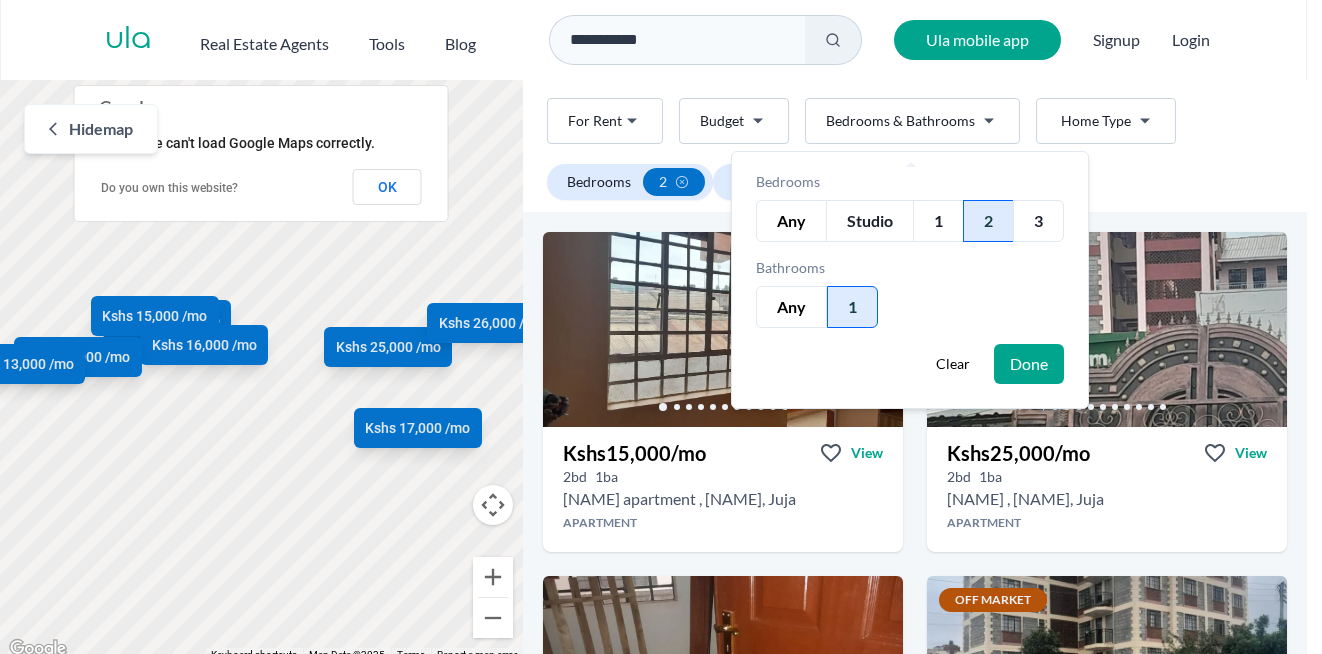 click on "Any" at bounding box center [791, 307] 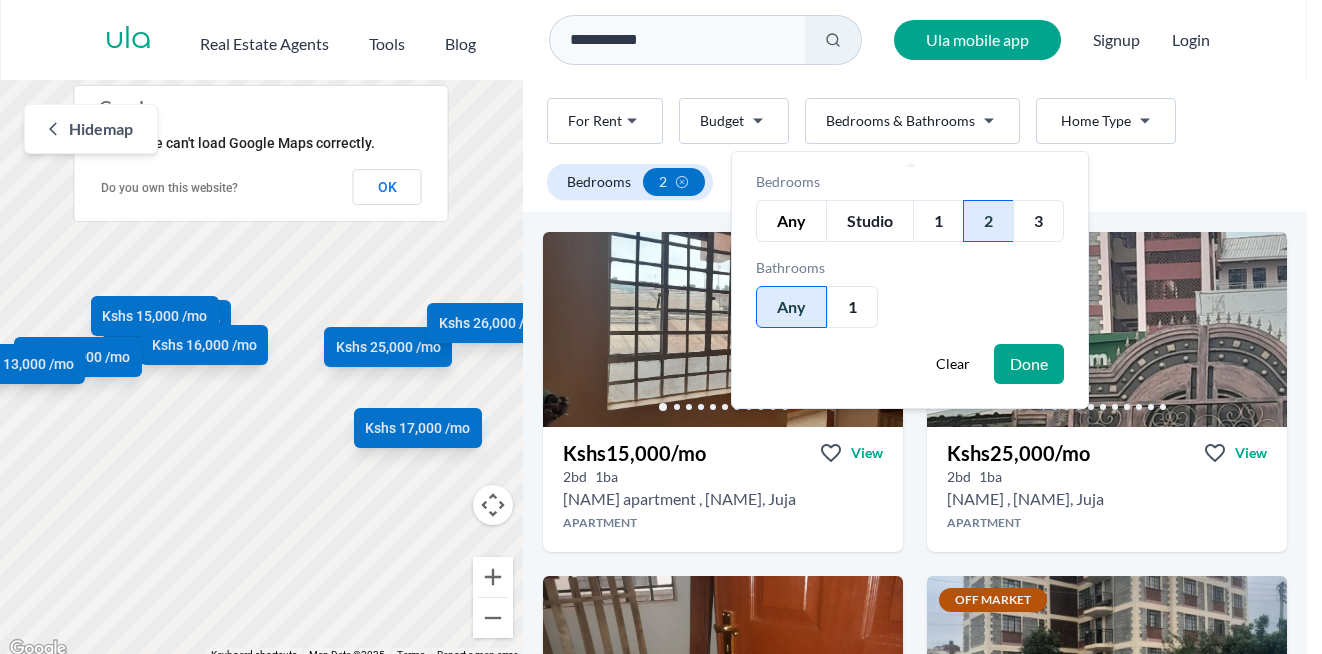 click on "Done" at bounding box center (1029, 364) 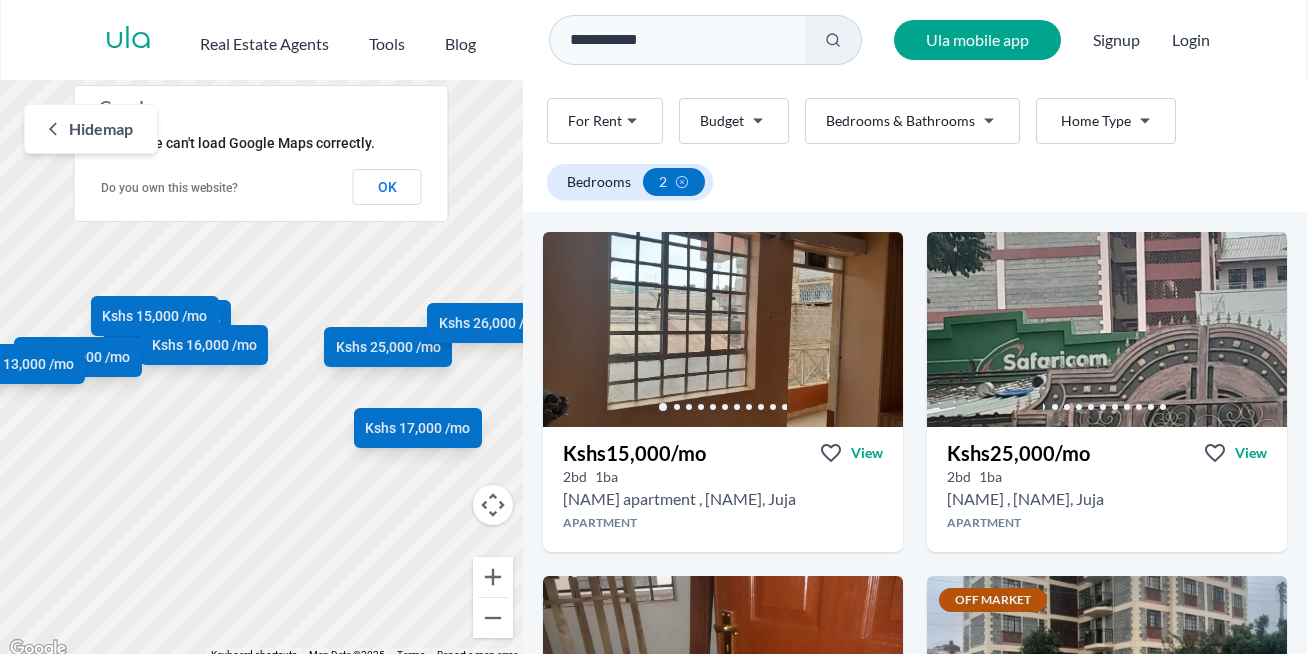 click on "**********" at bounding box center [653, 331] 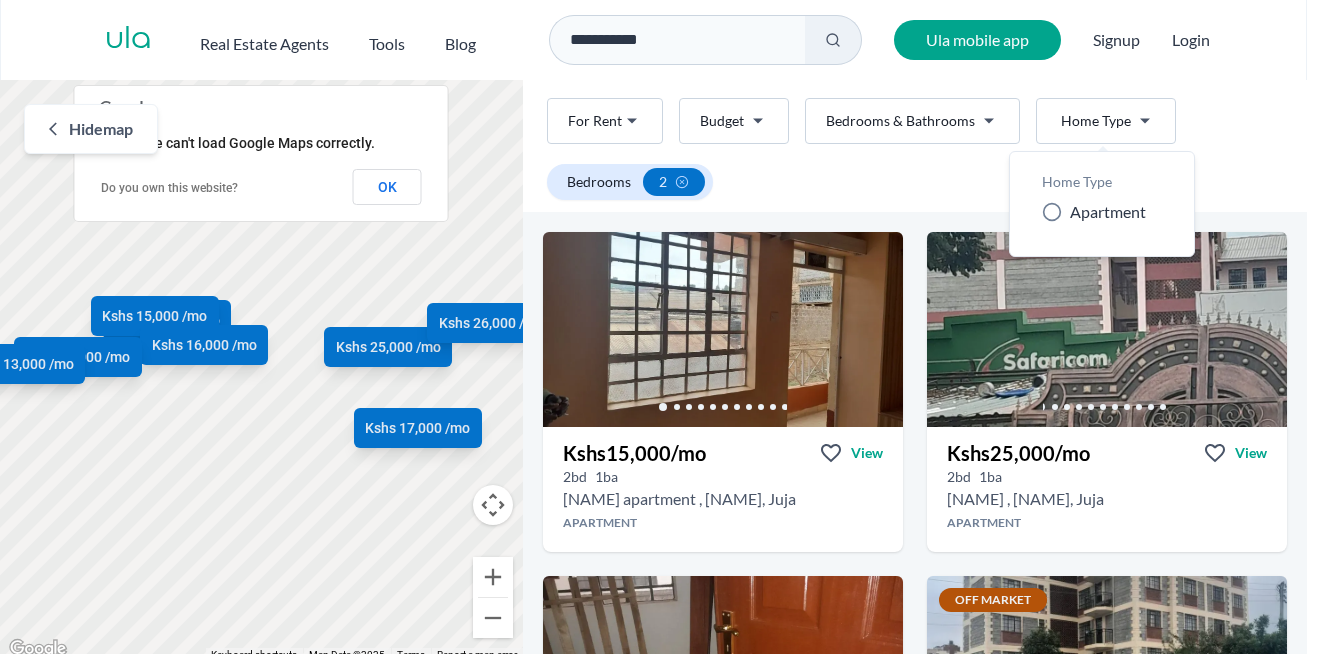click on "**********" at bounding box center (661, 331) 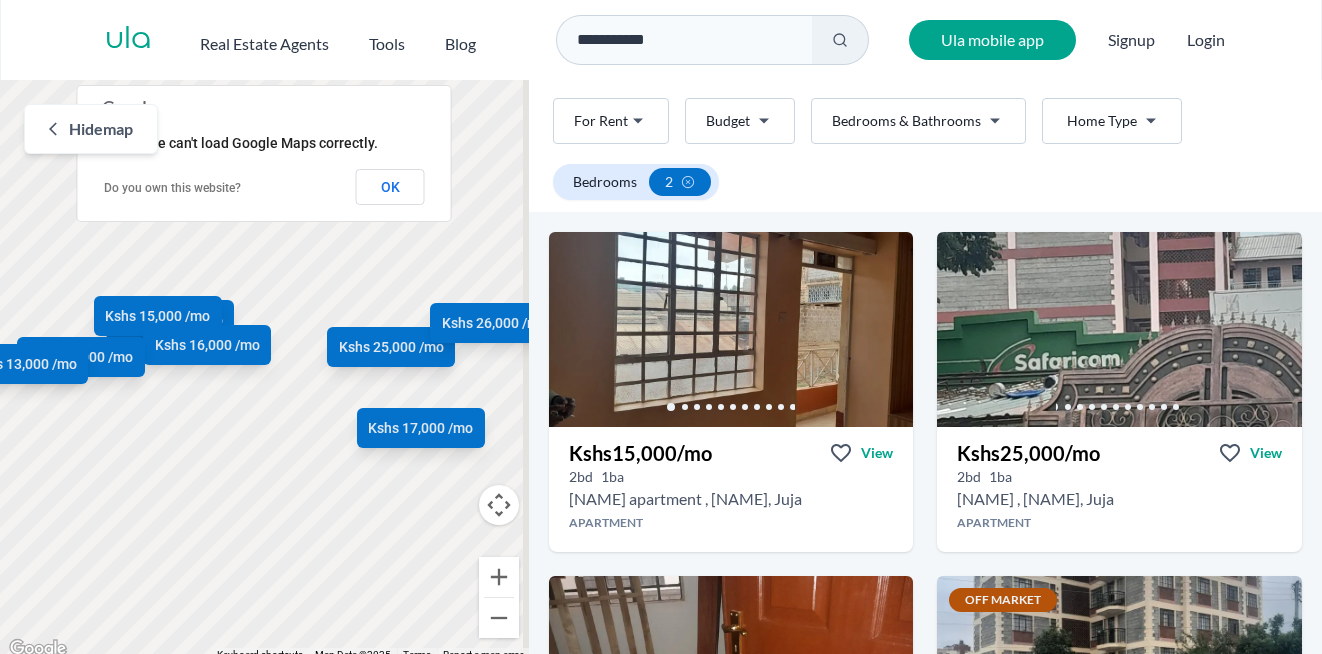click on "**********" at bounding box center [661, 331] 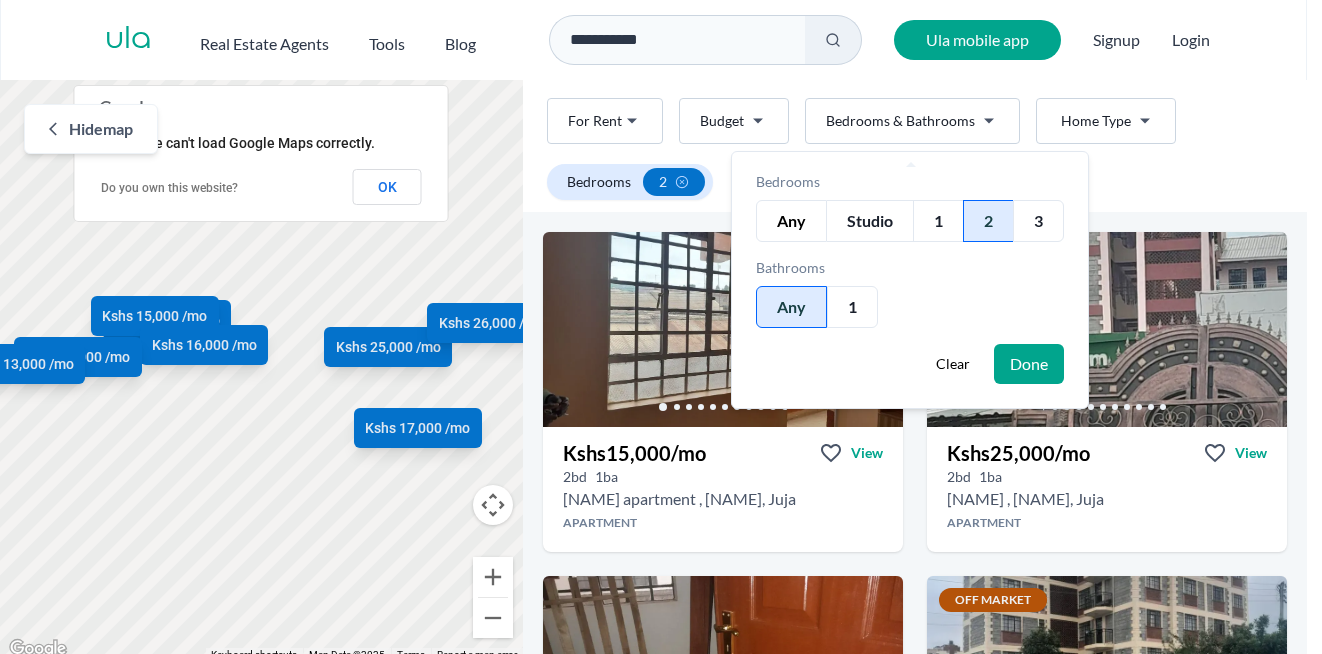 click on "**********" at bounding box center (661, 331) 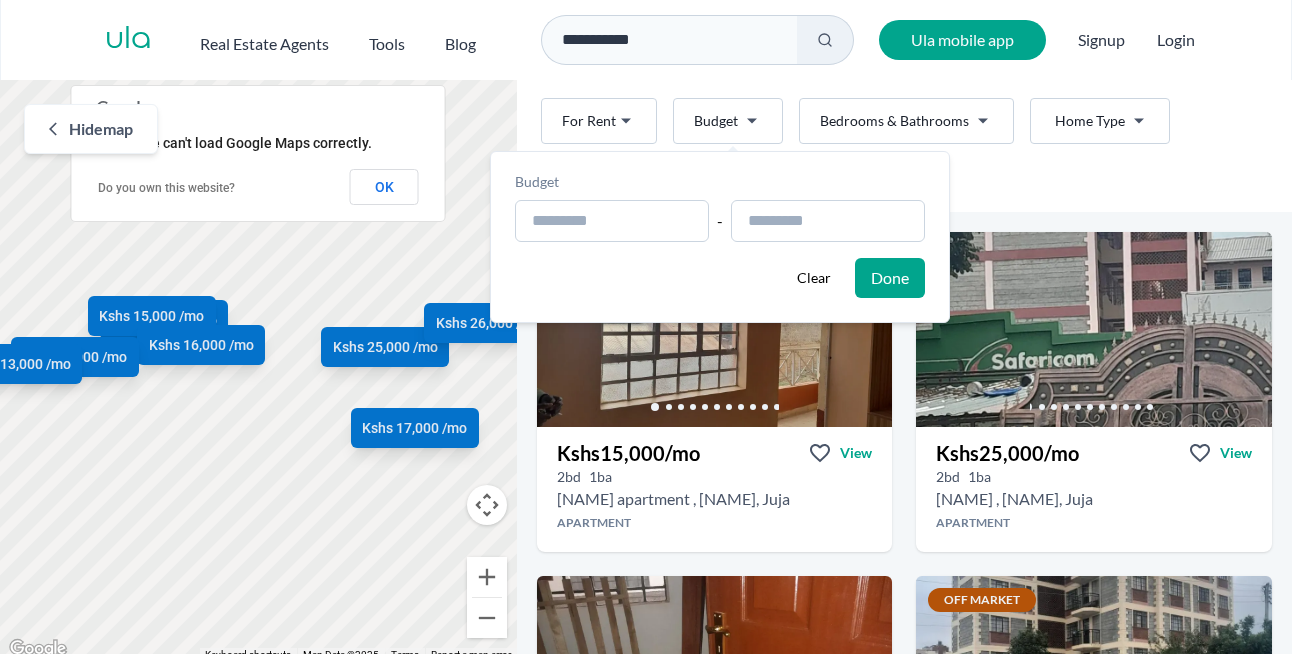 click on "**********" at bounding box center (653, 331) 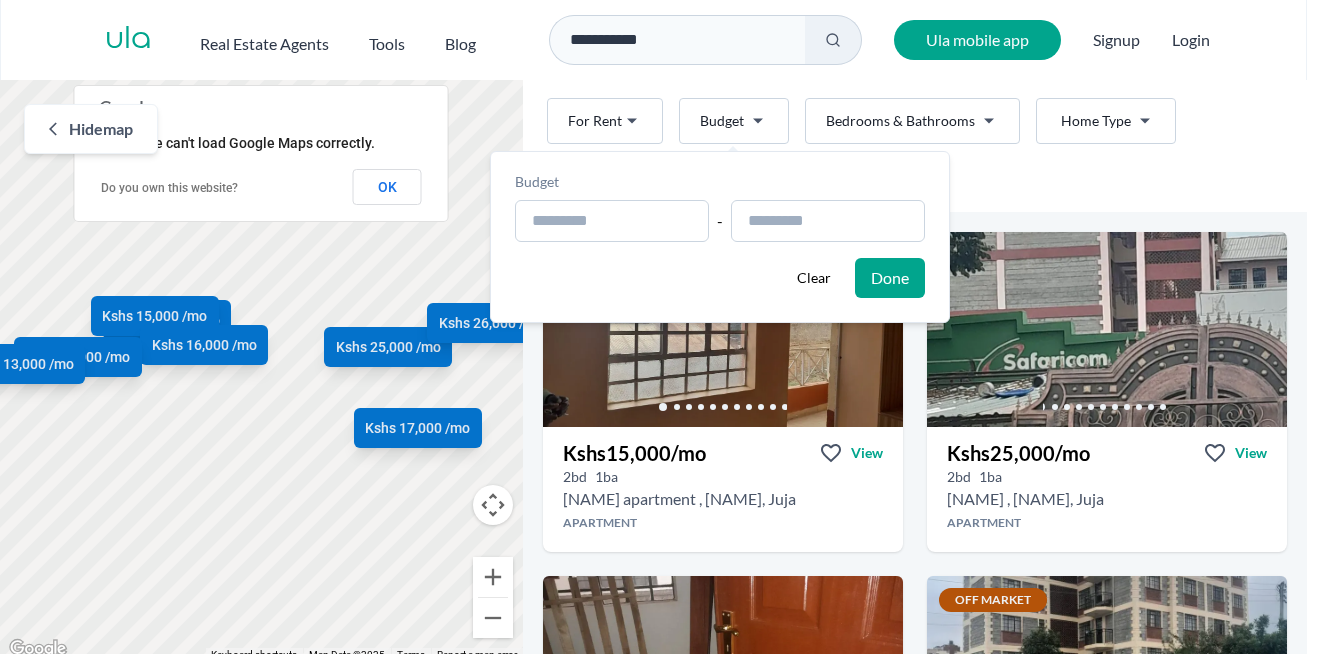 click on "**********" at bounding box center [661, 331] 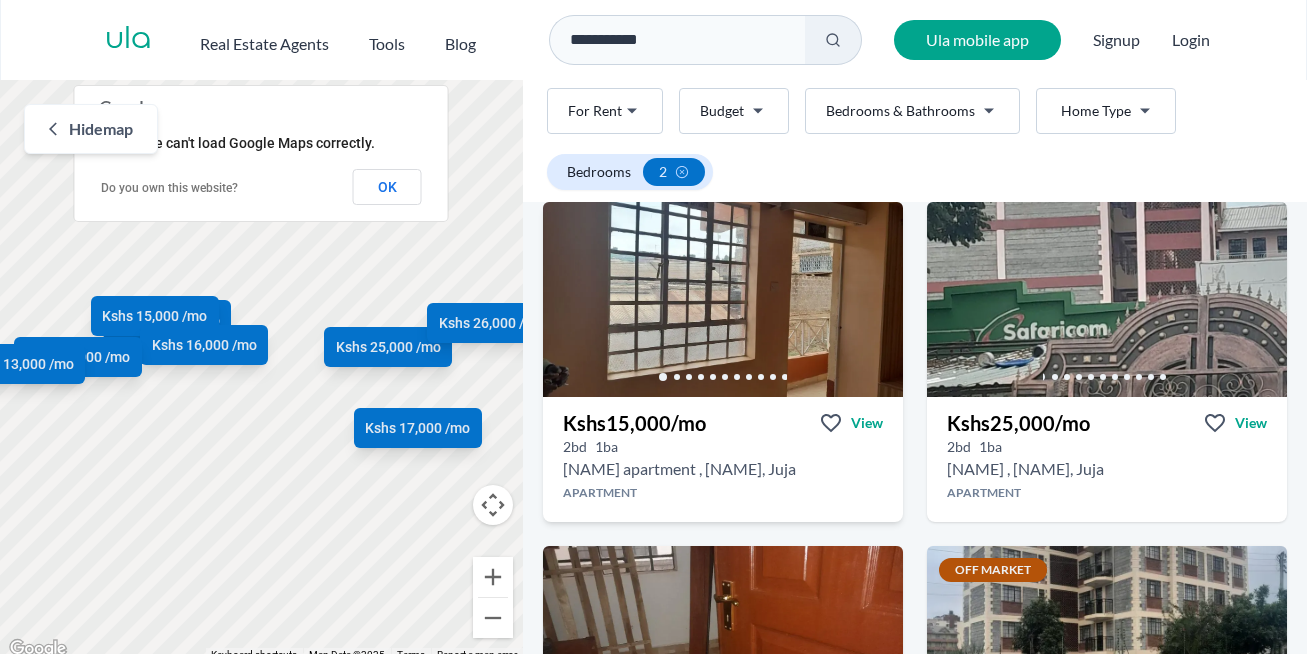 scroll, scrollTop: 109, scrollLeft: 0, axis: vertical 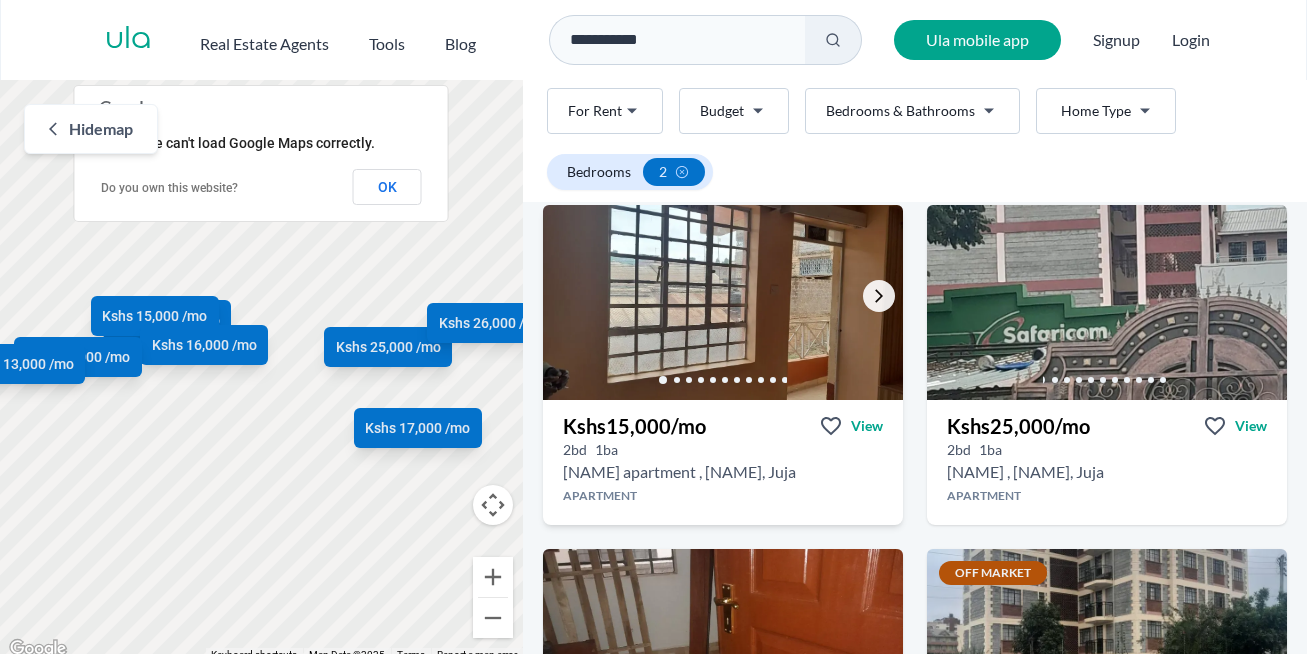 click 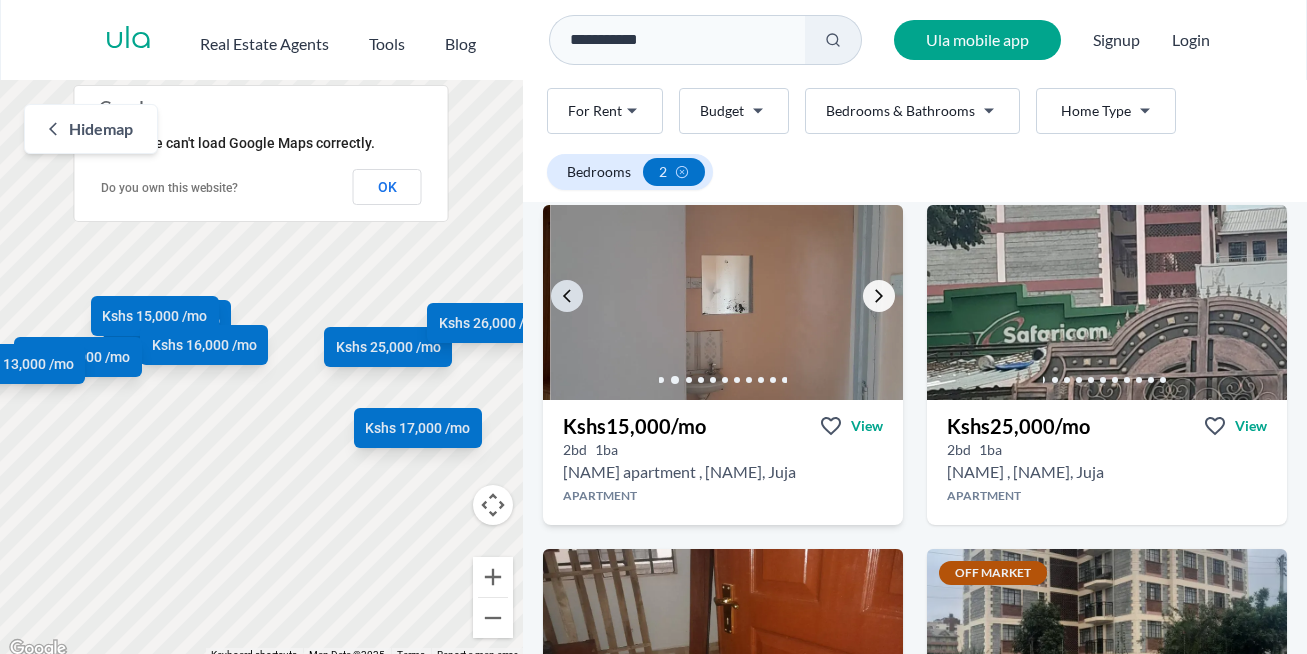click 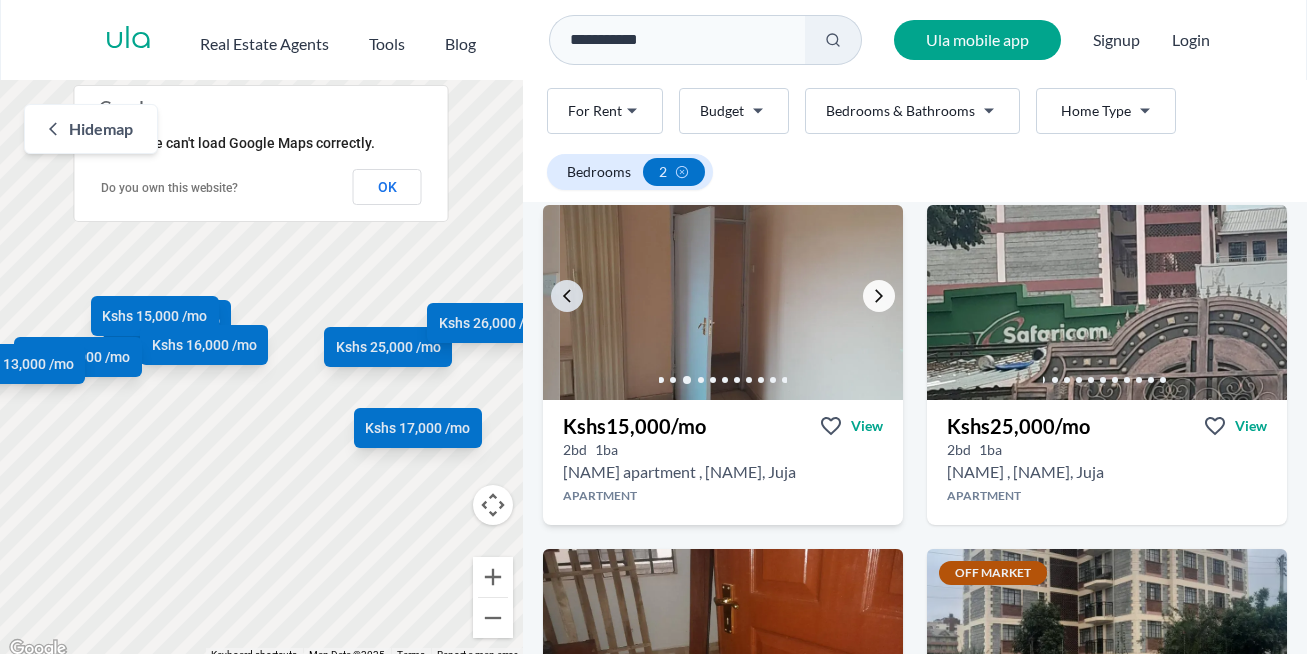 click 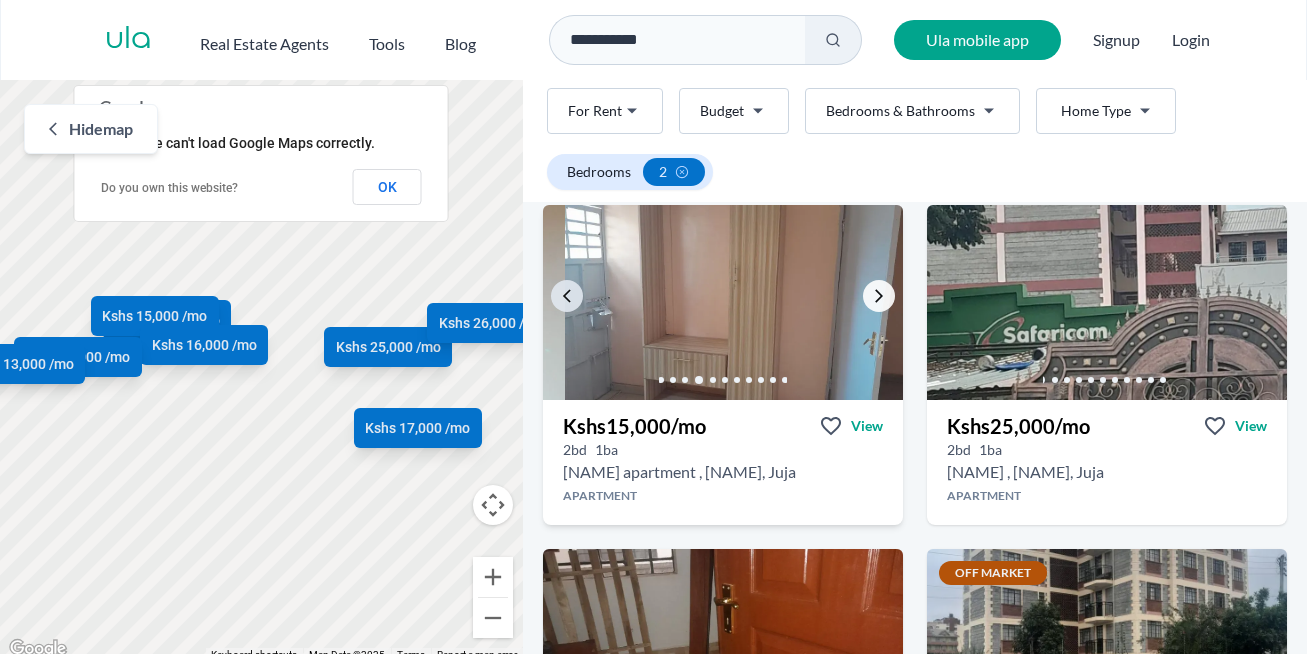 click 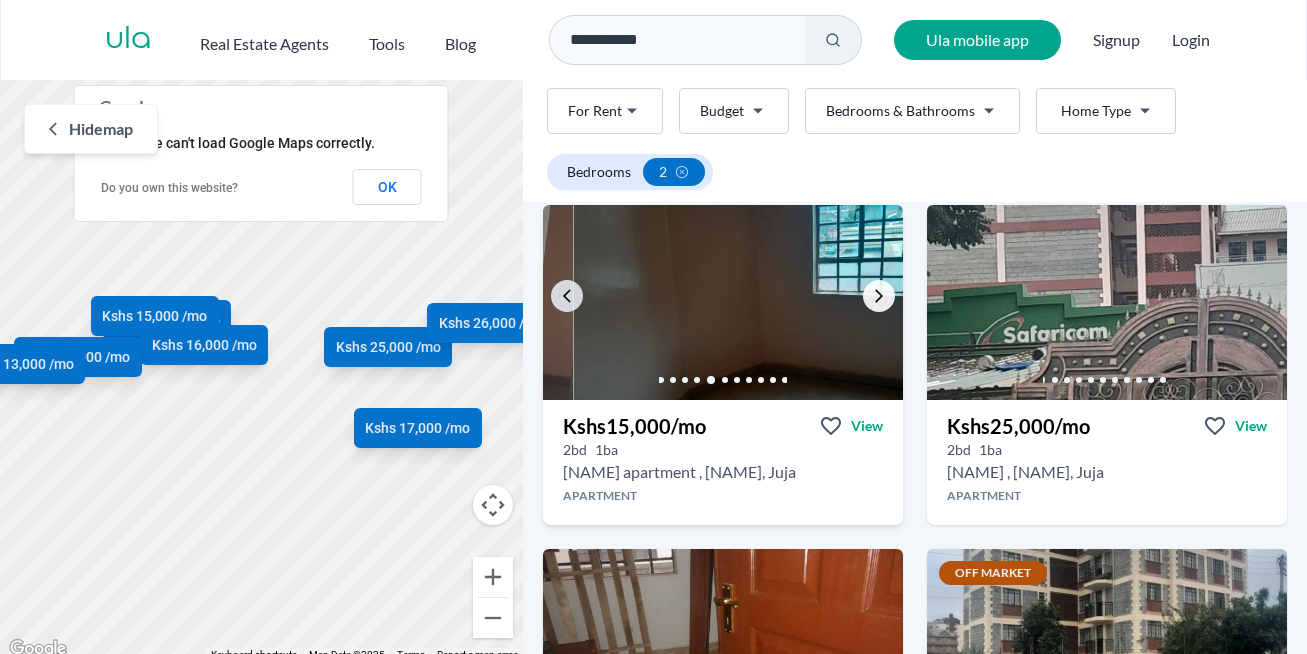 click 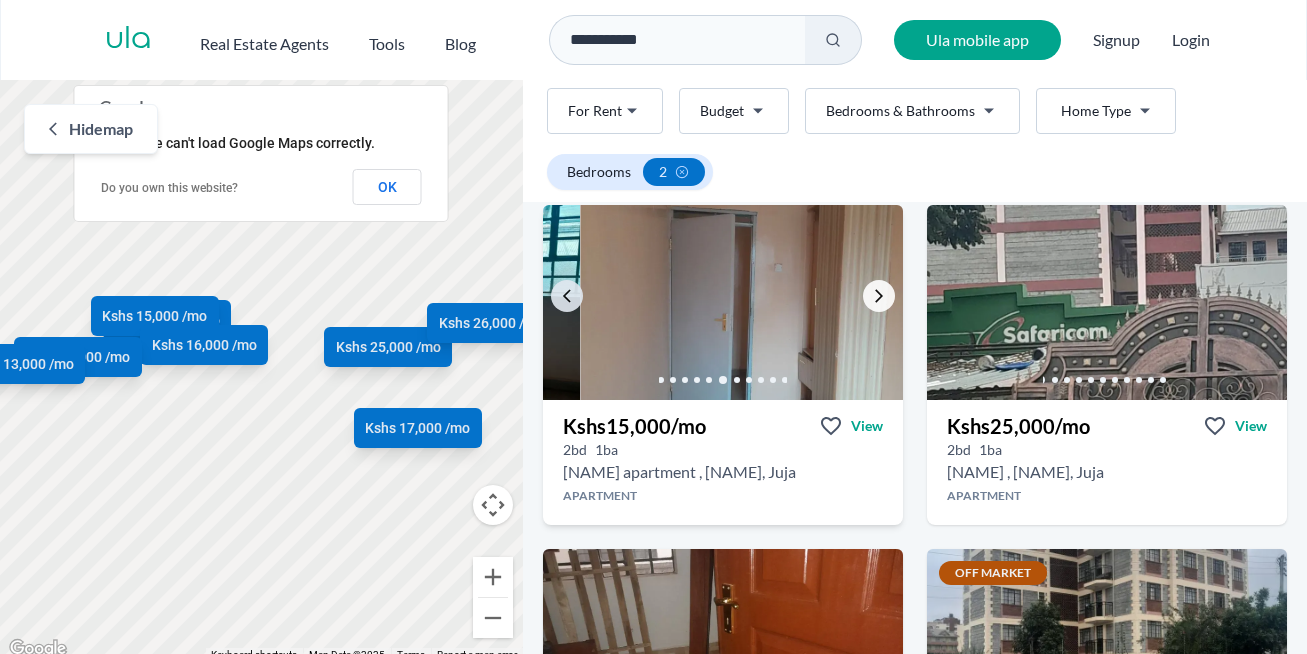 click 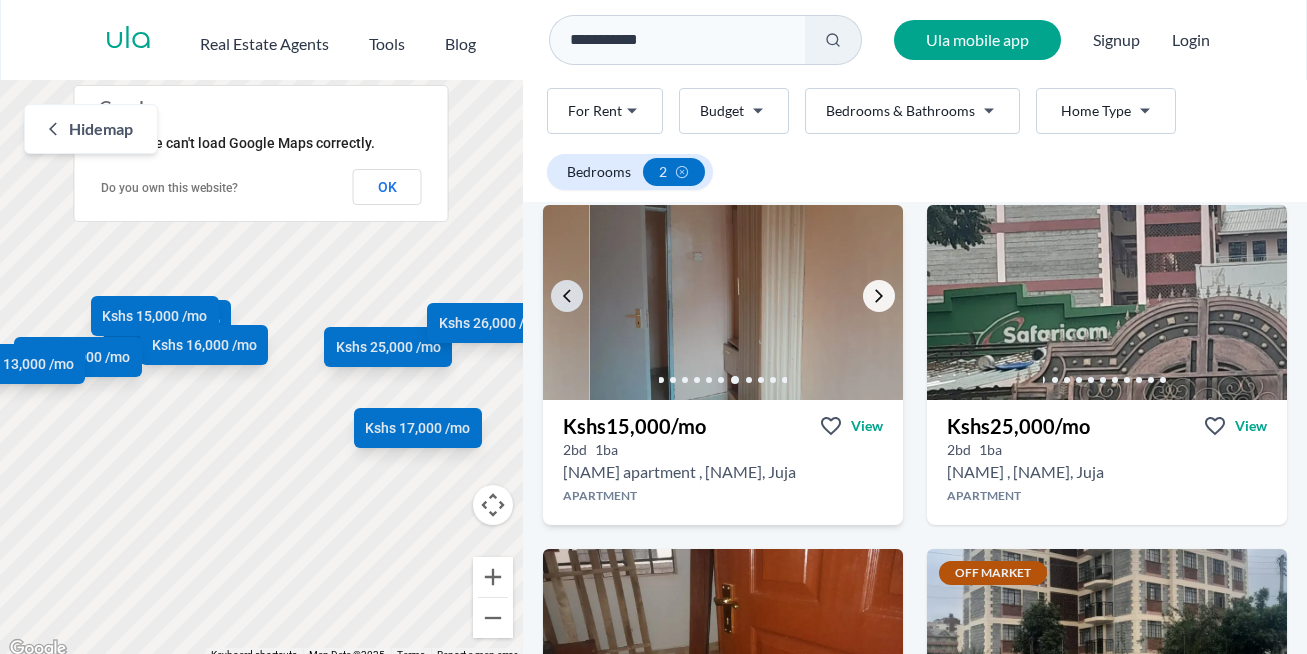 click 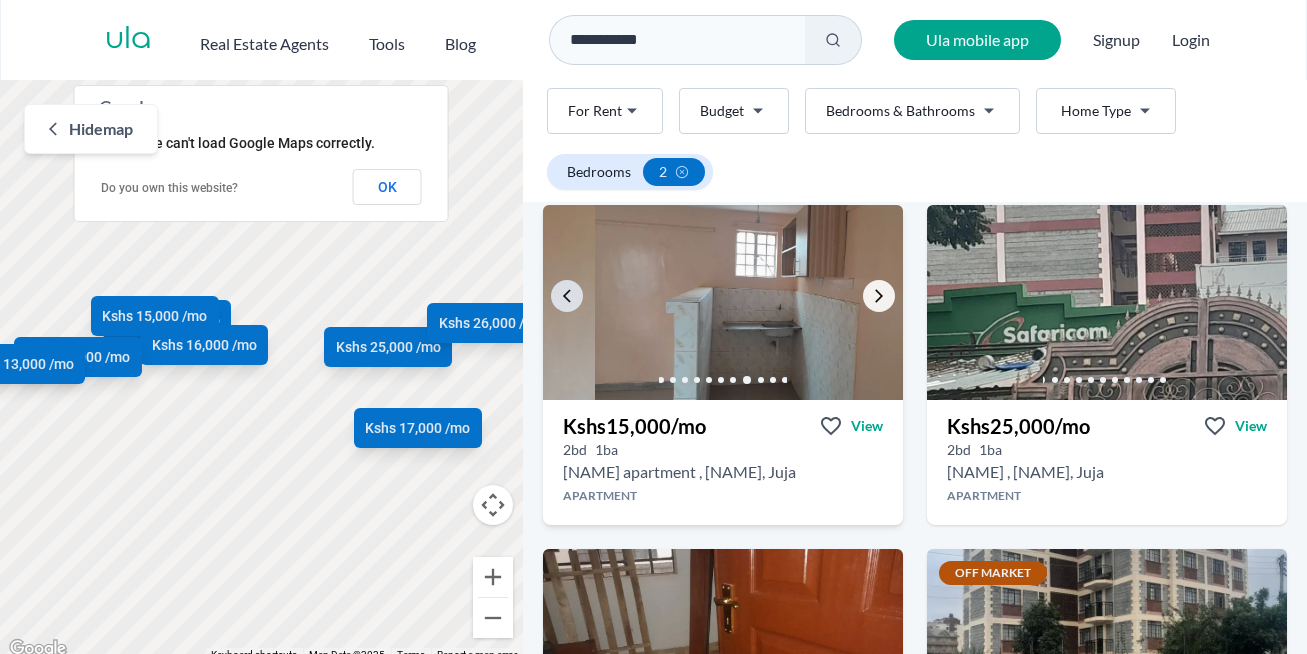 click 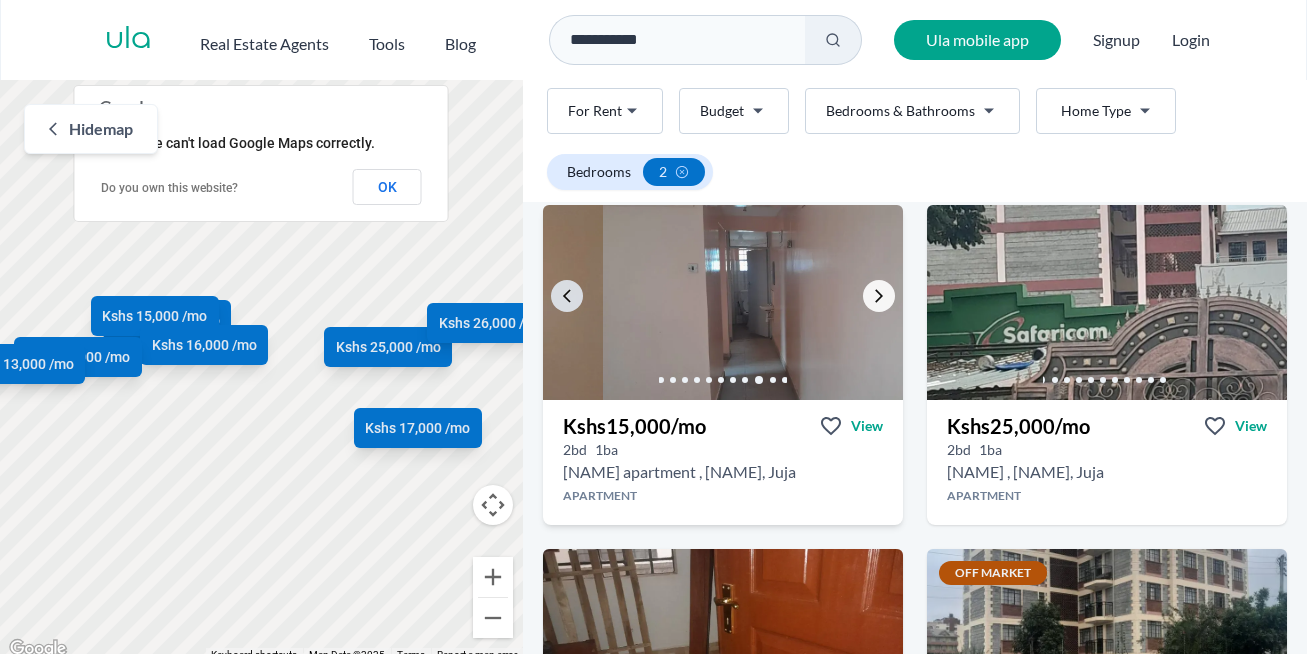 click 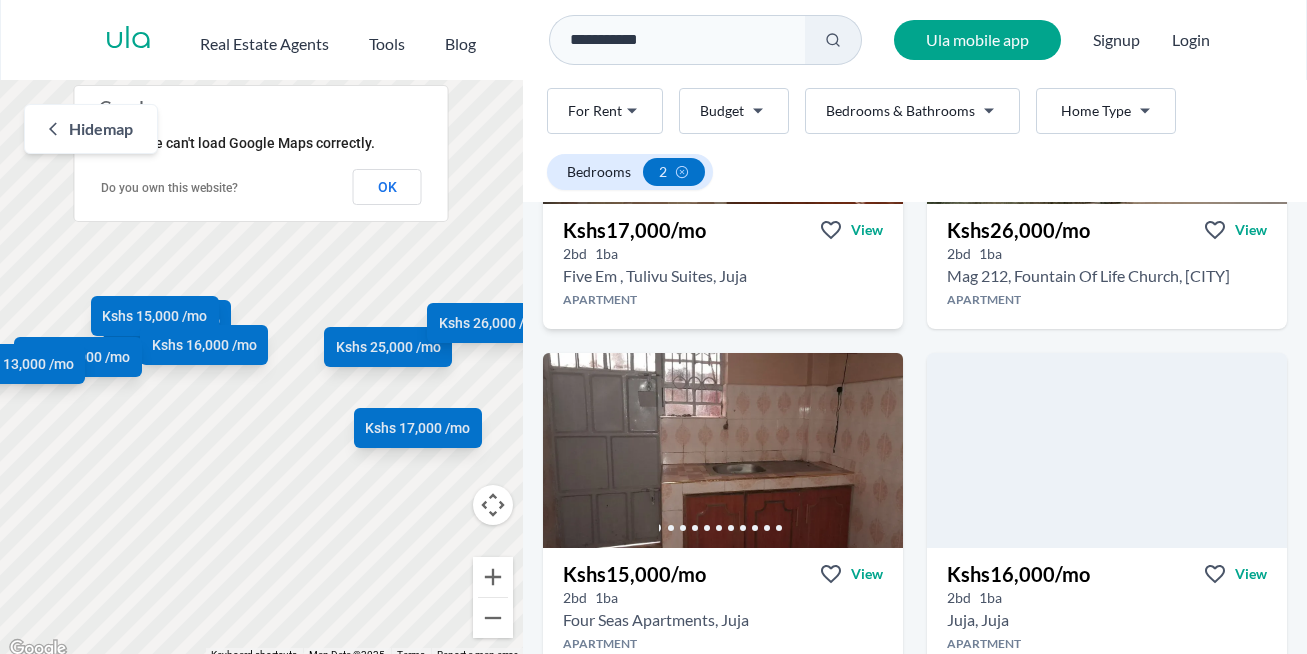 scroll, scrollTop: 768, scrollLeft: 0, axis: vertical 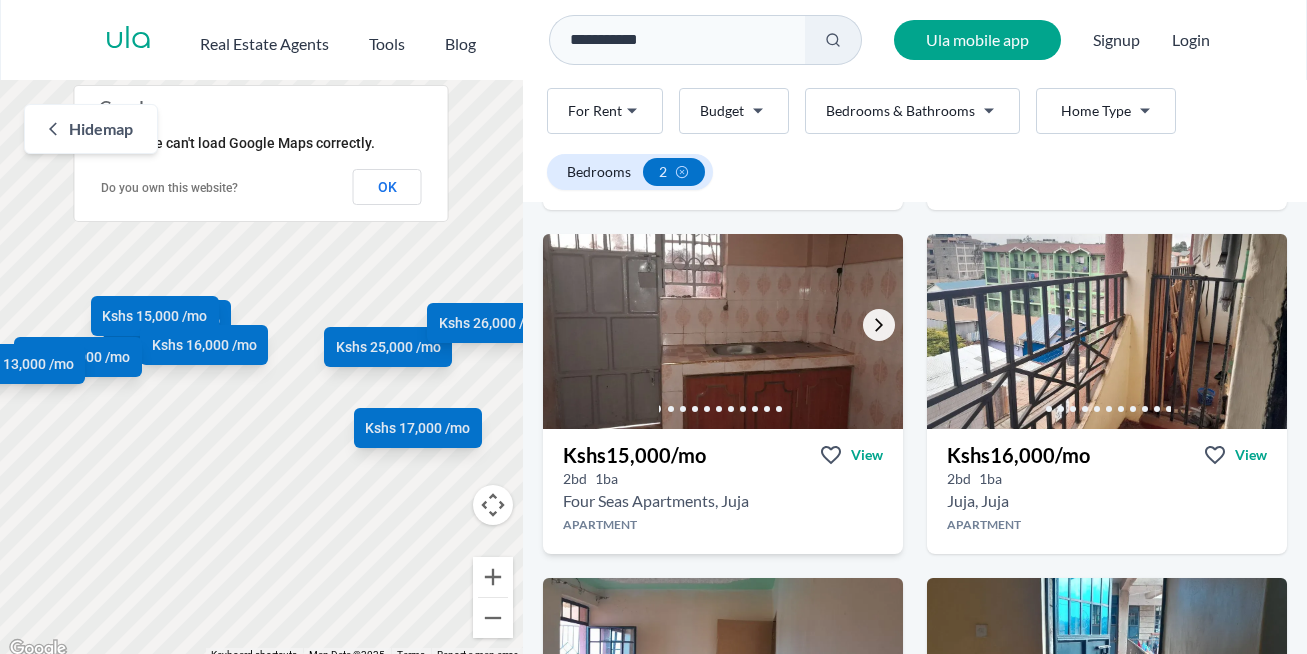 click 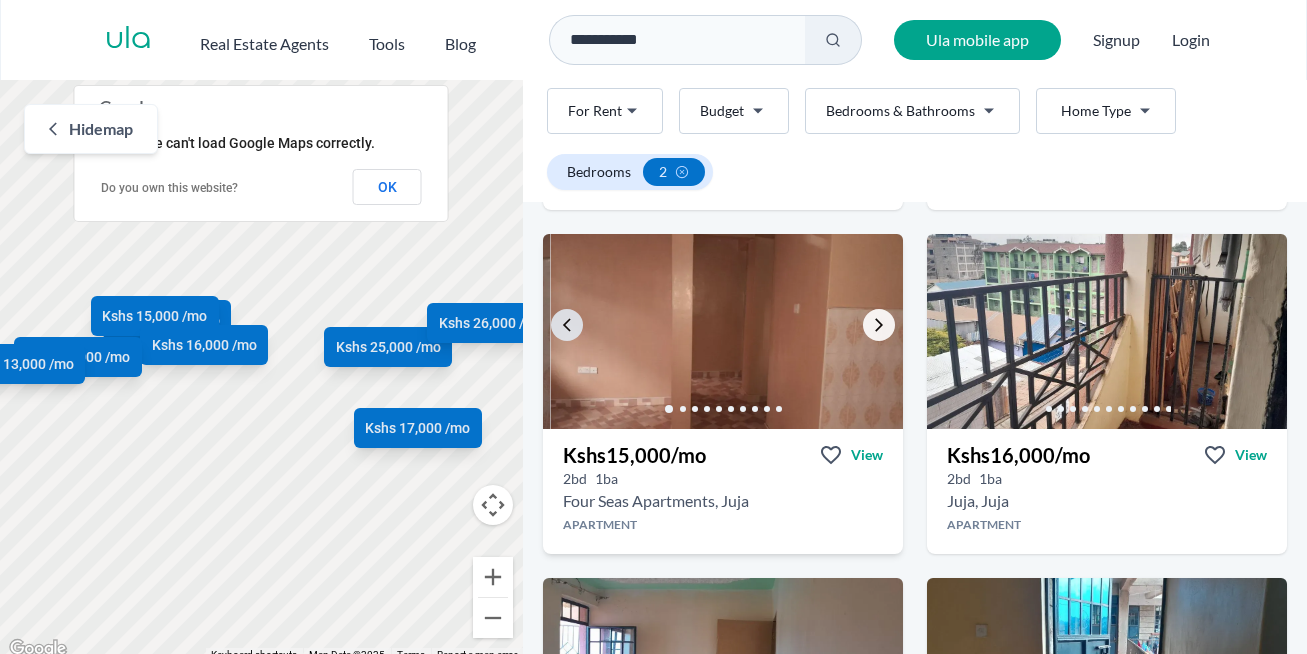 click 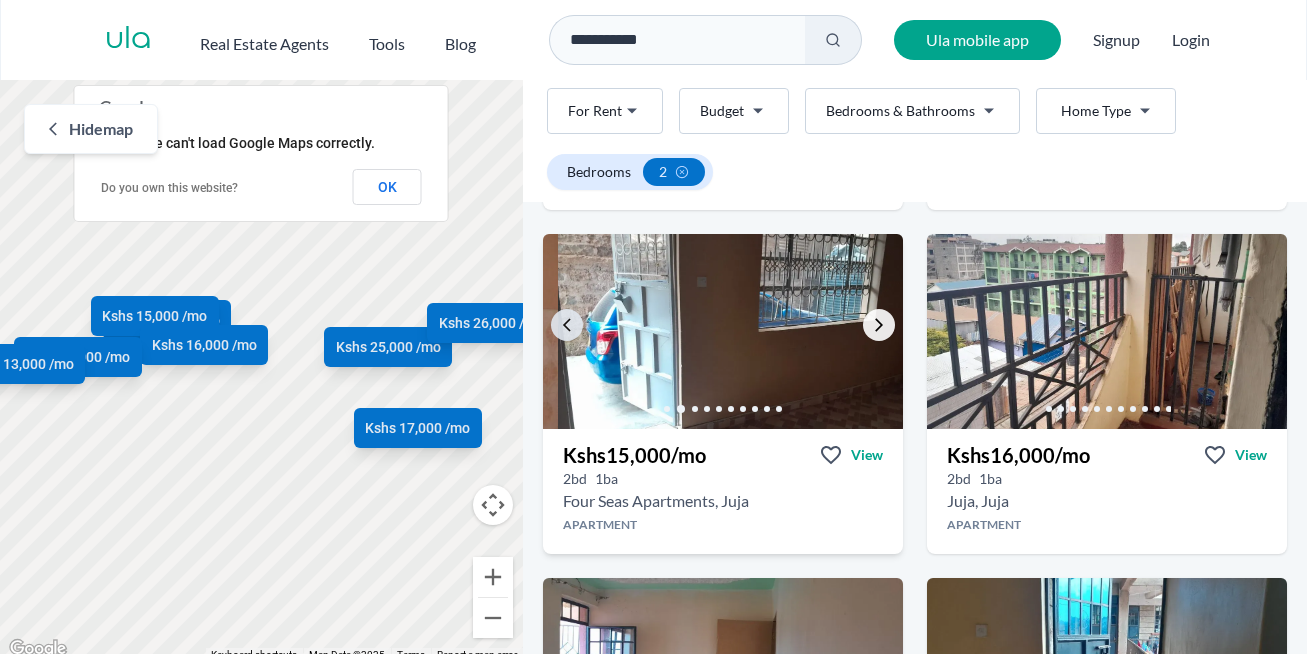 click 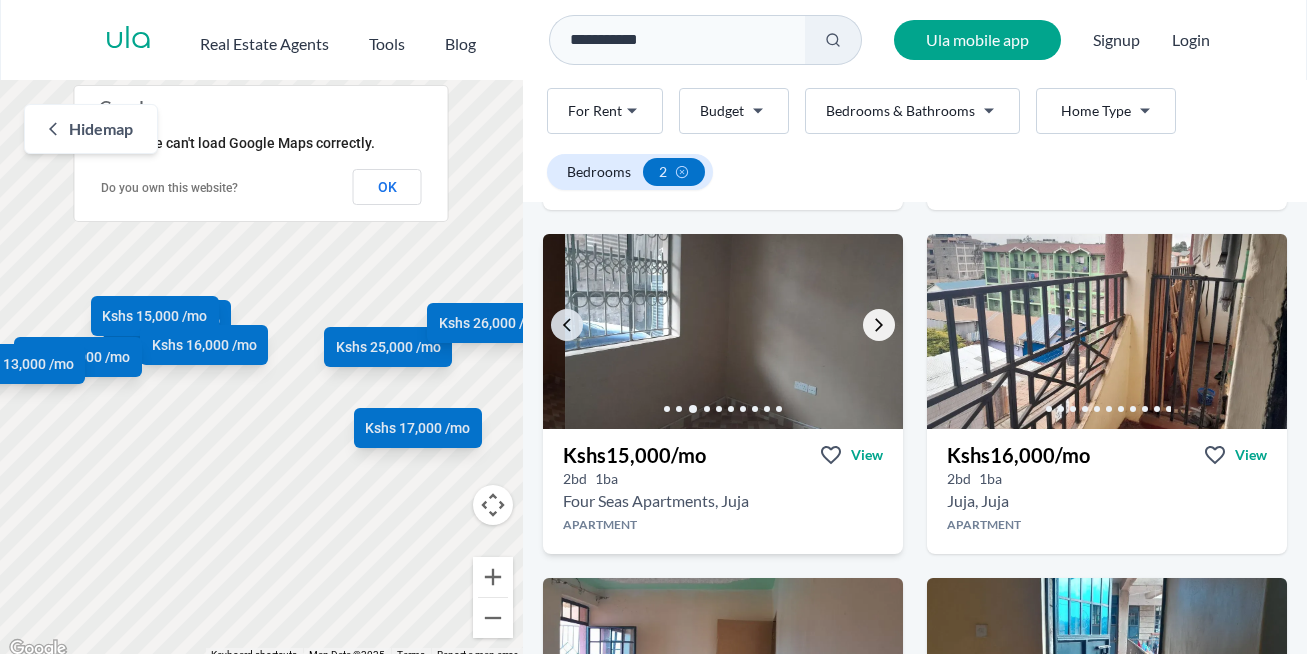 click 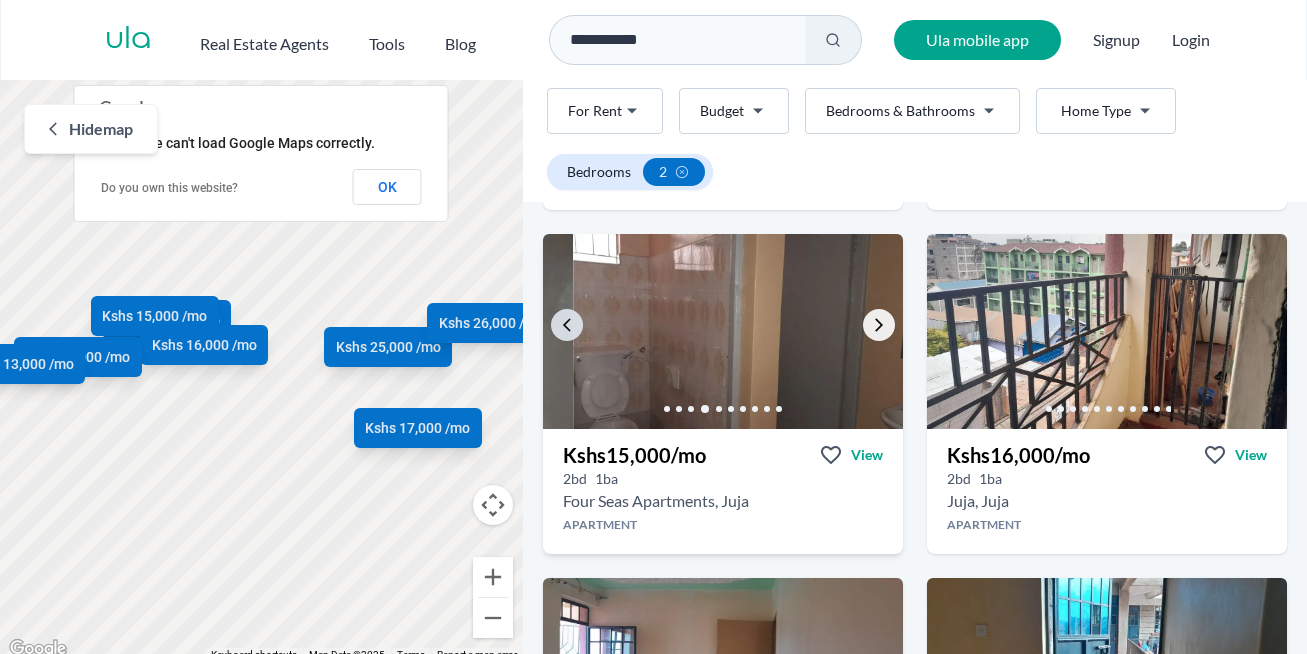 click 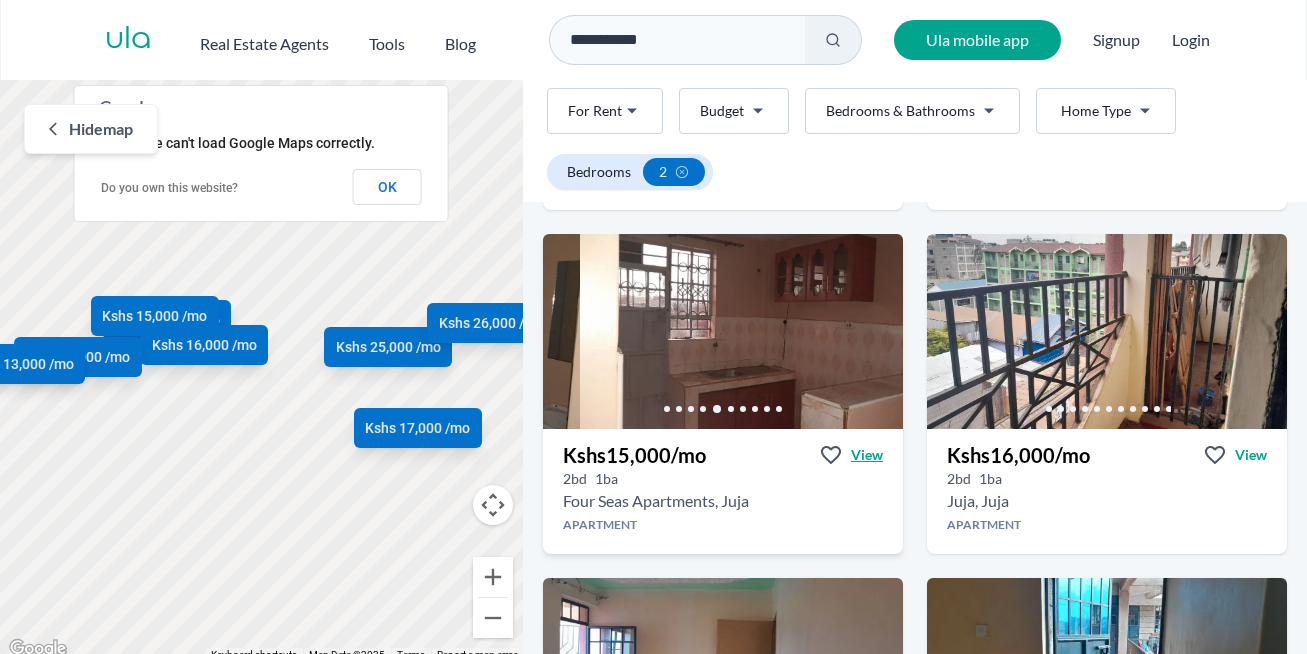 click on "View" at bounding box center [867, 455] 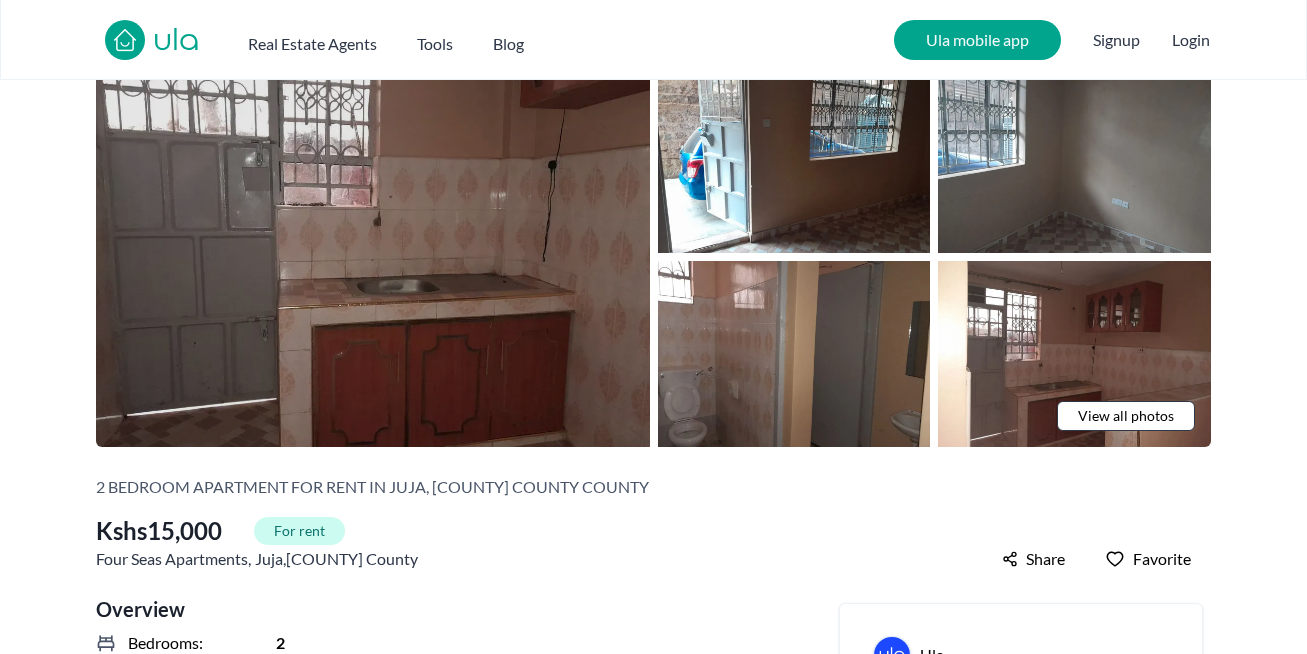 scroll, scrollTop: 73, scrollLeft: 0, axis: vertical 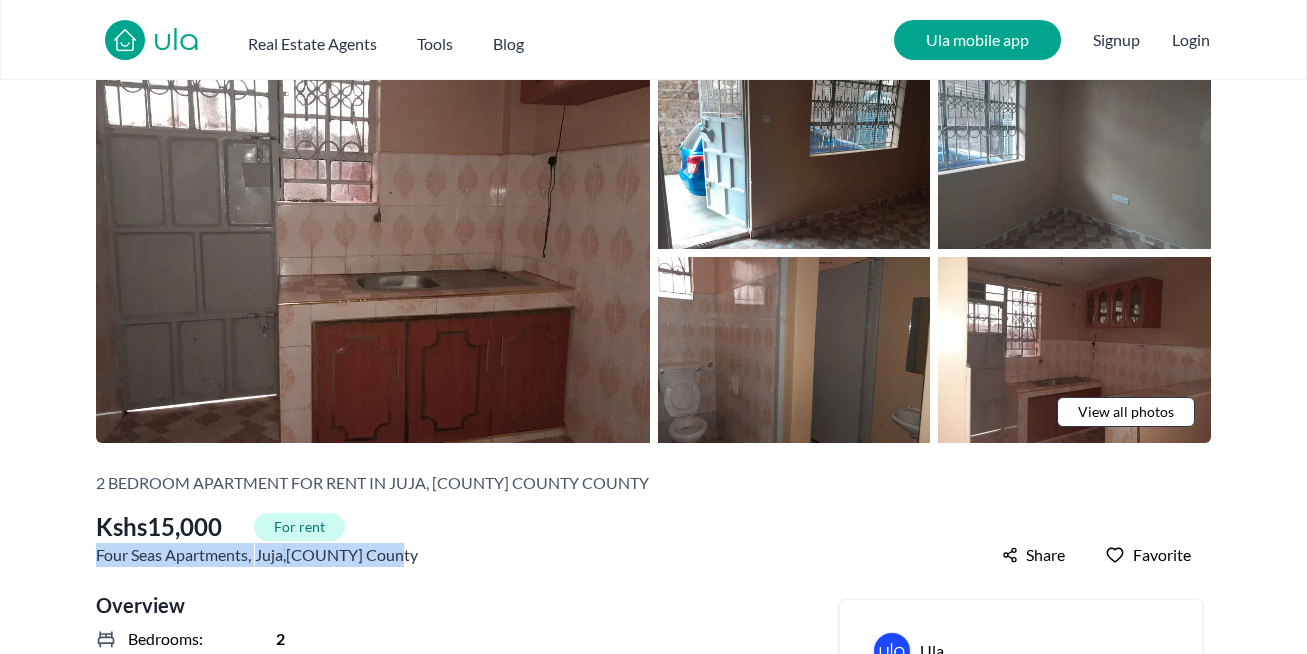 drag, startPoint x: 396, startPoint y: 553, endPoint x: 86, endPoint y: 554, distance: 310.00162 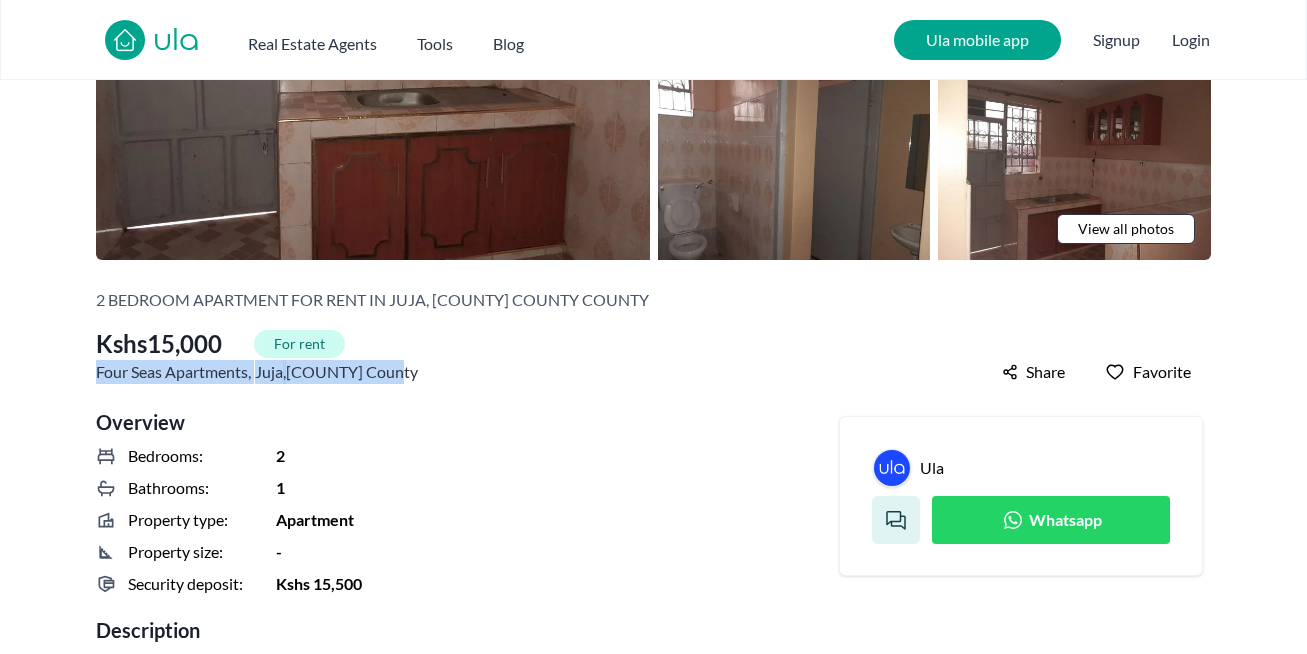 scroll, scrollTop: 285, scrollLeft: 0, axis: vertical 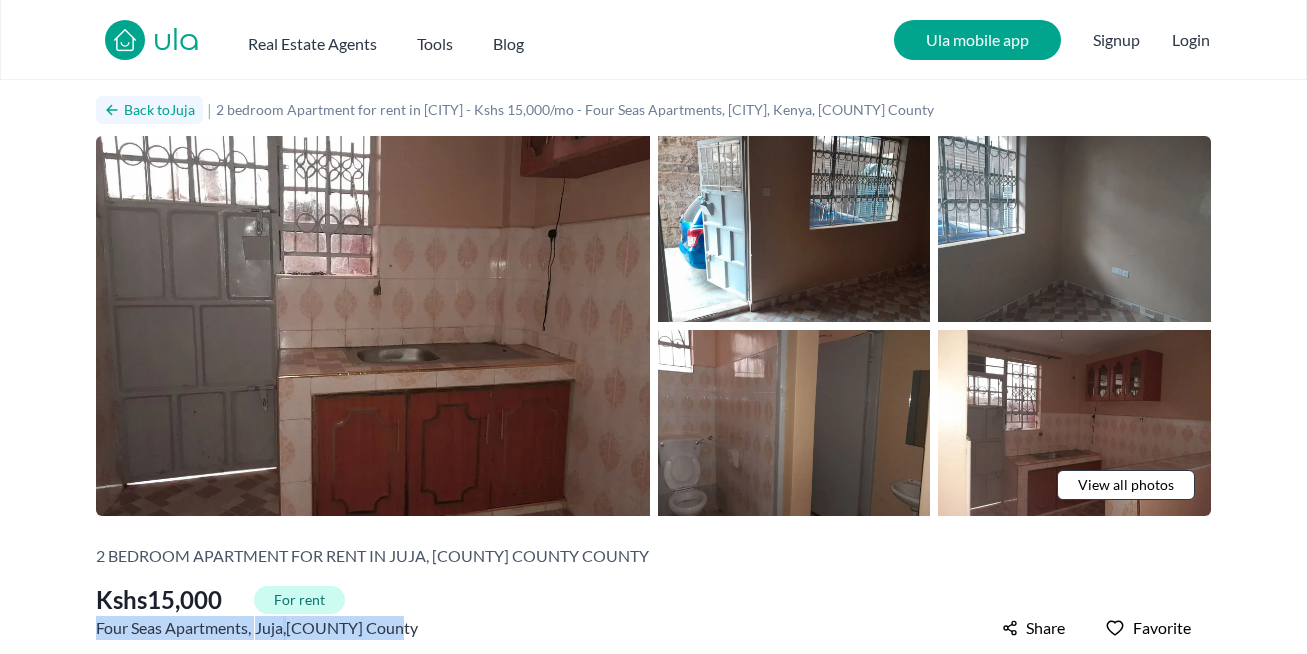 click on "Back to  Juja" at bounding box center [159, 110] 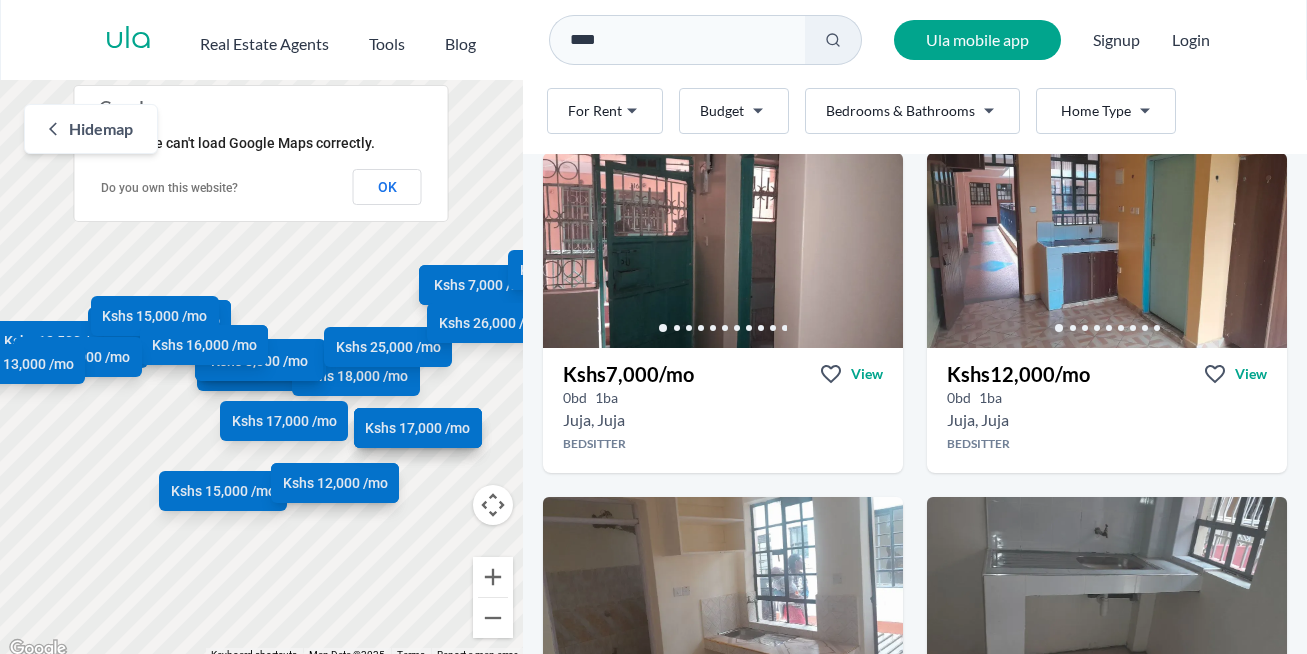 scroll, scrollTop: 109, scrollLeft: 0, axis: vertical 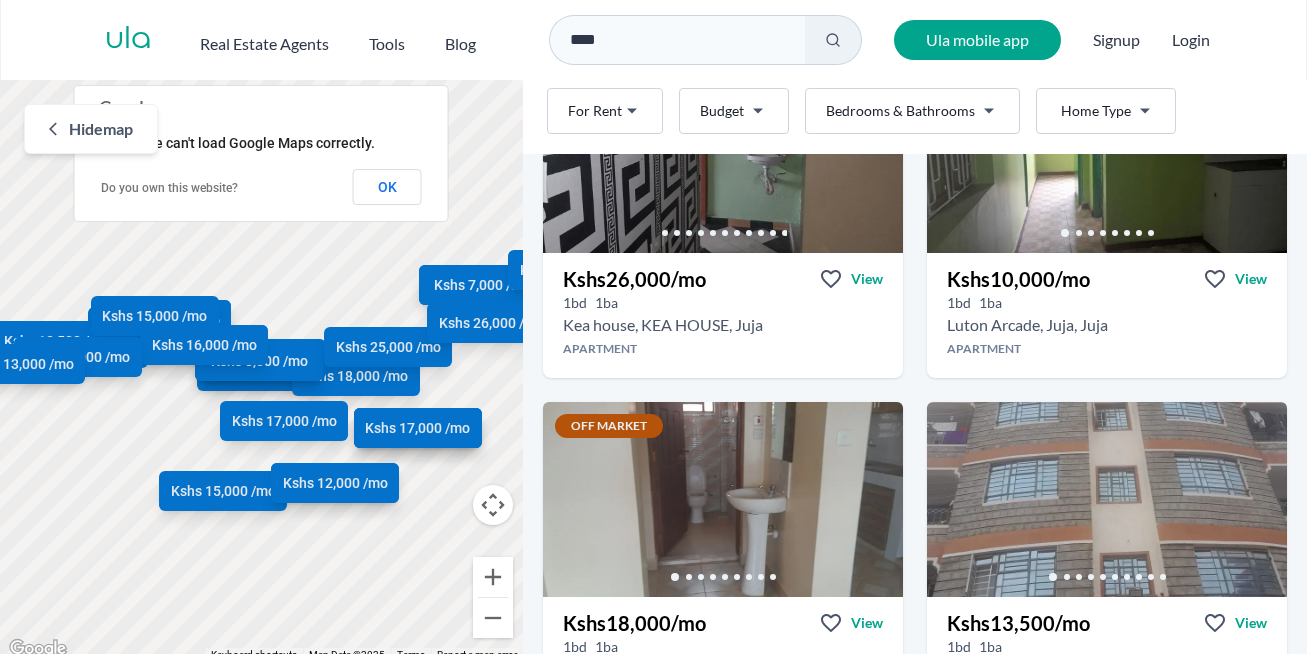 click on "Are you a real estate agent?   Reach more buyers and renters. Sign up Ula Homes App: Easy home search Explore more homes in the app Install ula Real Estate Agents Tools Blog **** Ula mobile app Signup Login Map Rent For Rent Budget Bedrooms & Bathrooms   Type   Home Type Rent For Rent Budget   Type   Home Type Filter Hide  map   ← Move left → Move right ↑ Move up ↓ Move down + Zoom in - Zoom out Home Jump left by 75% End Jump right by 75% Page Up Jump up by 75% Page Down Jump down by 75% Kshs   7,000 /mo Kshs   12,000 /mo Kshs   8,000 /mo Kshs   7,000 /mo Kshs   6,000 /mo Kshs   7,000 /mo Kshs   12,000 /mo Kshs   14,000 /mo Kshs   6,500 /mo Kshs   10,000 /mo Kshs   26,000 /mo Kshs   10,000 /mo Kshs   18,000 /mo Kshs   13,500 /mo Kshs   15,000 /mo Kshs   12,000 /mo Kshs   18,000 /mo Kshs   12,500 /mo Kshs   8,000 /mo Kshs   15,000 /mo Kshs   25,000 /mo Kshs   17,000 /mo Kshs   26,000 /mo Kshs   15,000 /mo Kshs   16,000 /mo Kshs   15,000 /mo Kshs   13,000 /mo Kshs   17,000 /mo Keyboard shortcuts 100 m" at bounding box center [653, 331] 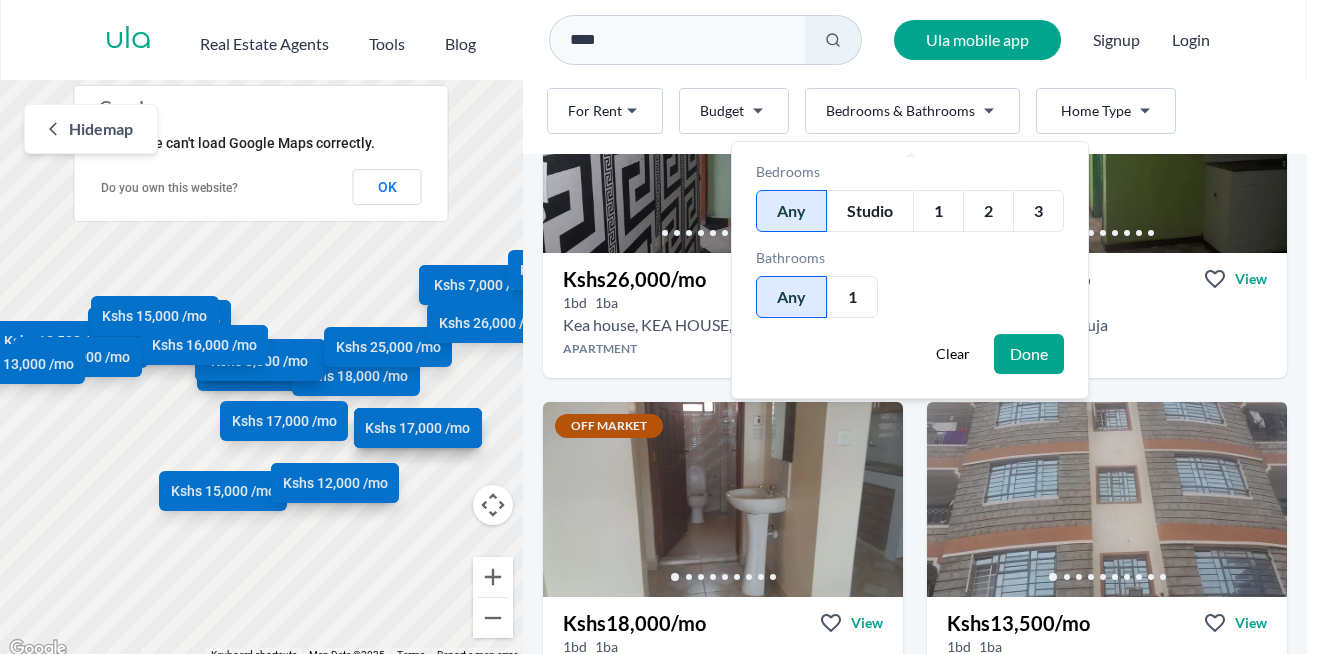 click on "2" at bounding box center [988, 211] 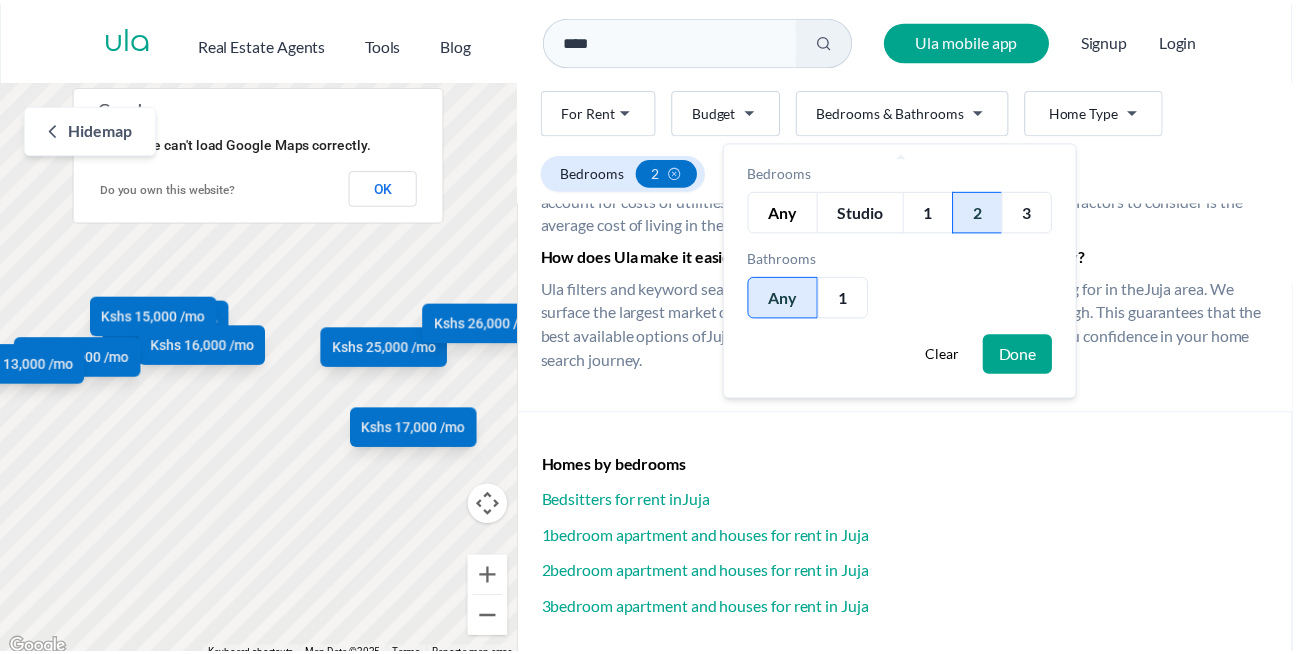 scroll, scrollTop: 1854, scrollLeft: 0, axis: vertical 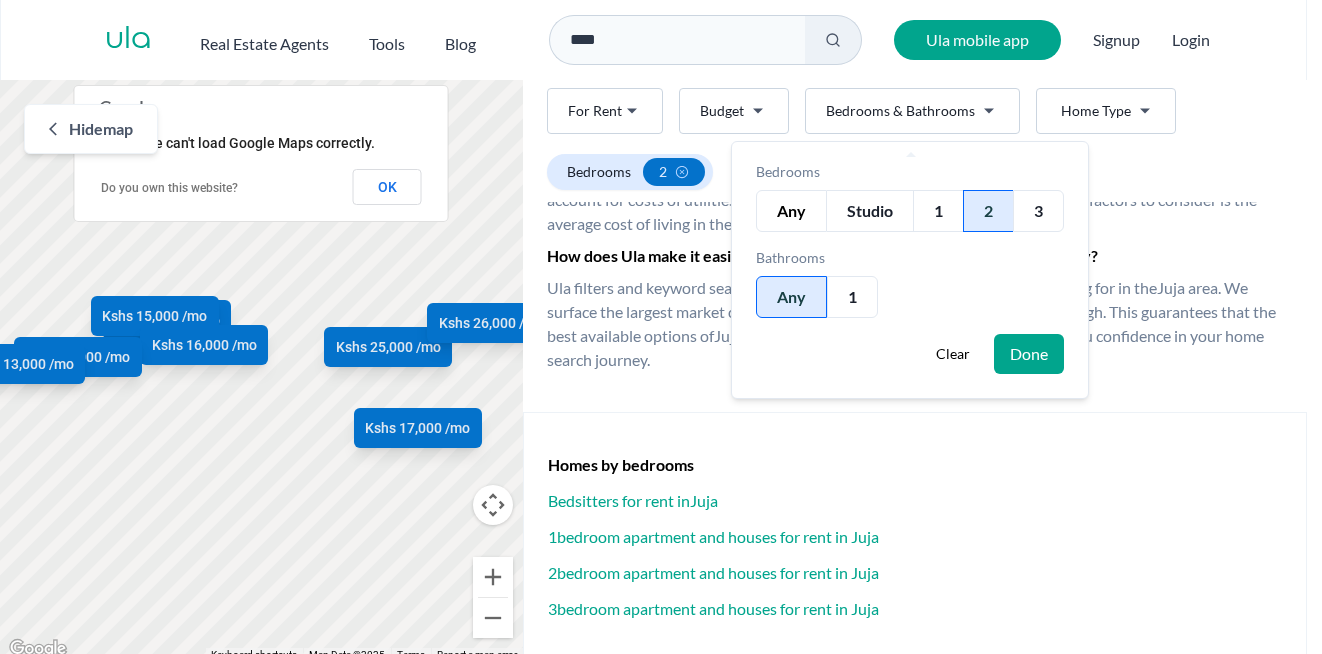 click on "Done" at bounding box center (1029, 354) 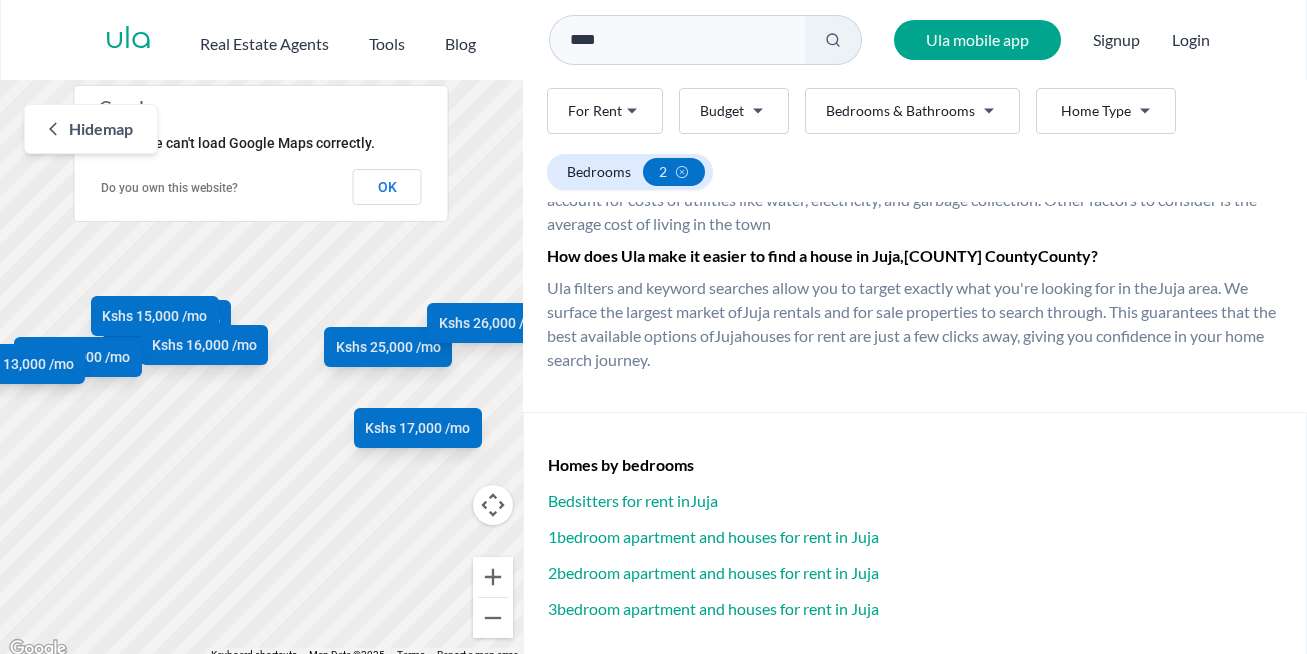 click on "Are you a real estate agent?   Reach more buyers and renters. Sign up Ula Homes App: Easy home search Explore more homes in the app Install ula Real Estate Agents Tools Blog **** Ula mobile app Signup Login Map Rent For Rent Budget Bedrooms & Bathrooms   Type   Home Type Rent For Rent Budget   Type   Home Type Filter Bedrooms 2 Hide  map   ← Move left → Move right ↑ Move up ↓ Move down + Zoom in - Zoom out Home Jump left by 75% End Jump right by 75% Page Up Jump up by 75% Page Down Jump down by 75% Kshs   15,000 /mo Kshs   25,000 /mo Kshs   17,000 /mo Kshs   26,000 /mo Kshs   15,000 /mo Kshs   16,000 /mo Kshs   15,000 /mo Kshs   13,000 /mo Keyboard shortcuts Map Data Map Data ©2025 Map data ©2025 100 m  Click to toggle between metric and imperial units Terms Report a map error This page can't load Google Maps correctly. Do you own this website? OK Juja  rentals Apartments and Houses for Rent in Juja Rent For Rent Budget Bedrooms & Bathrooms   Type   Home Type Rent For Rent Budget   Type   Home Type" at bounding box center [653, 331] 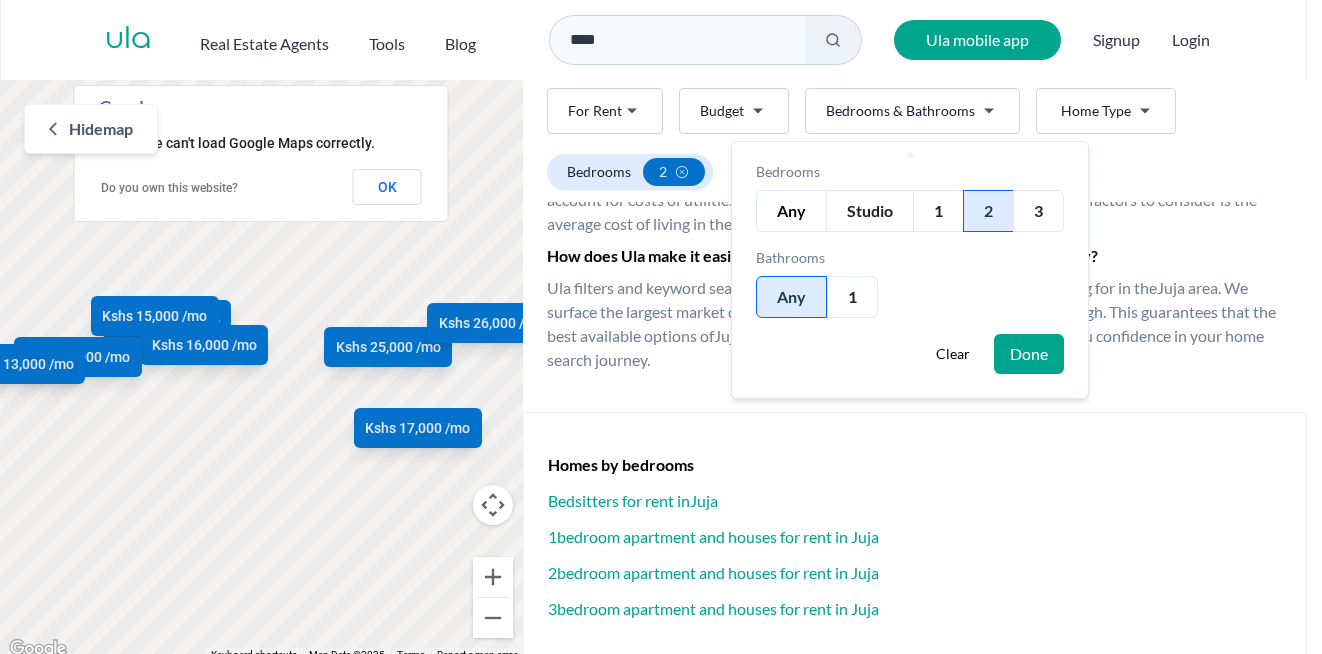 click on "Bedrooms Any Studio 1 2 3 Bathrooms Any 1 Clear Done" at bounding box center (910, 270) 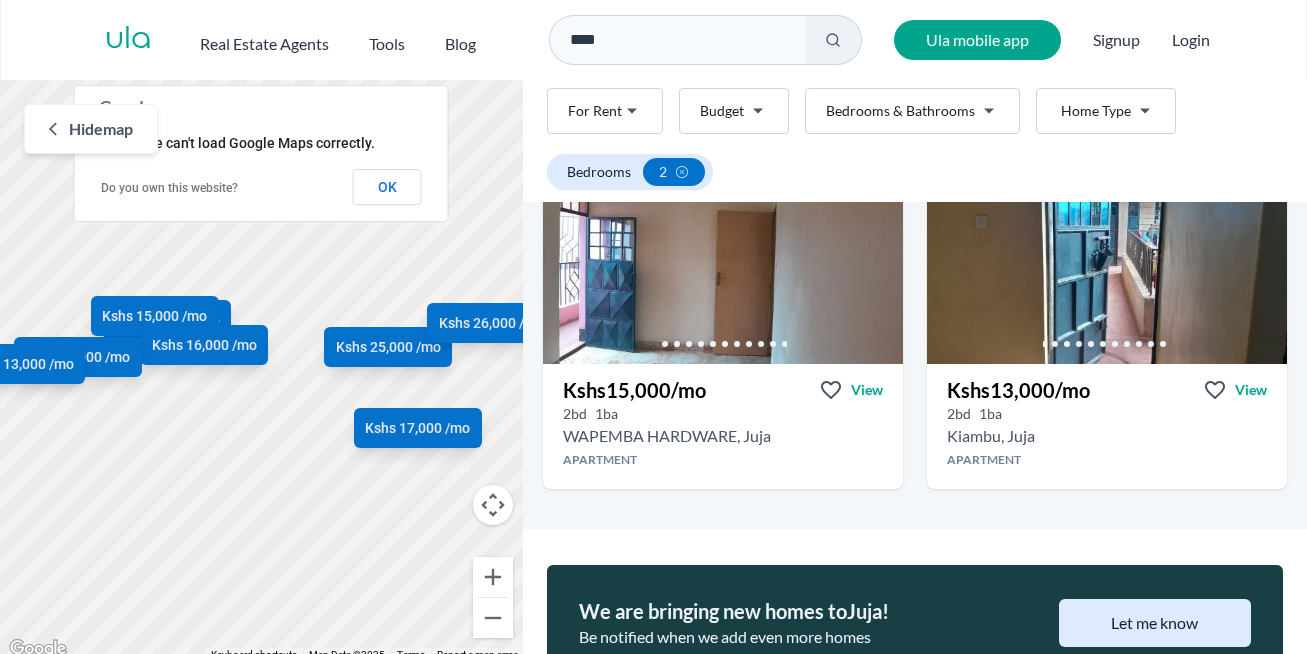 scroll, scrollTop: 1178, scrollLeft: 0, axis: vertical 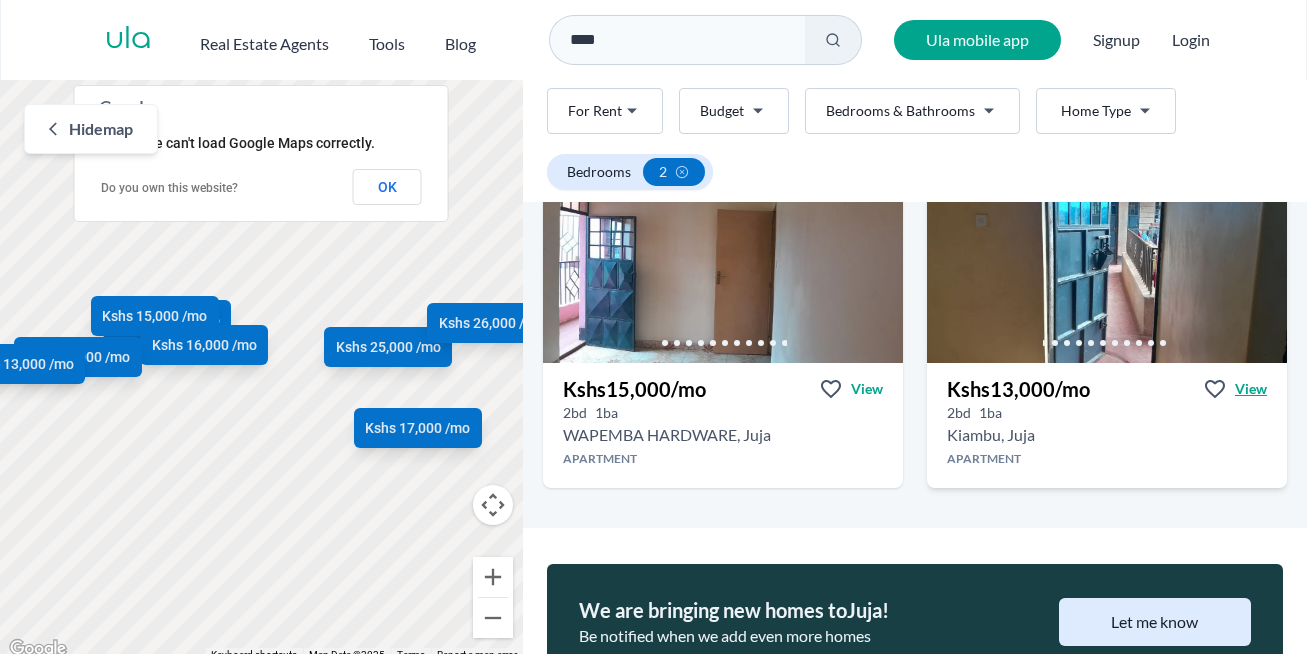 click on "View" at bounding box center (1251, 389) 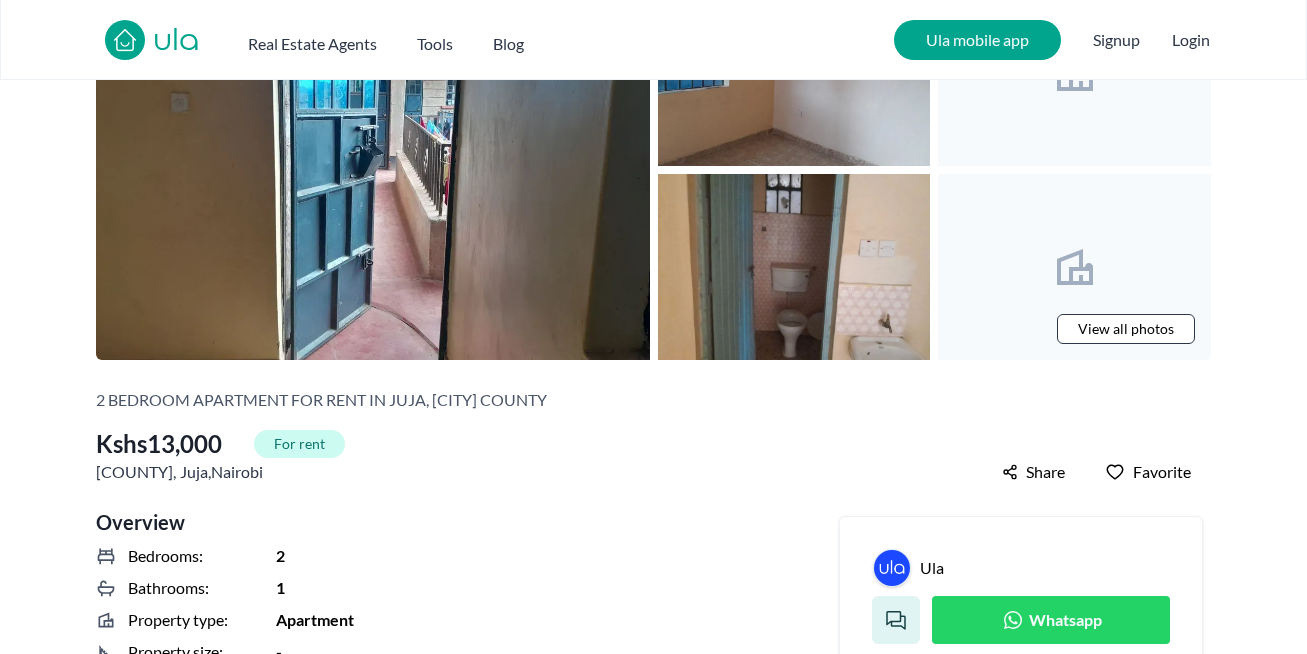 scroll, scrollTop: 300, scrollLeft: 0, axis: vertical 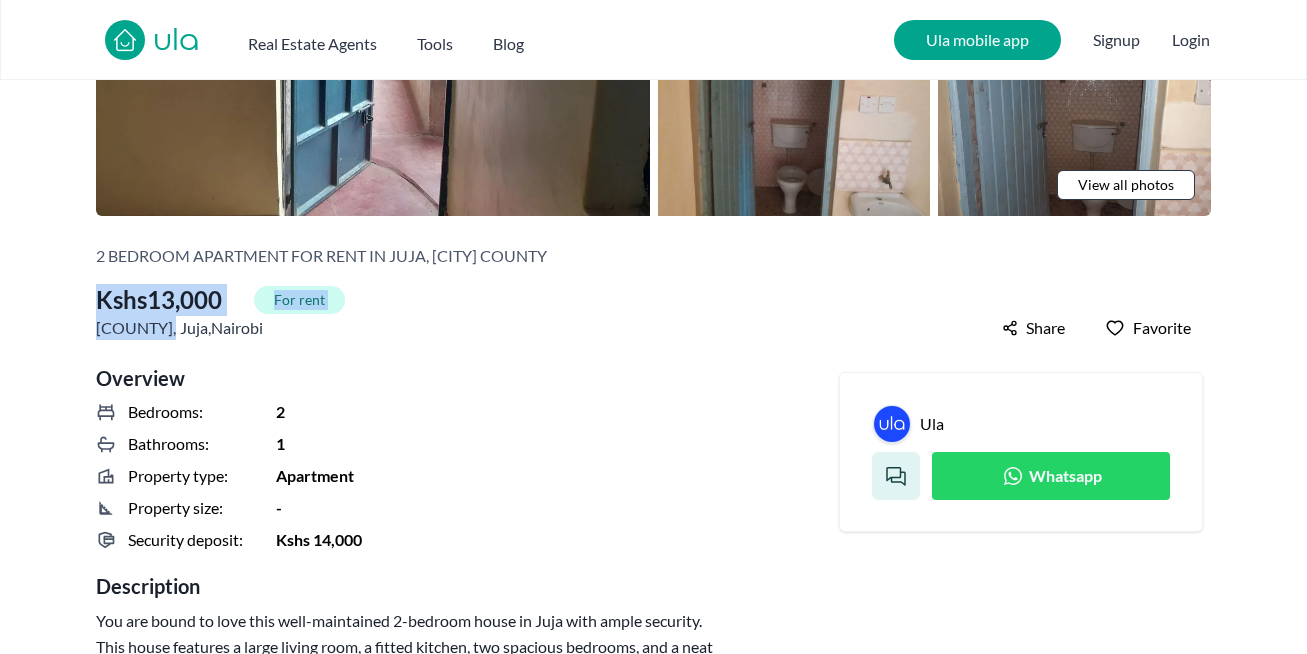 drag, startPoint x: 254, startPoint y: 331, endPoint x: 97, endPoint y: 289, distance: 162.52077 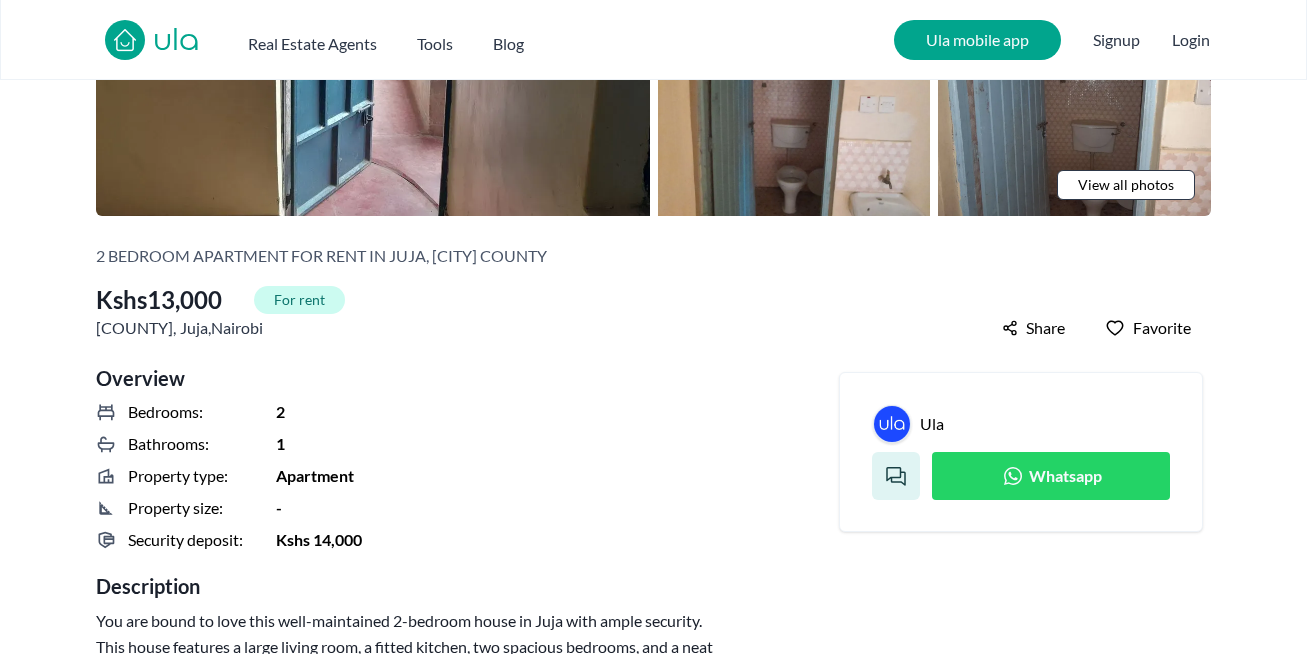 click on "Kiambu ,     Juja ,  Nairobi" at bounding box center [179, 328] 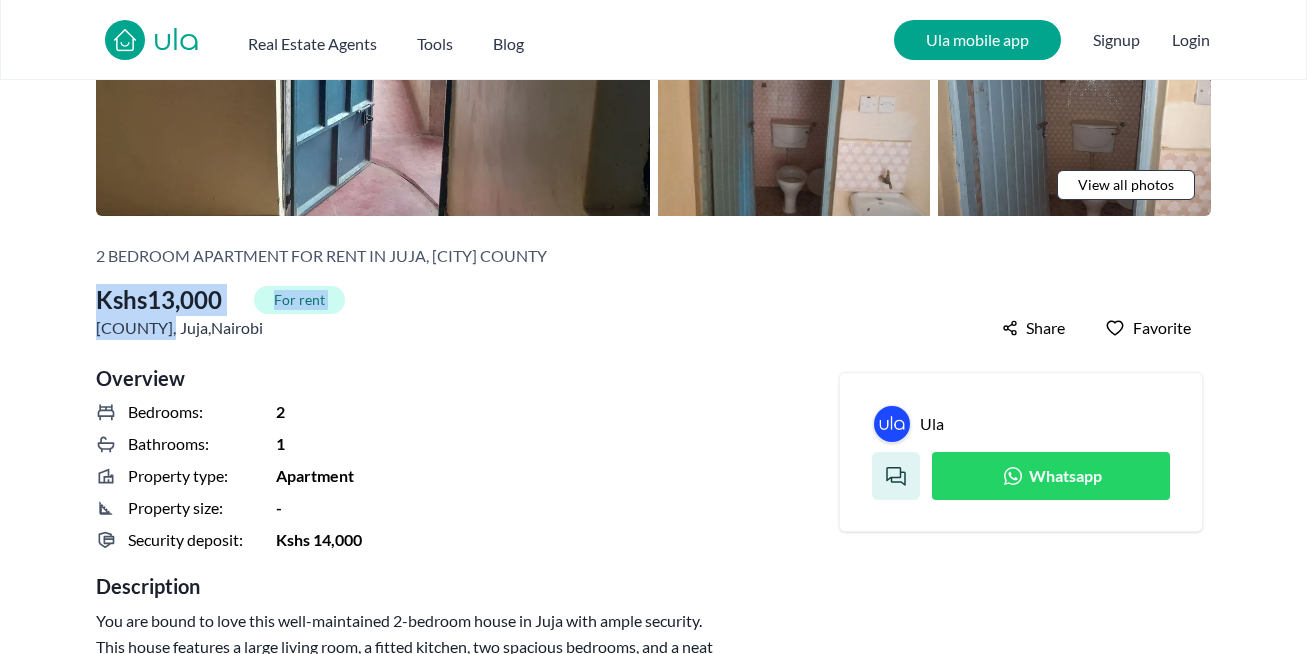 drag, startPoint x: 245, startPoint y: 331, endPoint x: 104, endPoint y: 291, distance: 146.56398 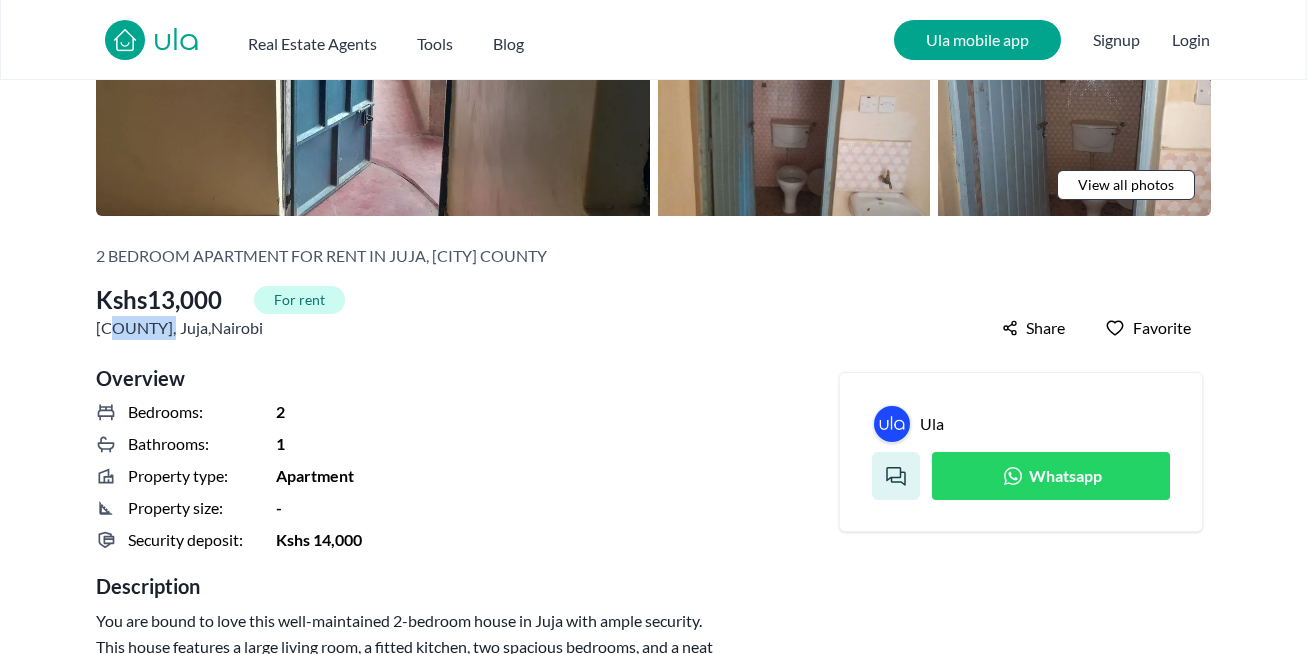 drag, startPoint x: 263, startPoint y: 328, endPoint x: 109, endPoint y: 326, distance: 154.01299 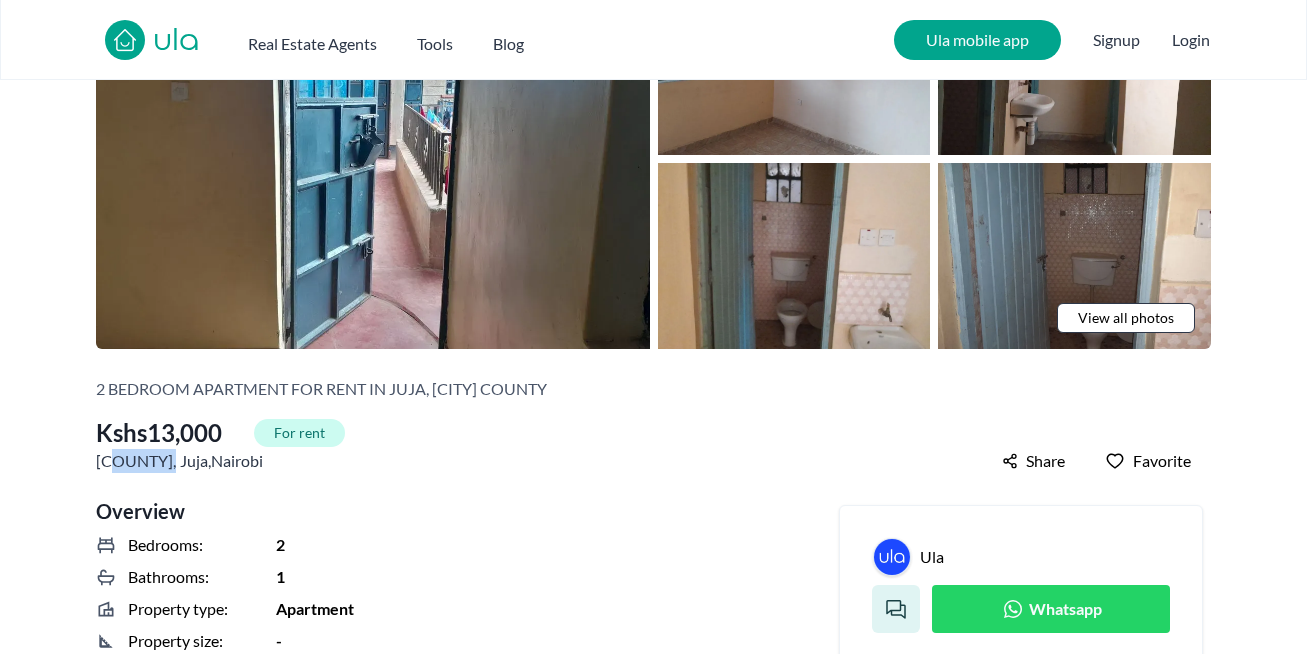 scroll, scrollTop: 162, scrollLeft: 0, axis: vertical 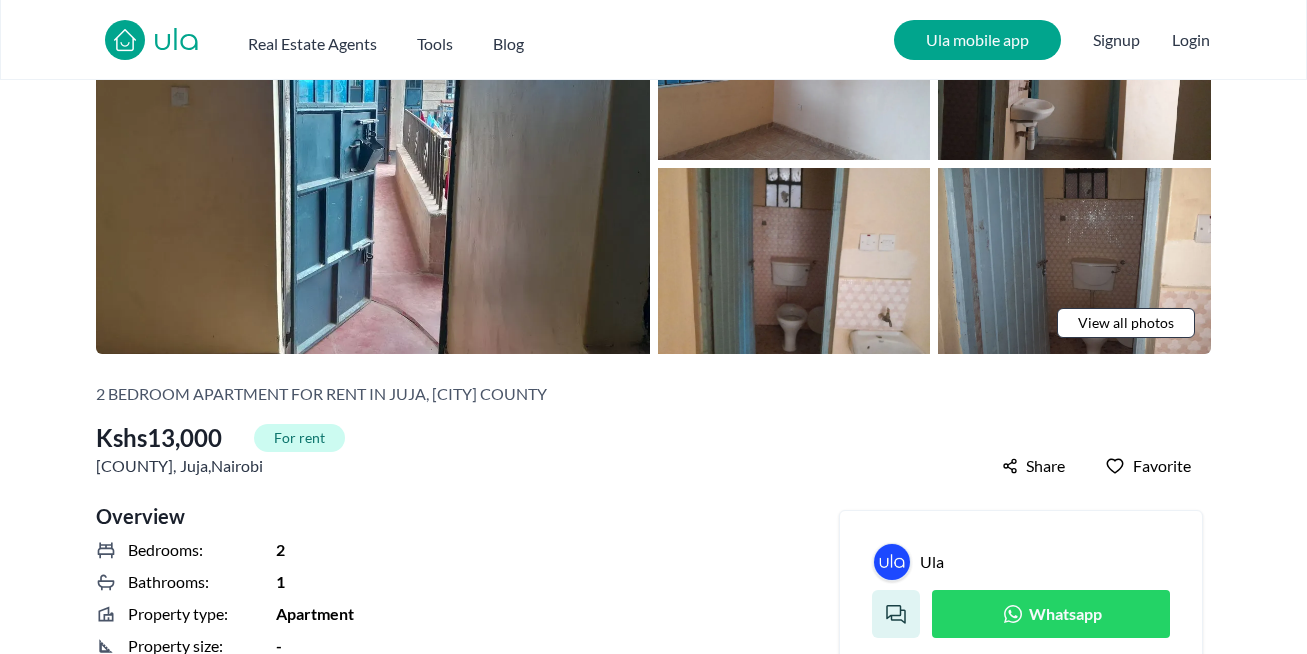 click on "2 bedroom Apartment for rent in Juja, Nairobi county" at bounding box center [321, 394] 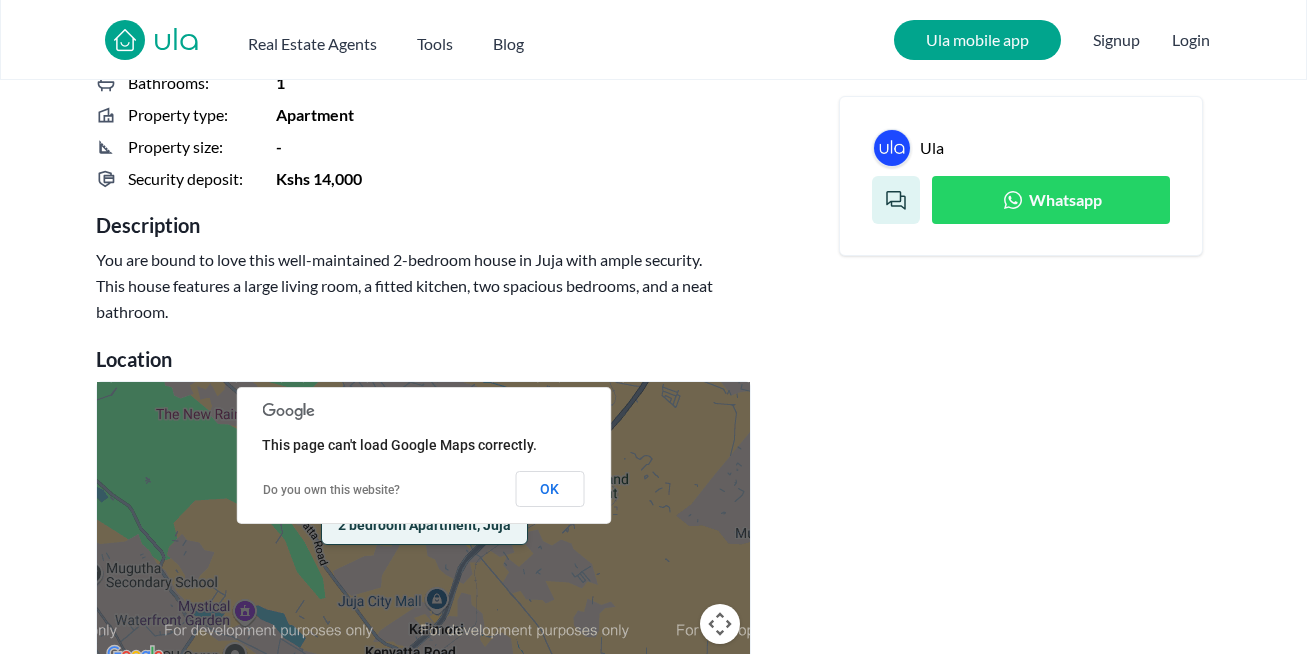 scroll, scrollTop: 843, scrollLeft: 0, axis: vertical 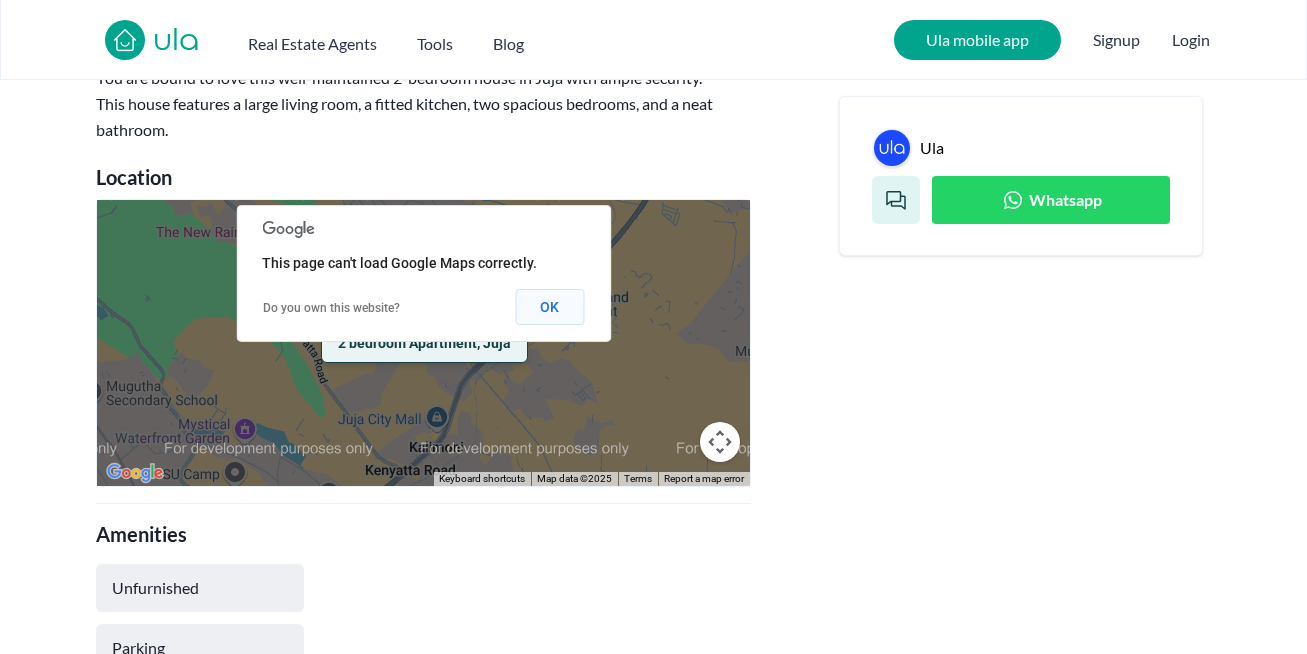 click on "OK" at bounding box center [549, 307] 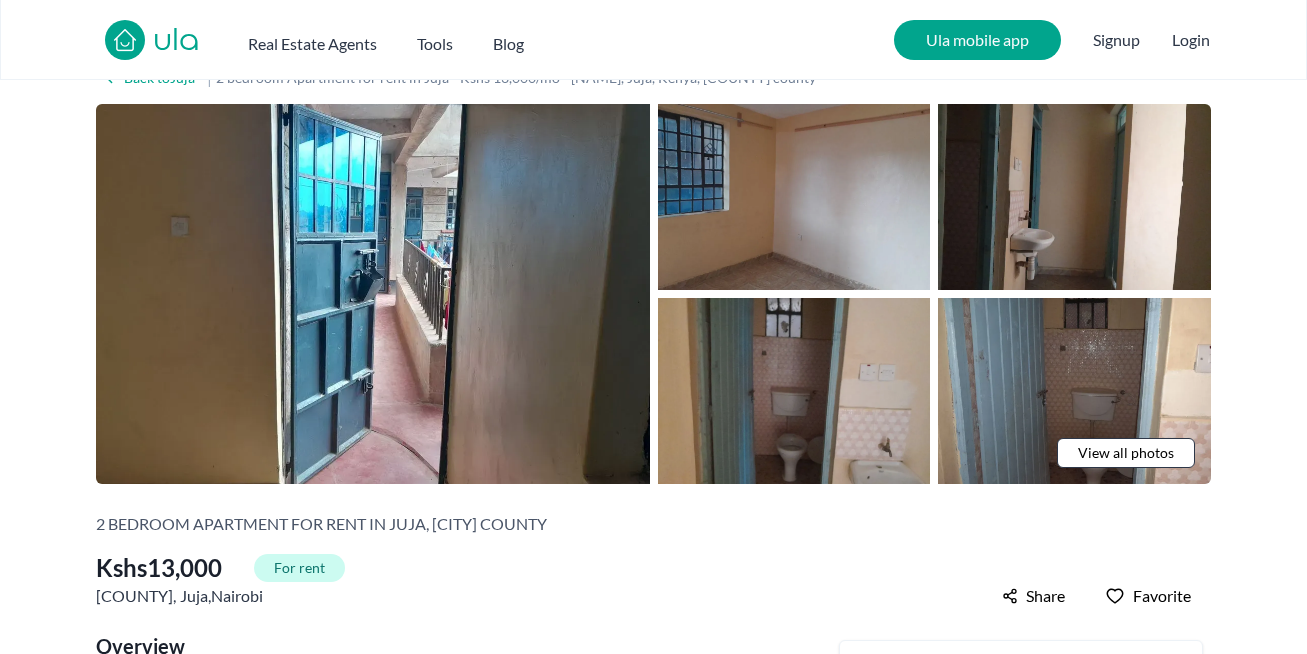 scroll, scrollTop: 0, scrollLeft: 0, axis: both 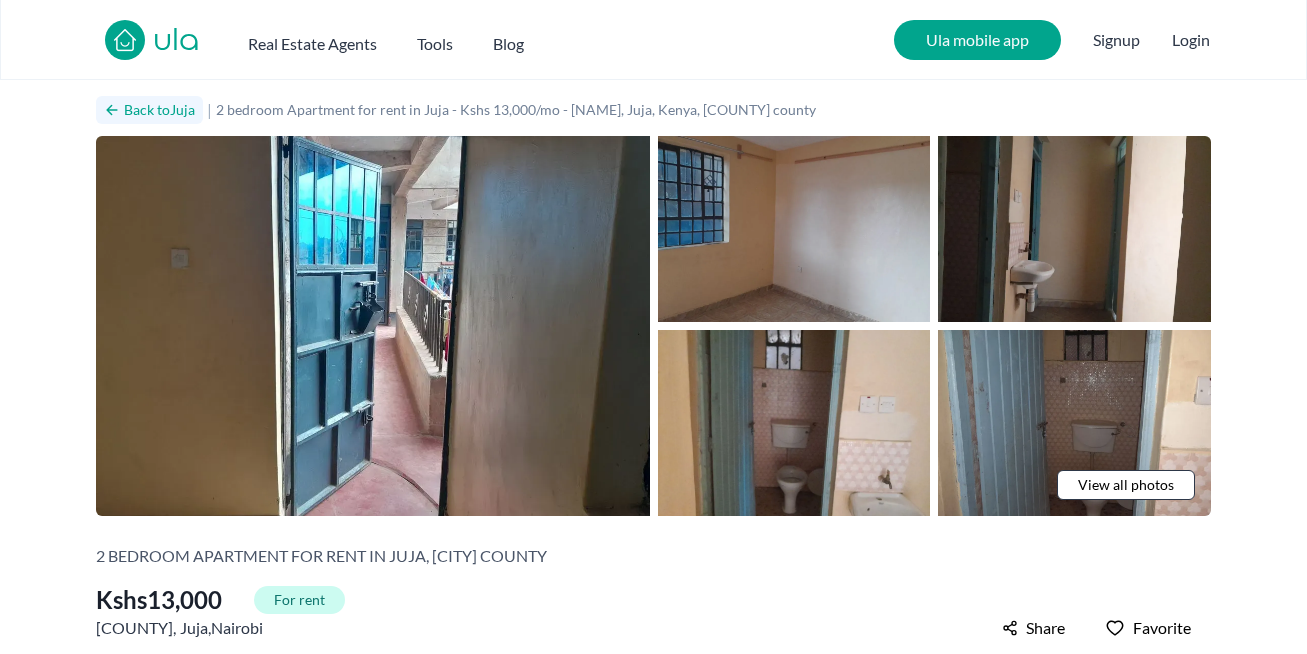 click on "Back to  Juja" at bounding box center [159, 110] 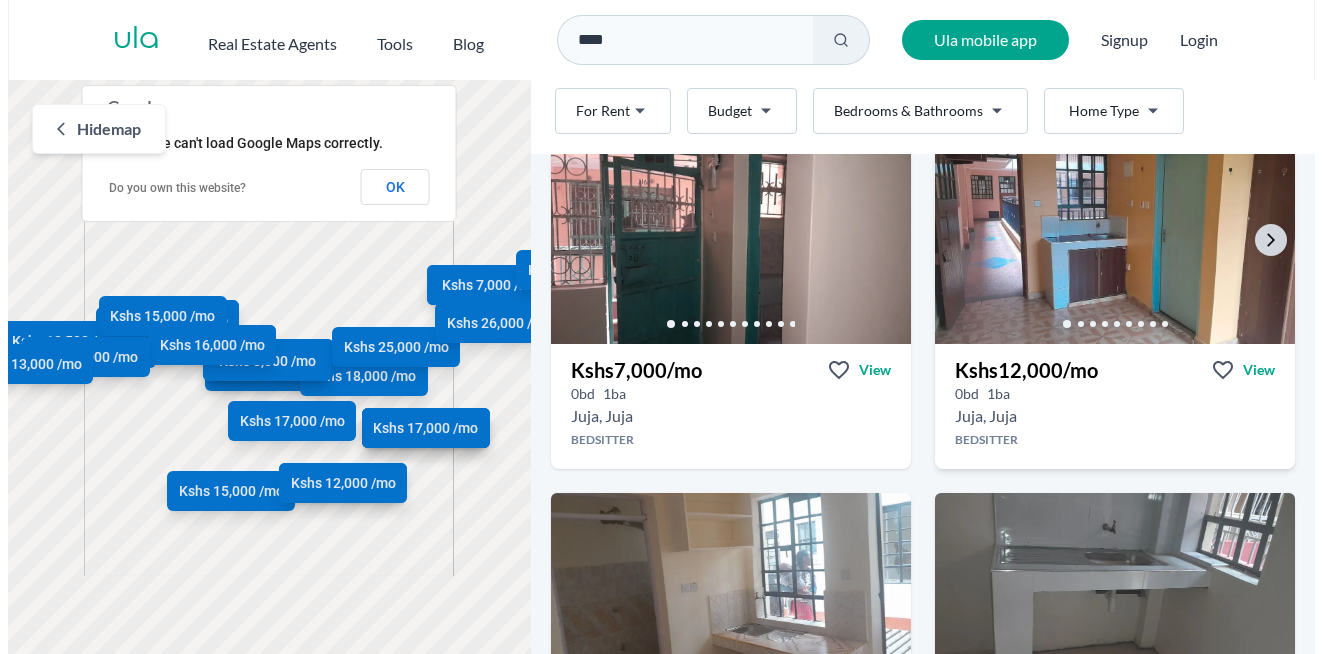 scroll, scrollTop: 116, scrollLeft: 0, axis: vertical 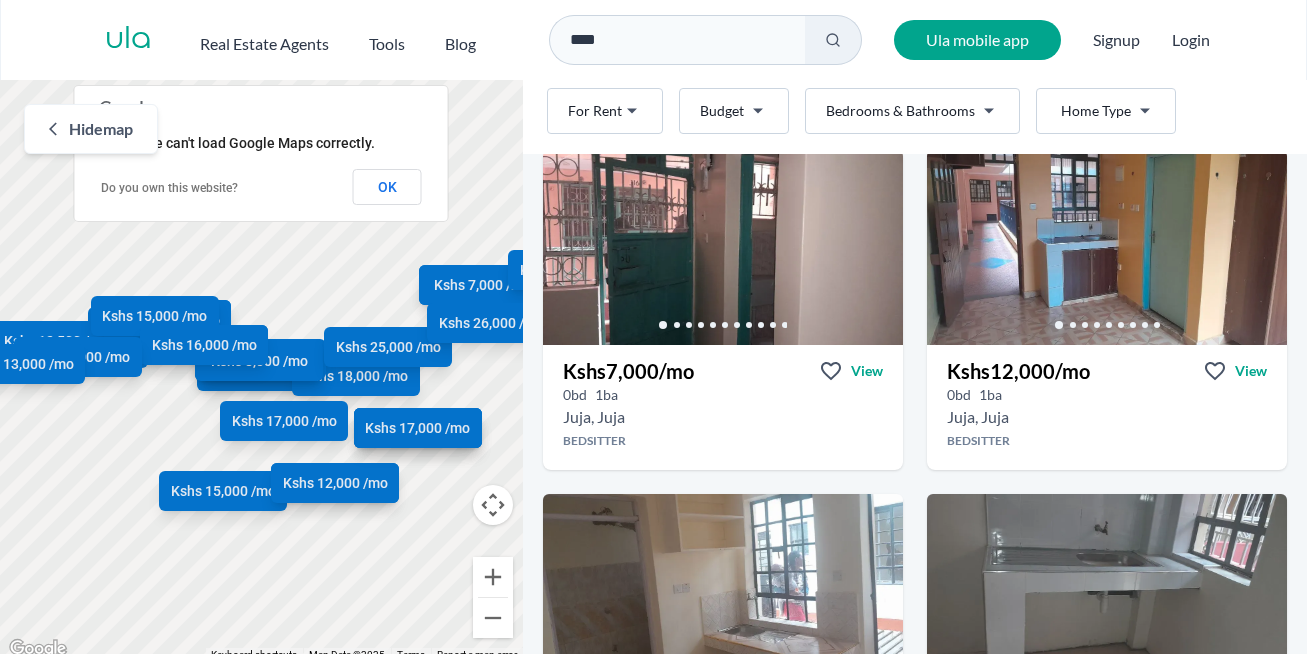 click on "Are you a real estate agent?   Reach more buyers and renters. Sign up Ula Homes App: Easy home search Explore more homes in the app Install ula Real Estate Agents Tools Blog **** Ula mobile app Signup Login Map Rent For Rent Budget Bedrooms & Bathrooms   Type   Home Type Rent For Rent Budget   Type   Home Type Filter Hide  map   ← Move left → Move right ↑ Move up ↓ Move down + Zoom in - Zoom out Home Jump left by 75% End Jump right by 75% Page Up Jump up by 75% Page Down Jump down by 75% Kshs   7,000 /mo Kshs   12,000 /mo Kshs   8,000 /mo Kshs   7,000 /mo Kshs   6,000 /mo Kshs   7,000 /mo Kshs   12,000 /mo Kshs   14,000 /mo Kshs   6,500 /mo Kshs   10,000 /mo Kshs   26,000 /mo Kshs   10,000 /mo Kshs   18,000 /mo Kshs   13,500 /mo Kshs   15,000 /mo Kshs   12,000 /mo Kshs   18,000 /mo Kshs   12,500 /mo Kshs   8,000 /mo Kshs   15,000 /mo Kshs   25,000 /mo Kshs   17,000 /mo Kshs   26,000 /mo Kshs   15,000 /mo Kshs   16,000 /mo Kshs   15,000 /mo Kshs   13,000 /mo Kshs   17,000 /mo Keyboard shortcuts 100 m" at bounding box center [653, 331] 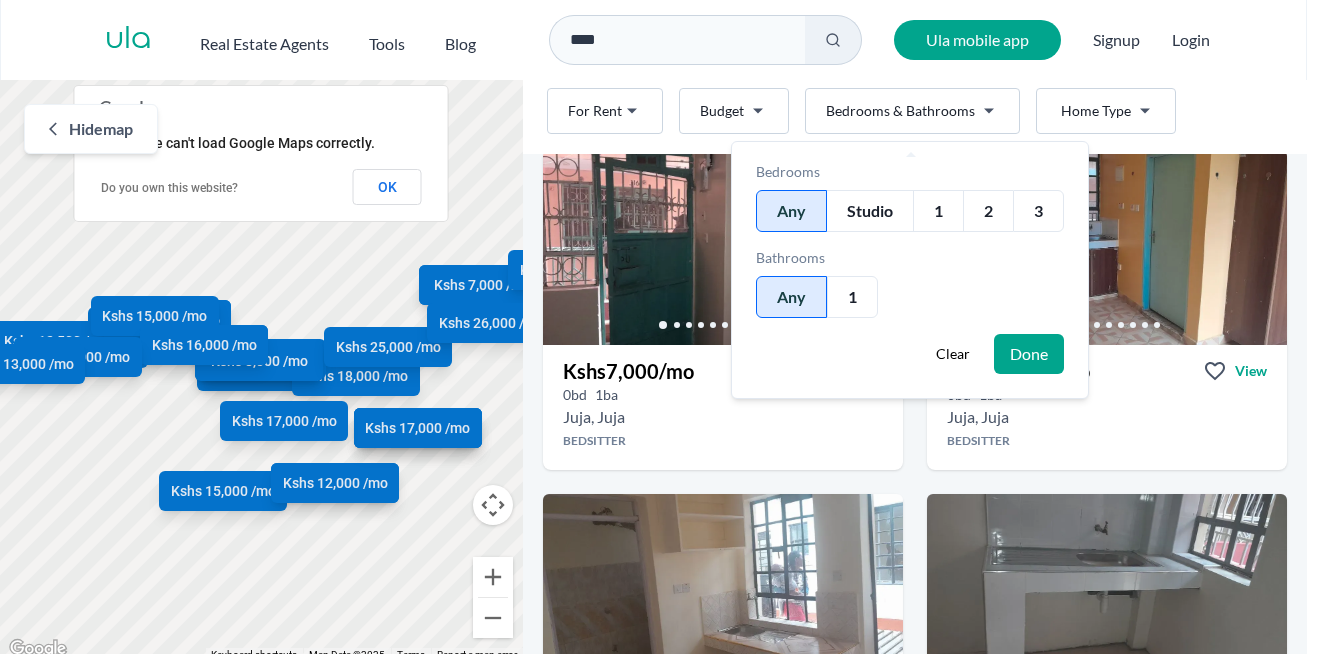 click on "2" at bounding box center [988, 211] 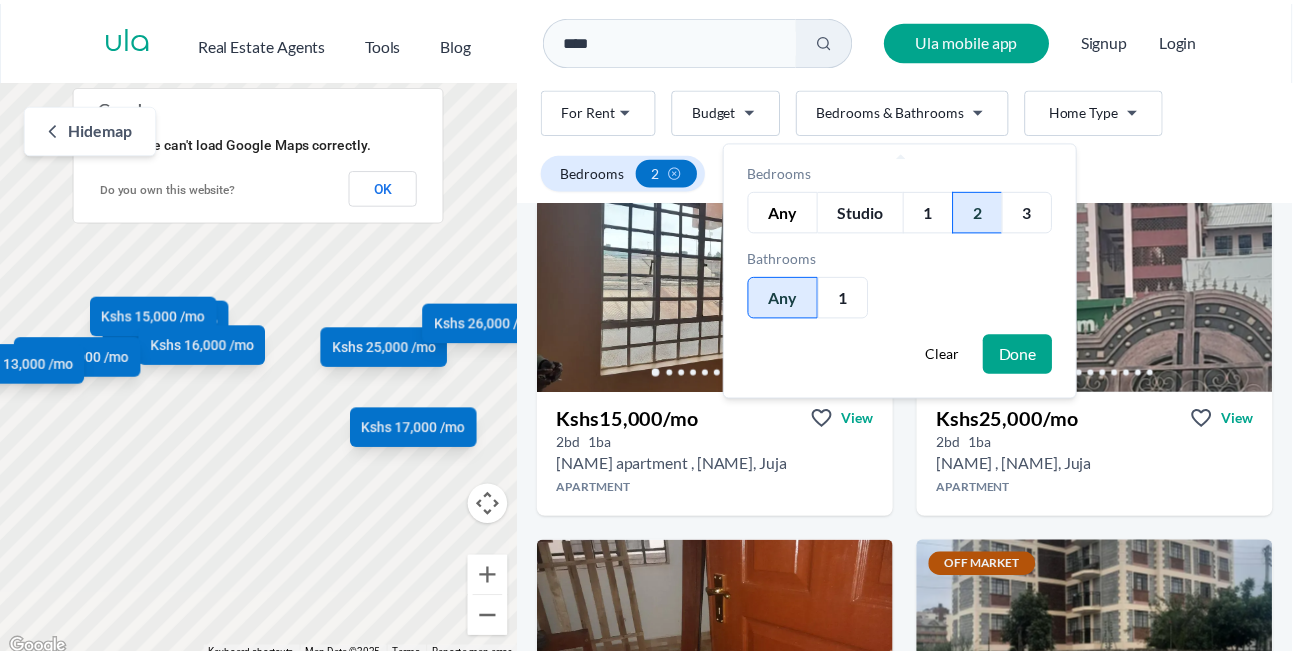 scroll, scrollTop: 164, scrollLeft: 0, axis: vertical 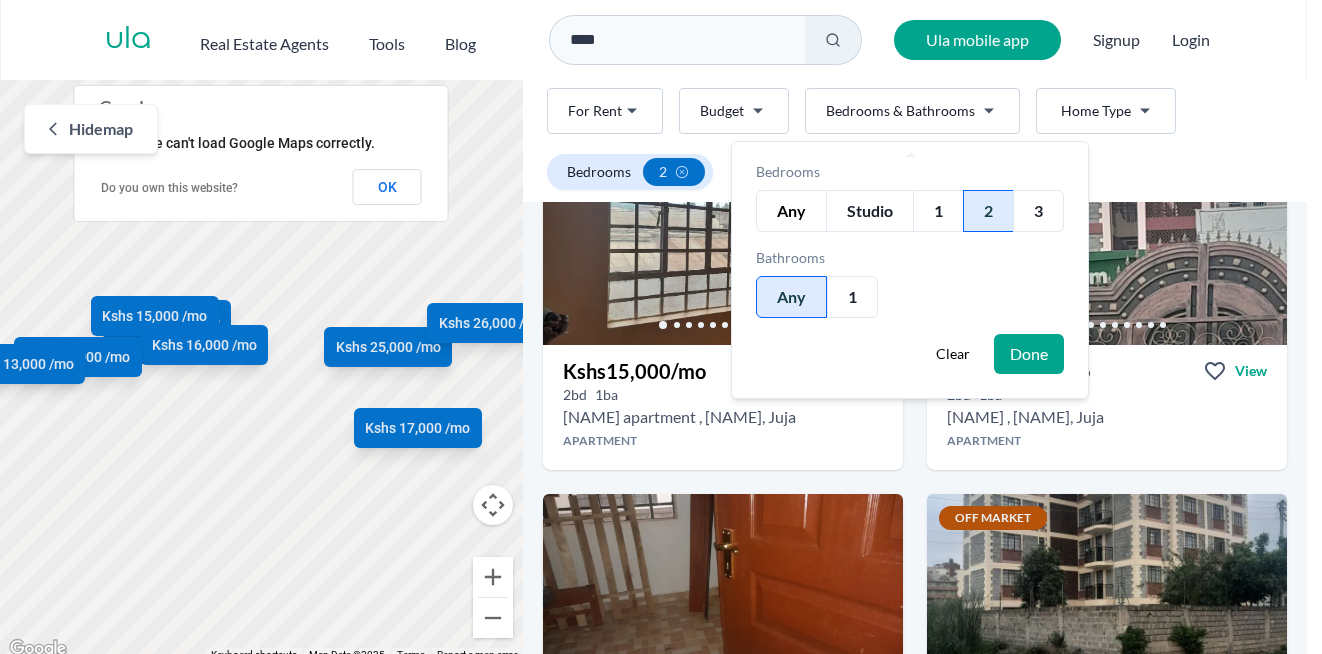 click on "Are you a real estate agent?   Reach more buyers and renters. Sign up Ula Homes App: Easy home search Explore more homes in the app Install ula Real Estate Agents Tools Blog **** Ula mobile app Signup Login Map Rent For Rent Budget Bedrooms & Bathrooms   Type   Home Type Rent For Rent Budget   Type   Home Type Filter Bedrooms 2 Hide  map   ← Move left → Move right ↑ Move up ↓ Move down + Zoom in - Zoom out Home Jump left by 75% End Jump right by 75% Page Up Jump up by 75% Page Down Jump down by 75% Kshs   15,000 /mo Kshs   25,000 /mo Kshs   17,000 /mo Kshs   26,000 /mo Kshs   15,000 /mo Kshs   16,000 /mo Kshs   15,000 /mo Kshs   13,000 /mo Keyboard shortcuts Map Data Map Data ©2025 Map data ©2025 100 m  Click to toggle between metric and imperial units Terms Report a map error This page can't load Google Maps correctly. Do you own this website? OK Juja  rentals Apartments and Houses for Rent in Juja Rent For Rent Budget Bedrooms & Bathrooms   Type   Home Type Rent For Rent Budget   Type   Home Type" at bounding box center (661, 331) 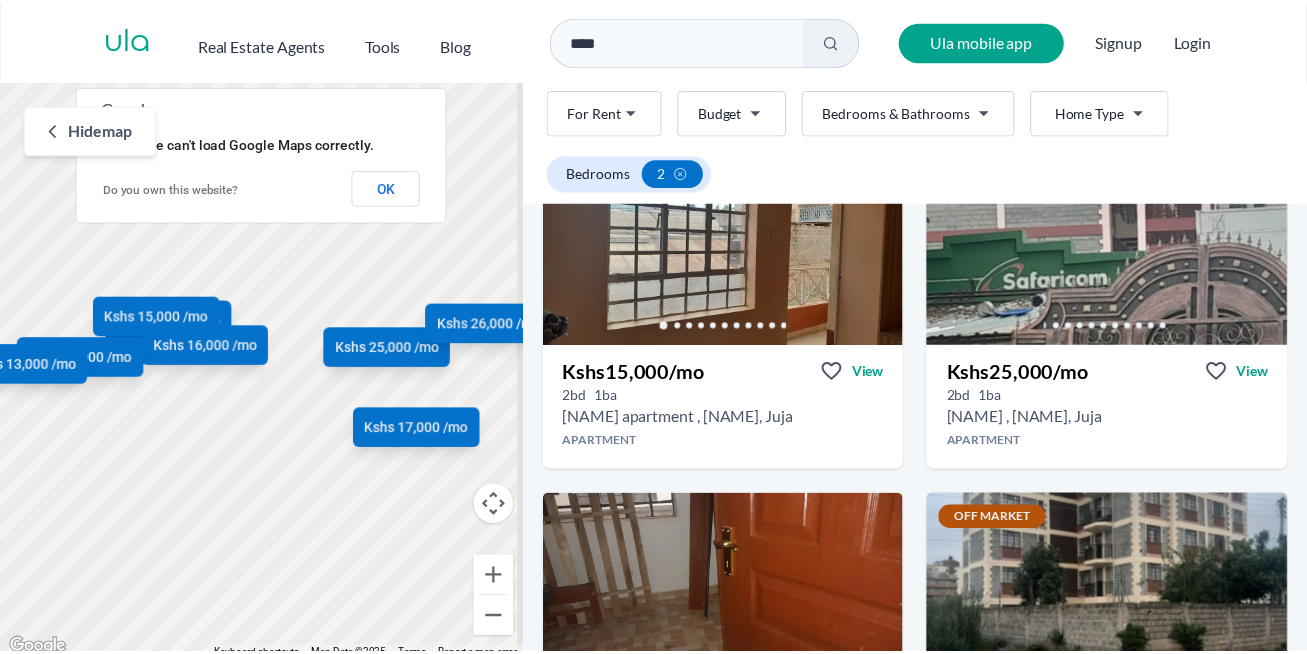scroll, scrollTop: 673, scrollLeft: 0, axis: vertical 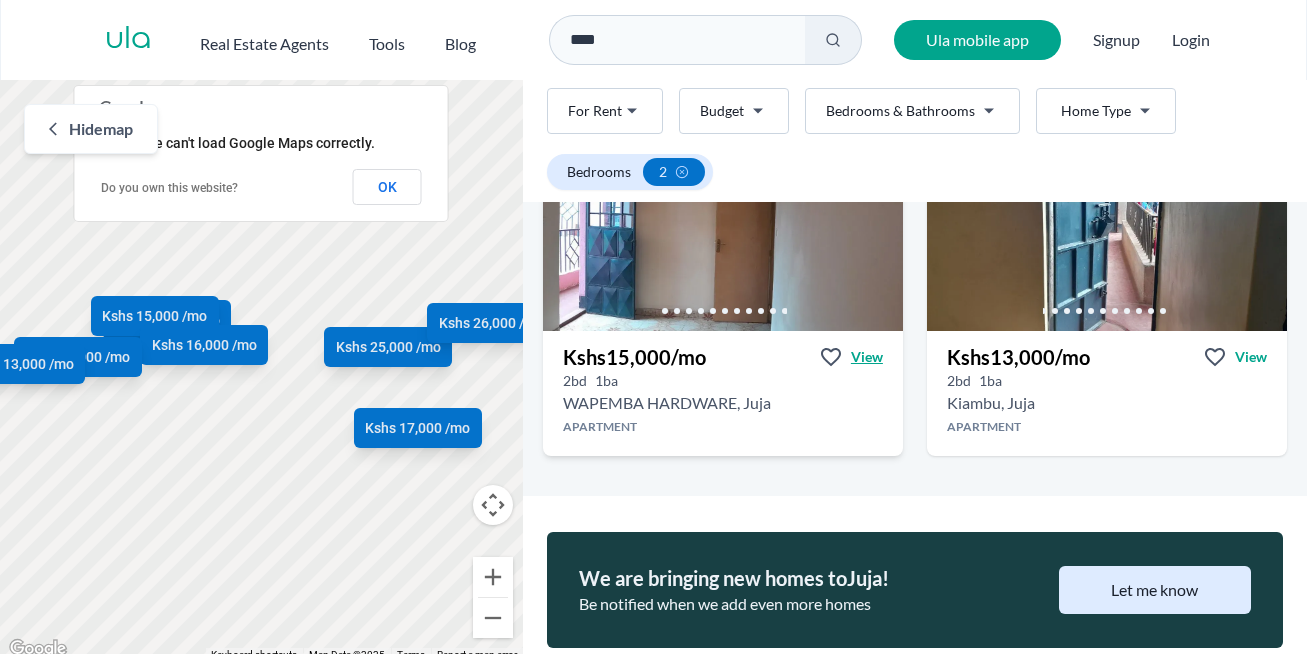 click on "View" at bounding box center (867, 357) 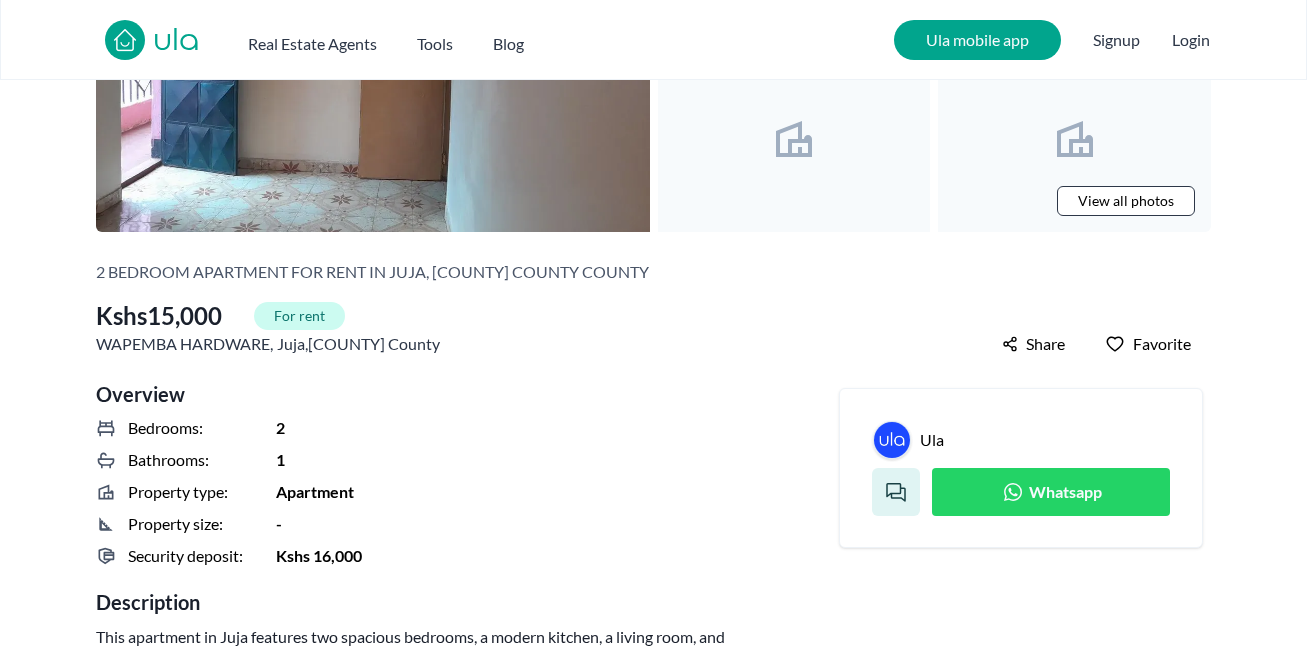 scroll, scrollTop: 352, scrollLeft: 0, axis: vertical 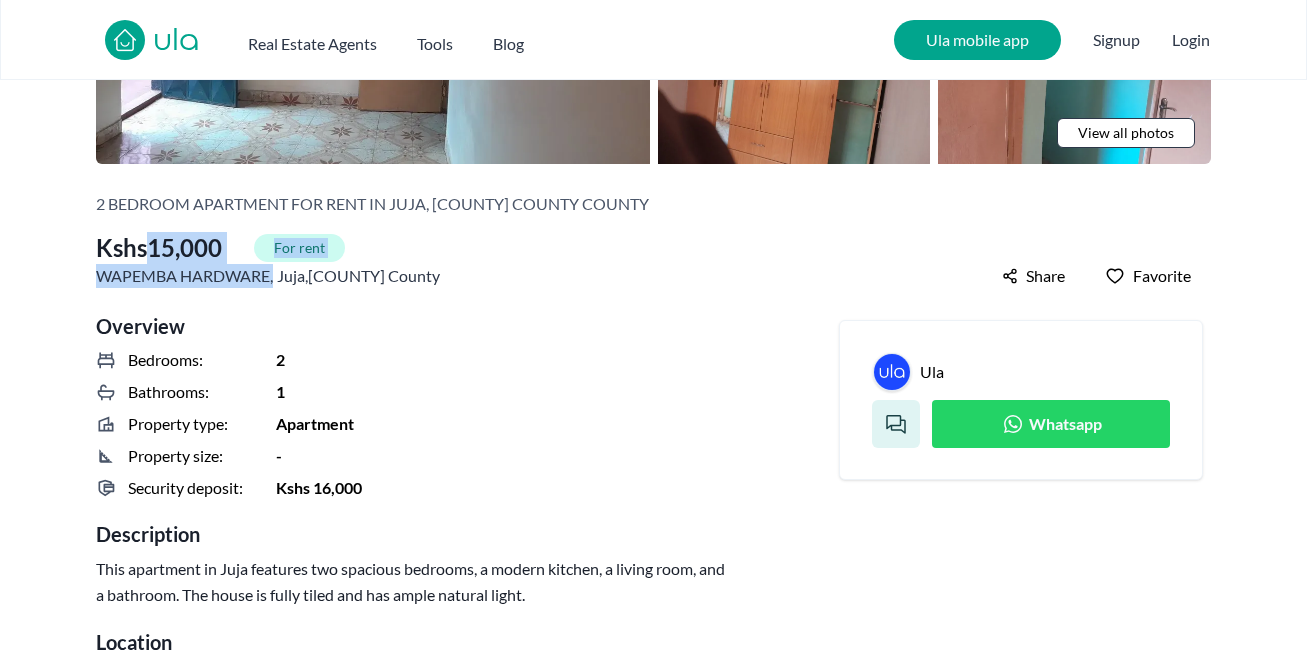 drag, startPoint x: 432, startPoint y: 276, endPoint x: 172, endPoint y: 262, distance: 260.37665 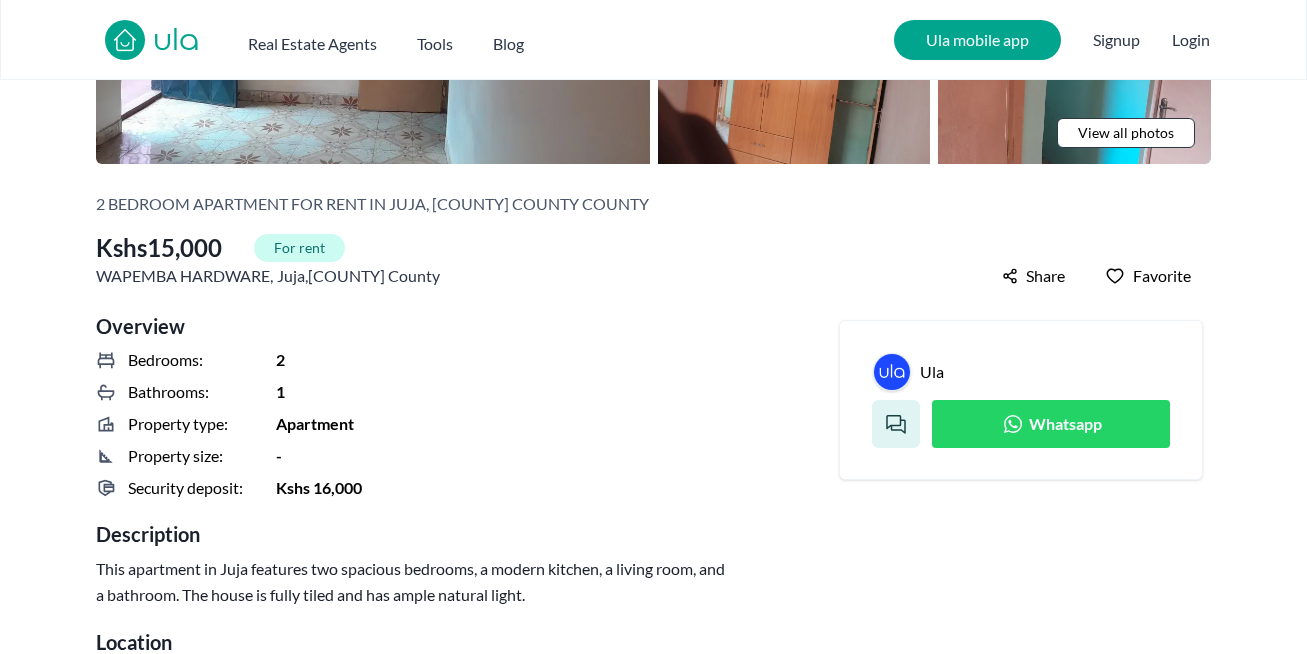 click on "2 bedroom Apartment for rent in Juja, Kiambu County county Kshs  15,000 For rent WAPEMBA HARDWARE ,     Juja ,  Kiambu County Kshs  15,000 Share Favorite Overview Bedrooms: 2 Bathrooms: 1 Property type: Apartment Property size: - Security deposit: Kshs 16,000 Description This apartment in Juja features two spacious bedrooms, a modern kitchen, a living room, and a bathroom. The house is fully tiled and has ample natural light. Location ← Move left → Move right ↑ Move up ↓ Move down + Zoom in - Zoom out Home Jump left by 75% End Jump right by 75% Page Up Jump up by 75% Page Down Jump down by 75% 2 bedroom Apartment, Juja Keyboard shortcuts Map Data Map data ©2025 Map data ©2025 1 km  Click to toggle between metric and imperial units Terms Report a map error This page can't load Google Maps correctly. Do you own this website? OK Amenities Unfurnished Parking Natural Lighting Explore the area Schools ridges academy pri 0.4 km makena school - juja 0.4 km depaul austin 0.8 km juja st. peter's school Gyms" at bounding box center (653, 1335) 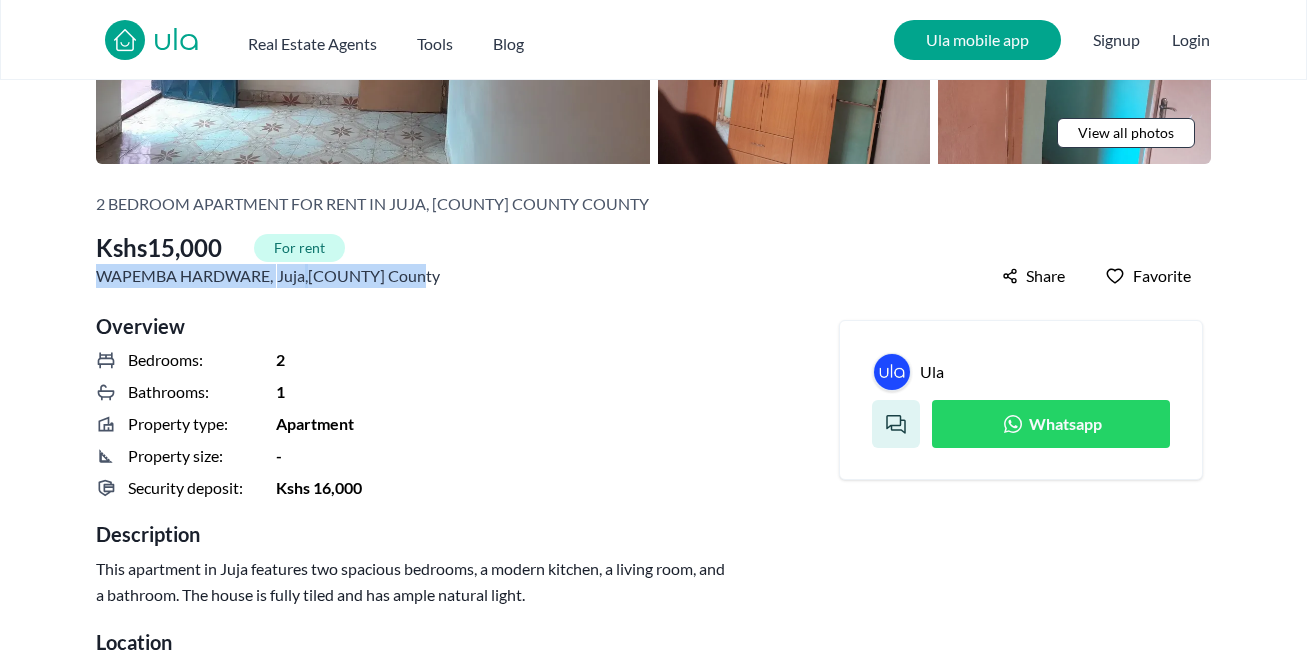 drag, startPoint x: 103, startPoint y: 273, endPoint x: 422, endPoint y: 284, distance: 319.1896 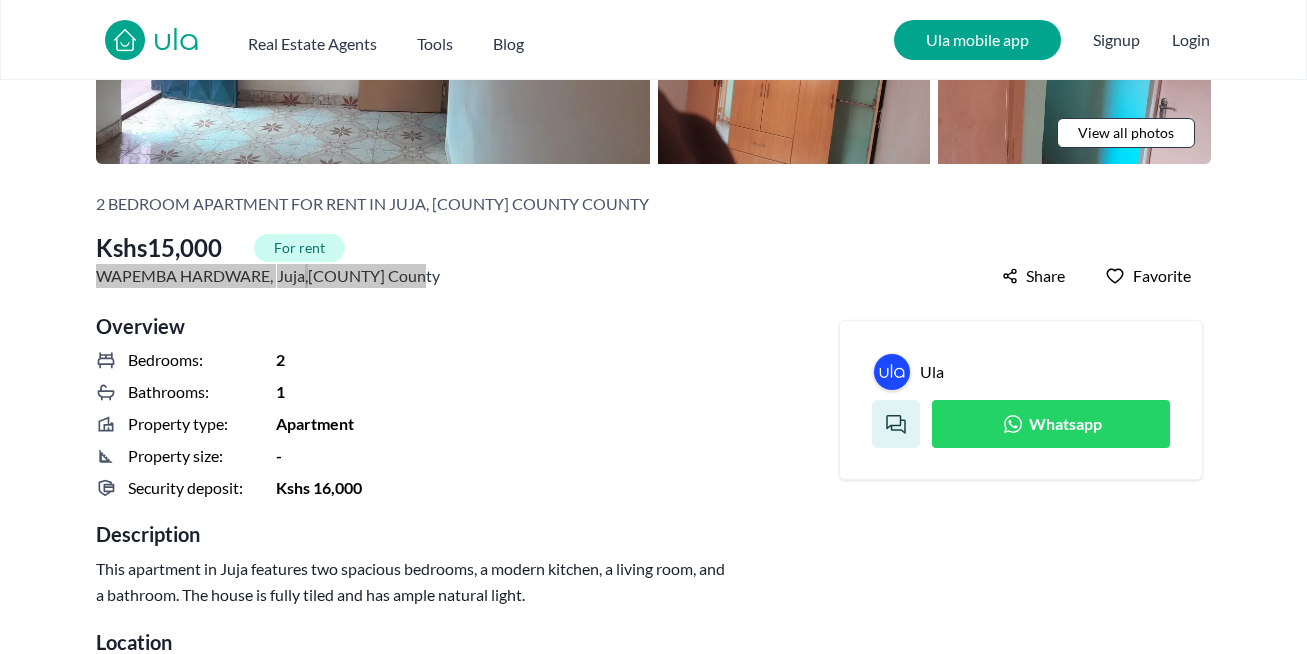 scroll, scrollTop: 248, scrollLeft: 0, axis: vertical 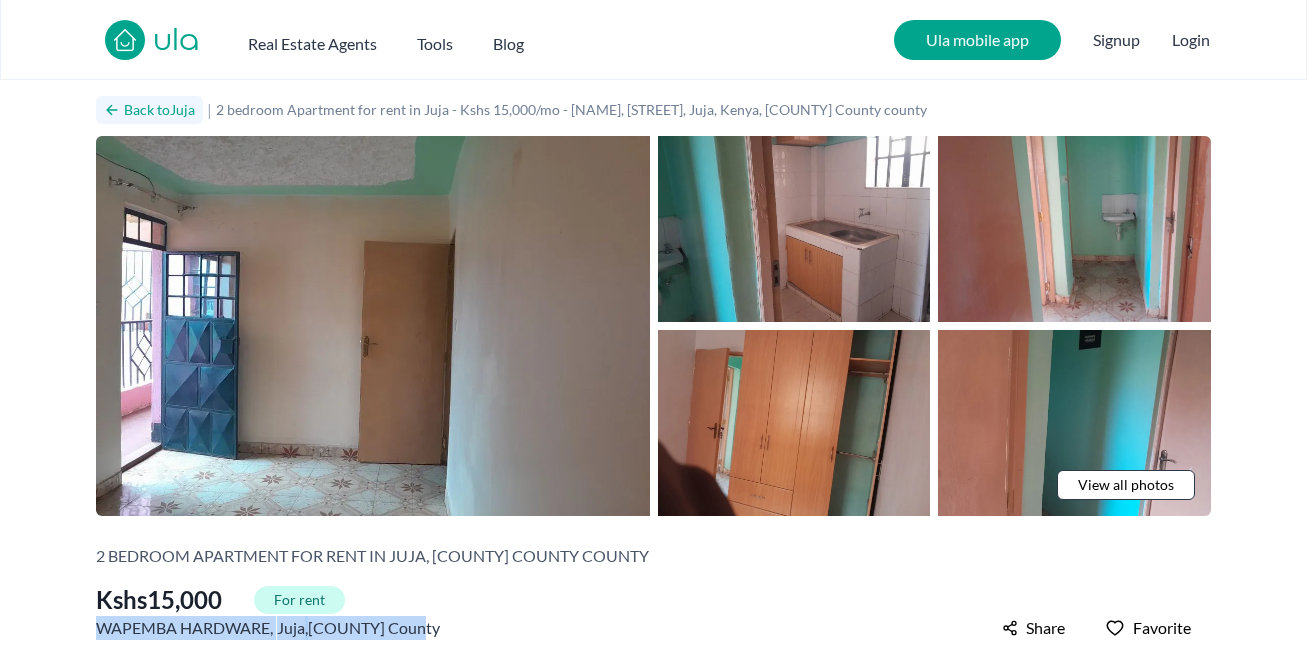 click on "Back to  Juja" at bounding box center (159, 110) 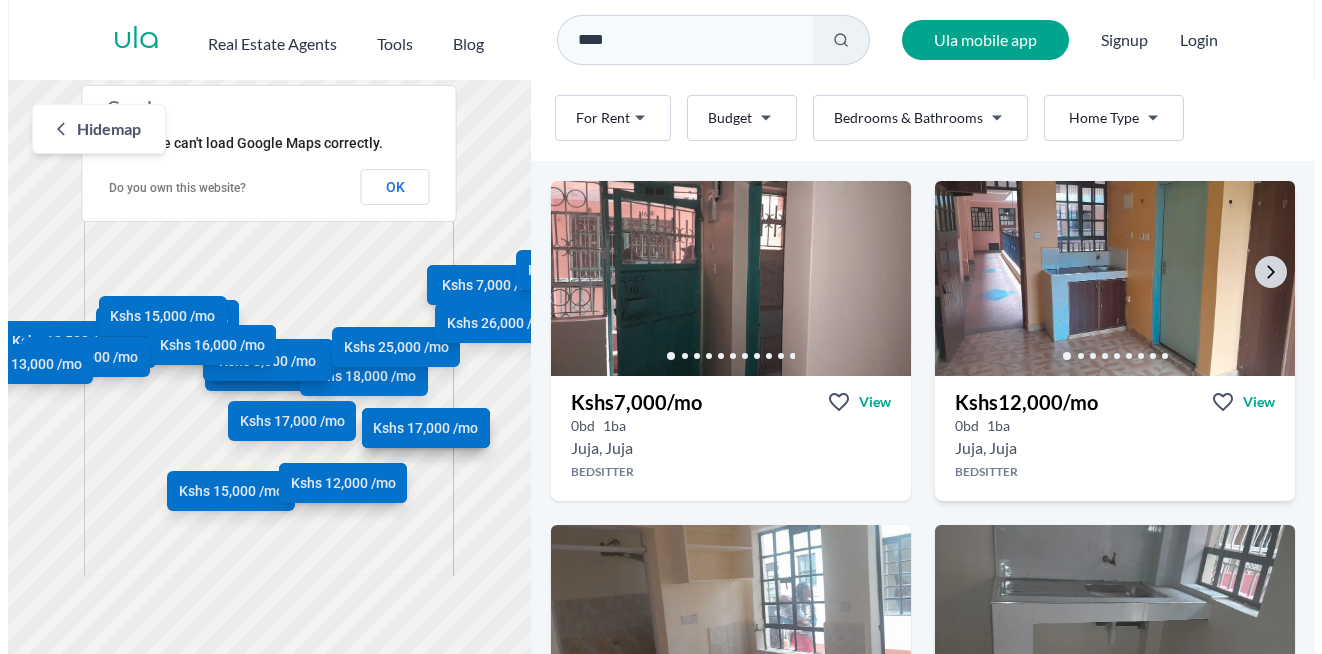 scroll, scrollTop: 95, scrollLeft: 0, axis: vertical 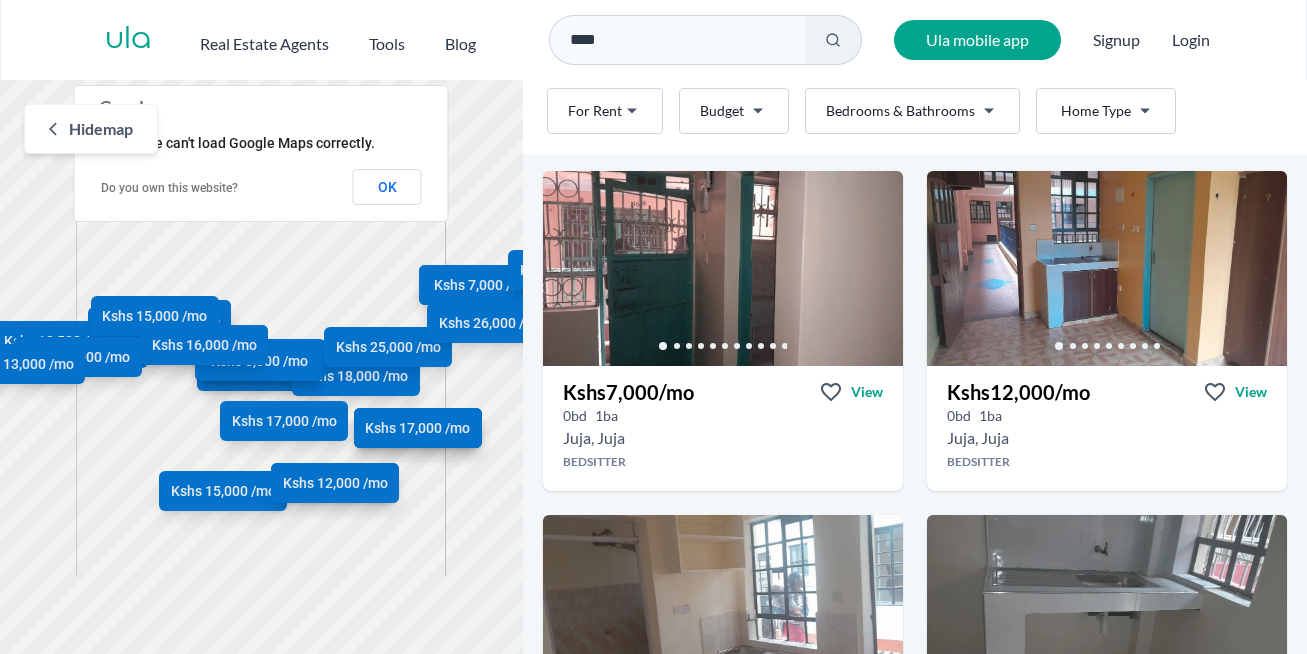 click on "Are you a real estate agent?   Reach more buyers and renters. Sign up Ula Homes App: Easy home search Explore more homes in the app Install ula Real Estate Agents Tools Blog **** Ula mobile app Signup Login Map Rent For Rent Budget Bedrooms & Bathrooms   Type   Home Type Rent For Rent Budget   Type   Home Type Filter Hide  map   Kshs   7,000 /mo Kshs   12,000 /mo Kshs   8,000 /mo Kshs   7,000 /mo Kshs   6,000 /mo Kshs   7,000 /mo Kshs   12,000 /mo Kshs   14,000 /mo Kshs   6,500 /mo Kshs   10,000 /mo Kshs   26,000 /mo Kshs   10,000 /mo Kshs   18,000 /mo Kshs   13,500 /mo Kshs   15,000 /mo Kshs   12,000 /mo Kshs   18,000 /mo Kshs   12,500 /mo Kshs   8,000 /mo Kshs   15,000 /mo Kshs   25,000 /mo Kshs   17,000 /mo Kshs   26,000 /mo Kshs   15,000 /mo Kshs   16,000 /mo Kshs   15,000 /mo Kshs   13,000 /mo Kshs   17,000 /mo This page can't load Google Maps correctly. Do you own this website? OK Juja  rentals Apartments and Houses for Rent in Juja Rent For Rent Budget Bedrooms & Bathrooms   Type   Home Type Rent" at bounding box center (653, 331) 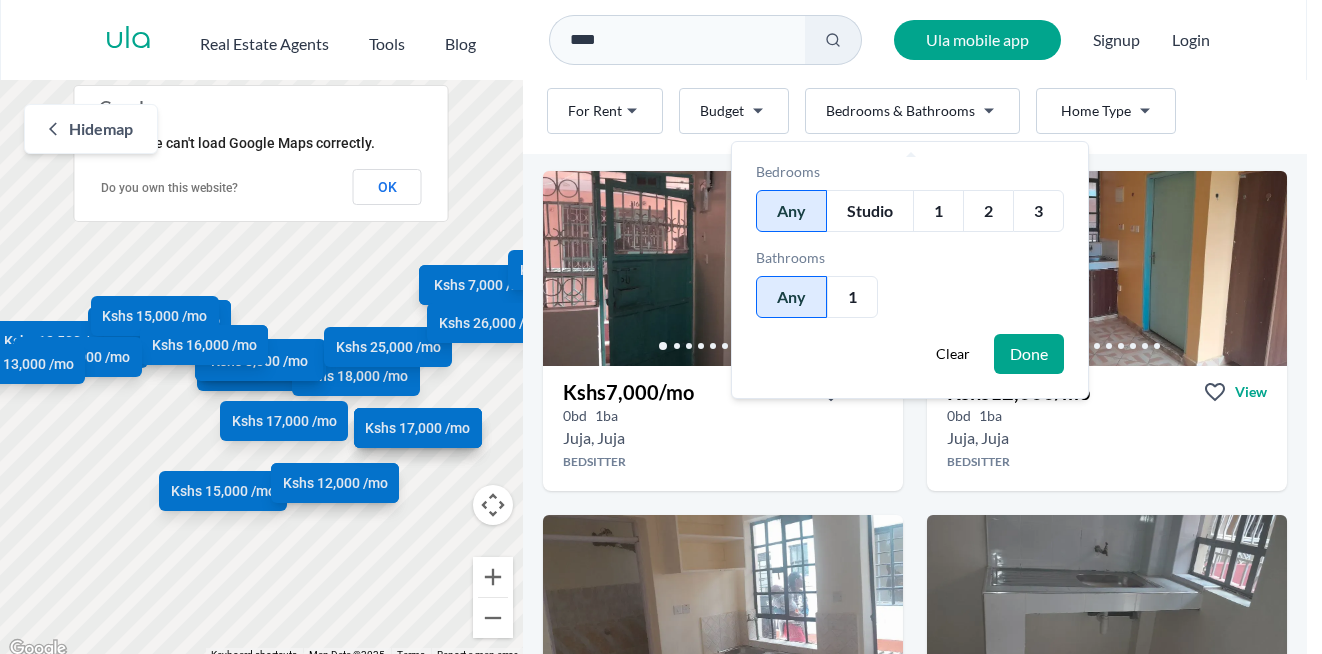 click on "2" at bounding box center [988, 211] 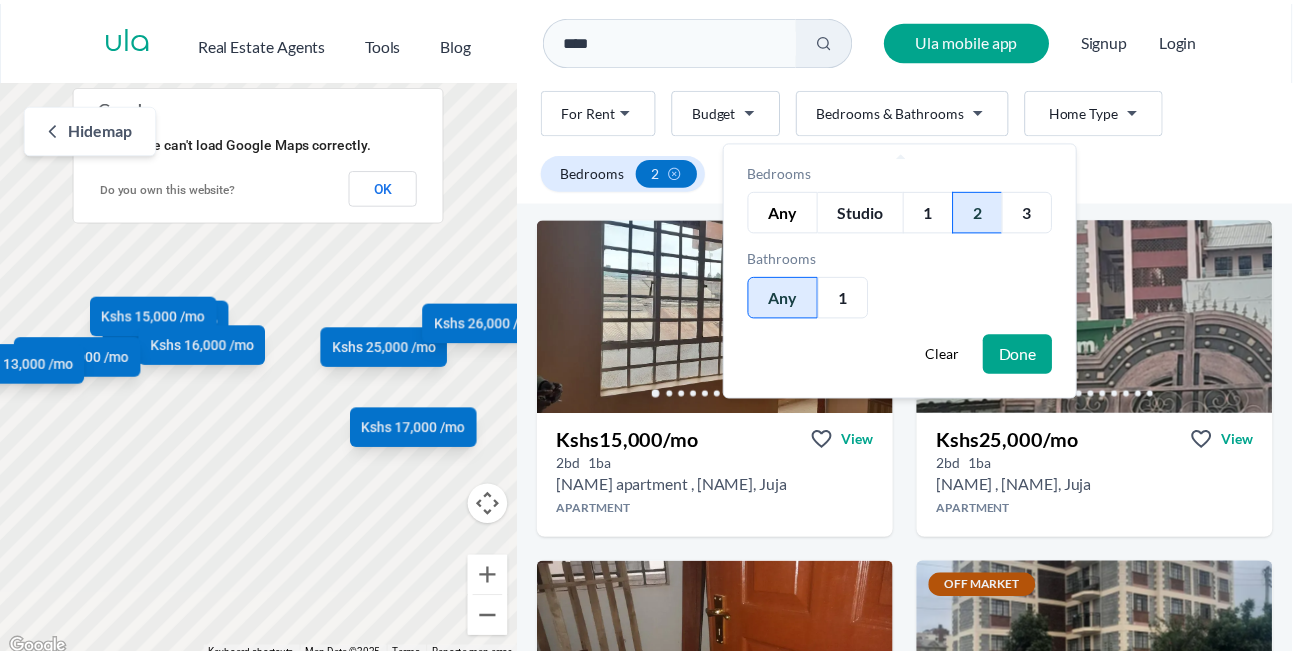 scroll, scrollTop: 143, scrollLeft: 0, axis: vertical 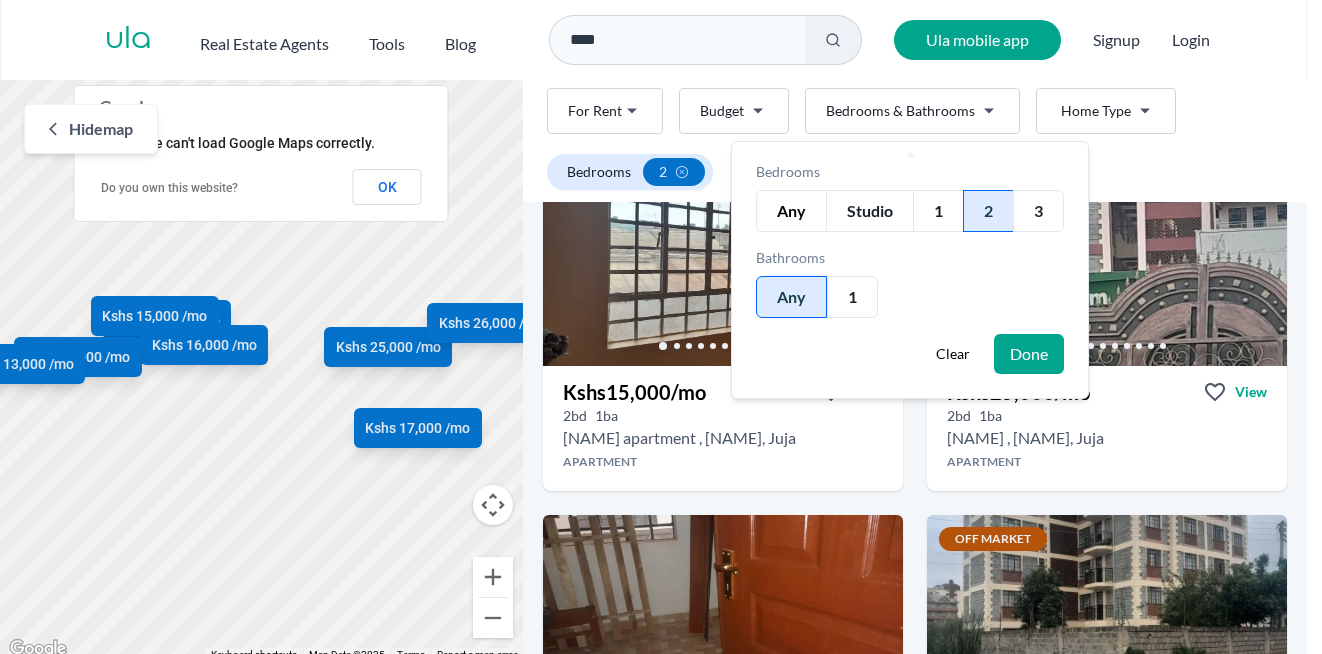 click on "Are you a real estate agent?   Reach more buyers and renters. Sign up Ula Homes App: Easy home search Explore more homes in the app Install ula Real Estate Agents Tools Blog **** Ula mobile app Signup Login Map Rent For Rent Budget Bedrooms & Bathrooms   Type   Home Type Rent For Rent Budget   Type   Home Type Filter Bedrooms 2 Hide  map   ← Move left → Move right ↑ Move up ↓ Move down + Zoom in - Zoom out Home Jump left by 75% End Jump right by 75% Page Up Jump up by 75% Page Down Jump down by 75% Kshs   15,000 /mo Kshs   25,000 /mo Kshs   17,000 /mo Kshs   26,000 /mo Kshs   15,000 /mo Kshs   16,000 /mo Kshs   15,000 /mo Kshs   13,000 /mo Keyboard shortcuts Map Data Map Data ©2025 Map data ©2025 100 m  Click to toggle between metric and imperial units Terms Report a map error This page can't load Google Maps correctly. Do you own this website? OK Juja  rentals Apartments and Houses for Rent in Juja Rent For Rent Budget Bedrooms & Bathrooms   Type   Home Type Rent For Rent Budget   Type   Home Type" at bounding box center (661, 331) 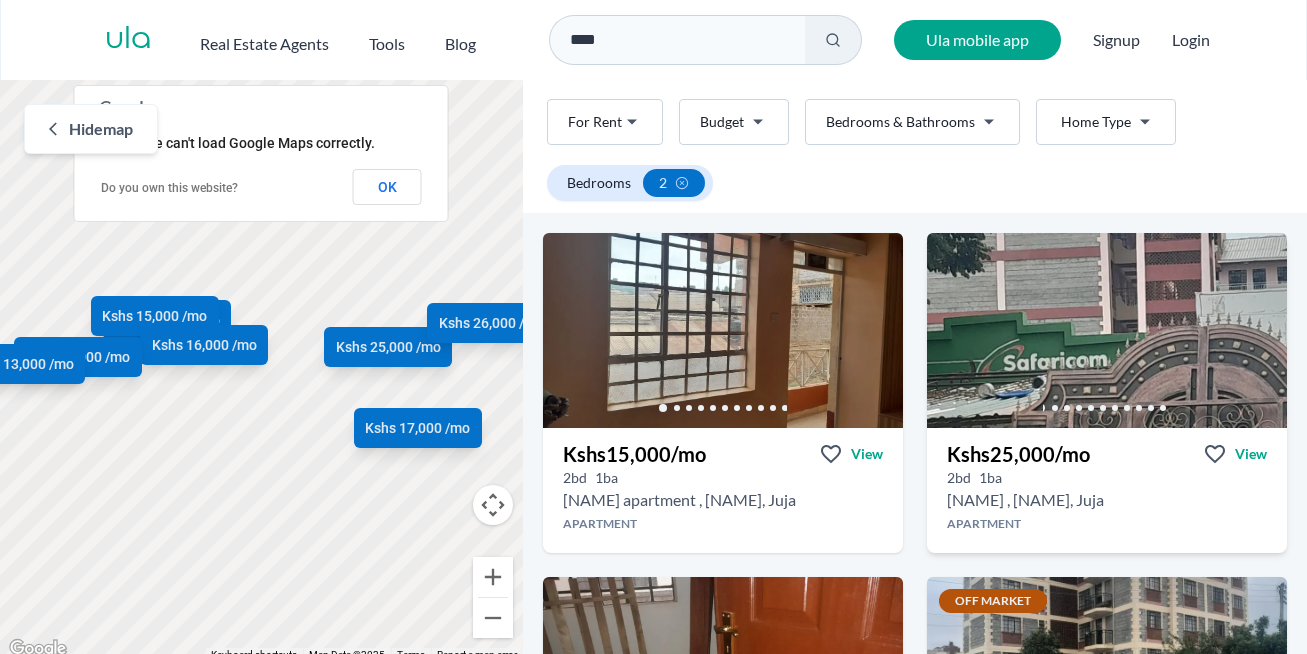 scroll, scrollTop: 53, scrollLeft: 0, axis: vertical 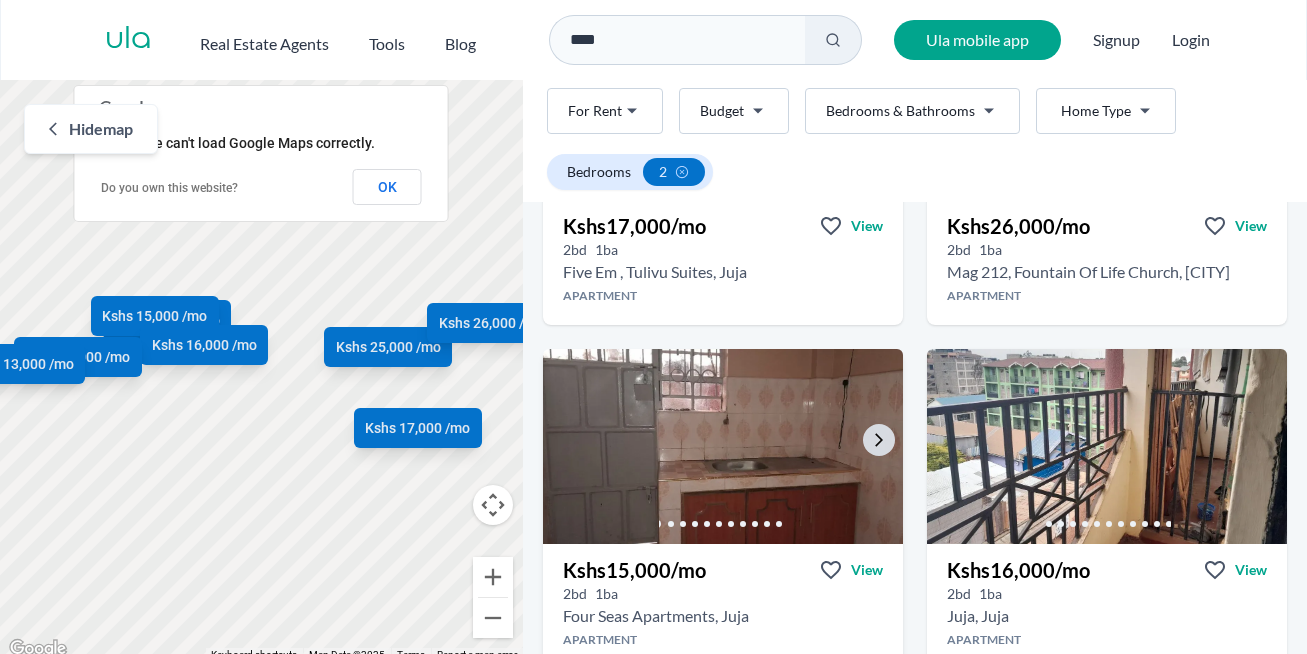click at bounding box center [723, 446] 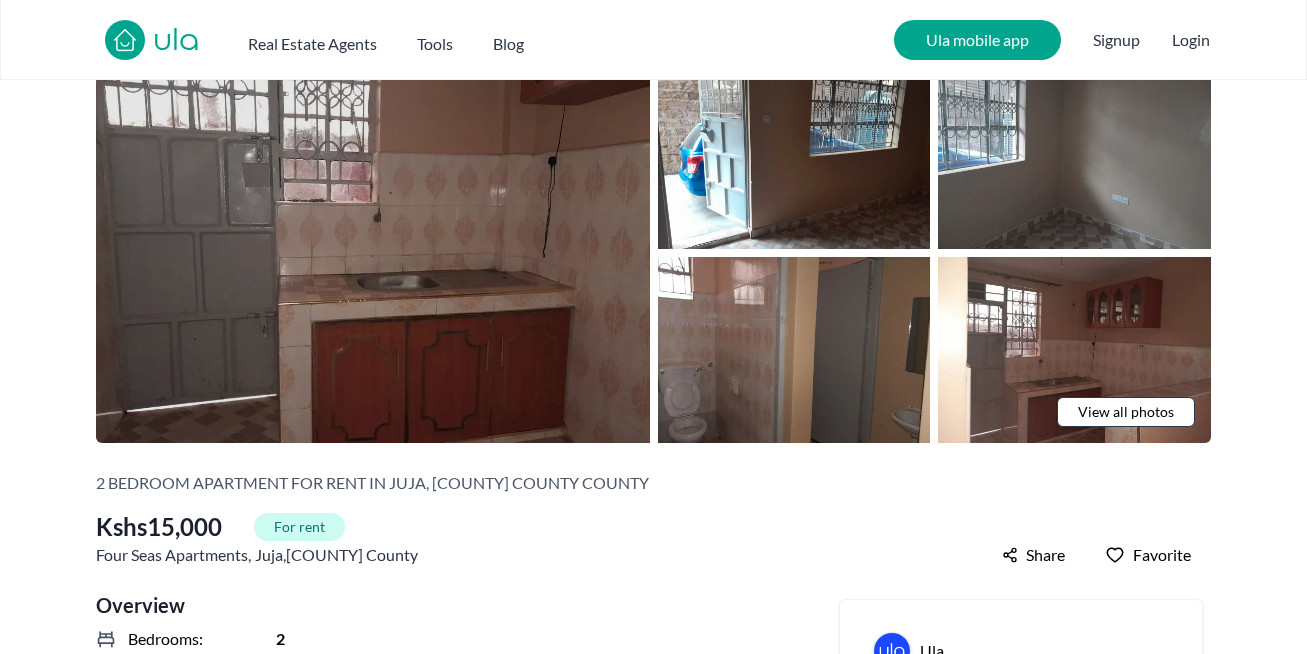 scroll, scrollTop: 0, scrollLeft: 0, axis: both 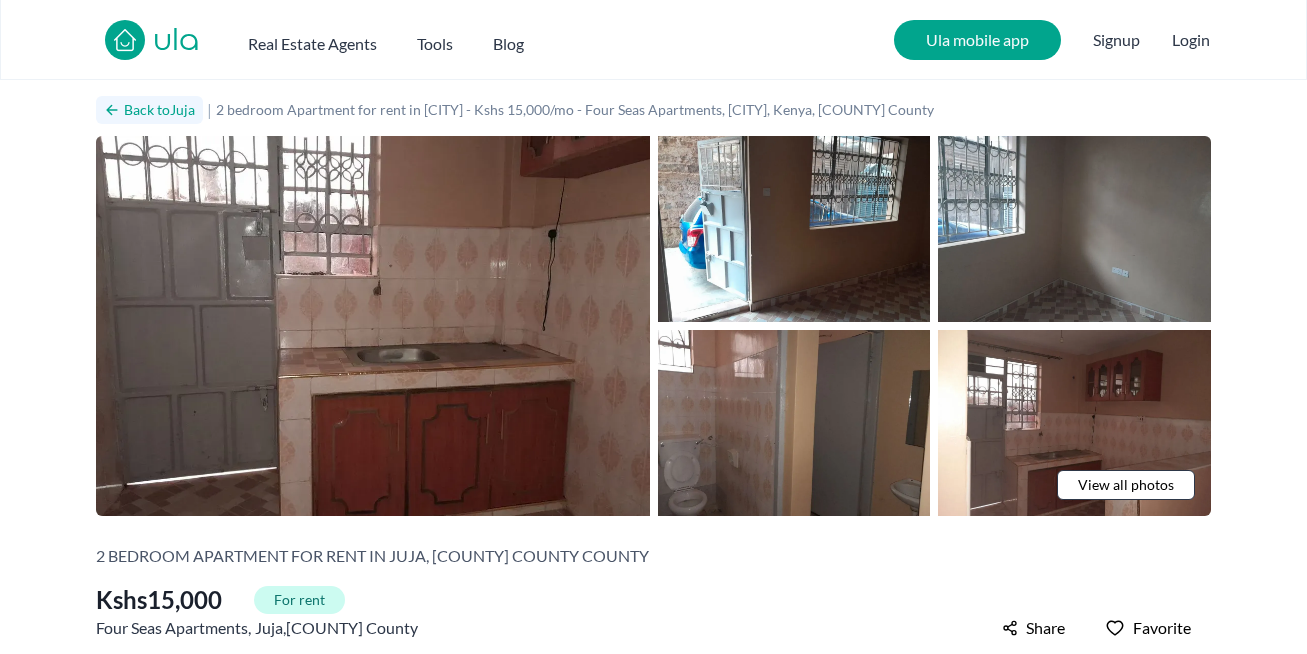 click on "Back to  Juja" at bounding box center [159, 110] 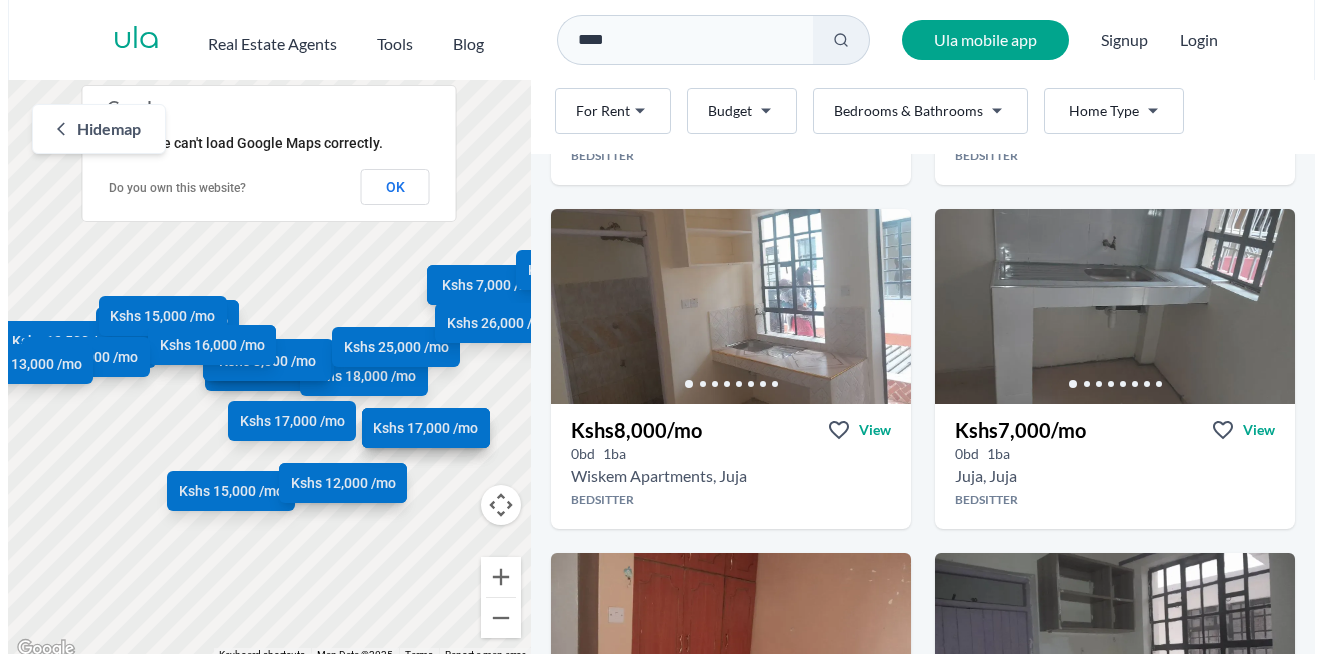 scroll, scrollTop: 404, scrollLeft: 0, axis: vertical 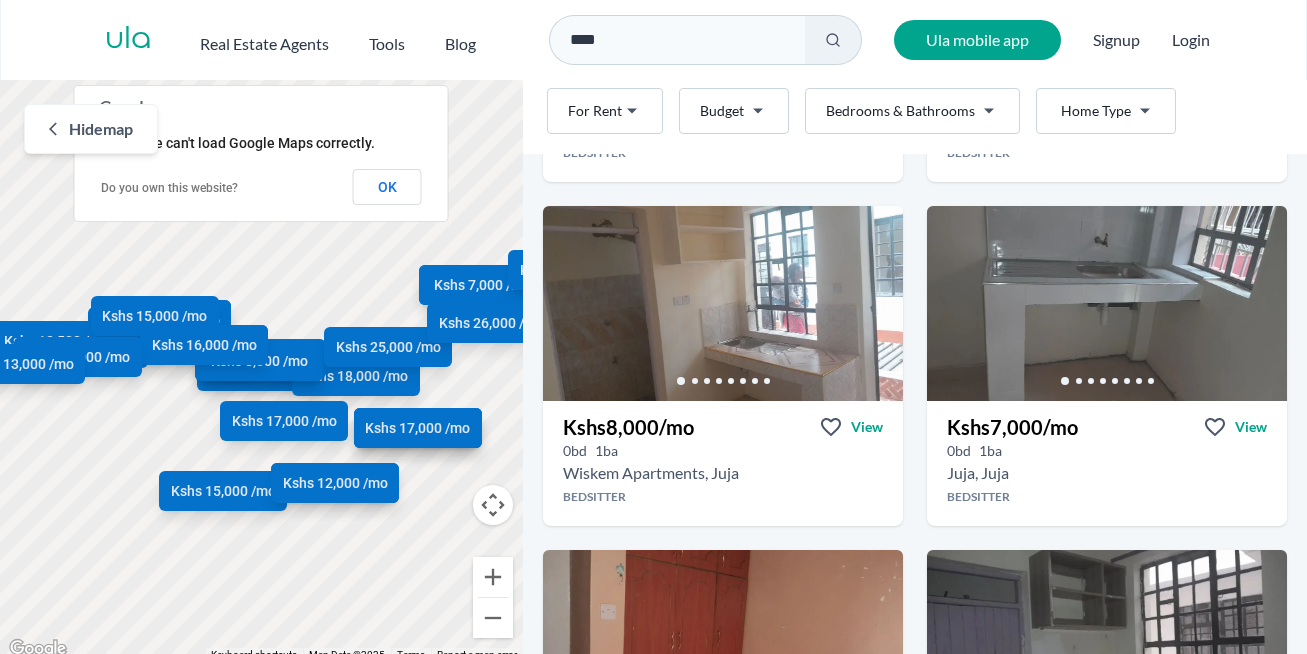click on "Are you a real estate agent?   Reach more buyers and renters. Sign up Ula Homes App: Easy home search Explore more homes in the app Install ula Real Estate Agents Tools Blog **** Ula mobile app Signup Login Map Rent For Rent Budget Bedrooms & Bathrooms   Type   Home Type Rent For Rent Budget   Type   Home Type Filter Hide  map   ← Move left → Move right ↑ Move up ↓ Move down + Zoom in - Zoom out Home Jump left by 75% End Jump right by 75% Page Up Jump up by 75% Page Down Jump down by 75% Kshs   7,000 /mo Kshs   12,000 /mo Kshs   8,000 /mo Kshs   7,000 /mo Kshs   6,000 /mo Kshs   7,000 /mo Kshs   12,000 /mo Kshs   14,000 /mo Kshs   6,500 /mo Kshs   10,000 /mo Kshs   26,000 /mo Kshs   10,000 /mo Kshs   18,000 /mo Kshs   13,500 /mo Kshs   15,000 /mo Kshs   12,000 /mo Kshs   18,000 /mo Kshs   12,500 /mo Kshs   8,000 /mo Kshs   15,000 /mo Kshs   25,000 /mo Kshs   17,000 /mo Kshs   26,000 /mo Kshs   15,000 /mo Kshs   16,000 /mo Kshs   15,000 /mo Kshs   13,000 /mo Kshs   17,000 /mo Keyboard shortcuts 100 m" at bounding box center (653, 331) 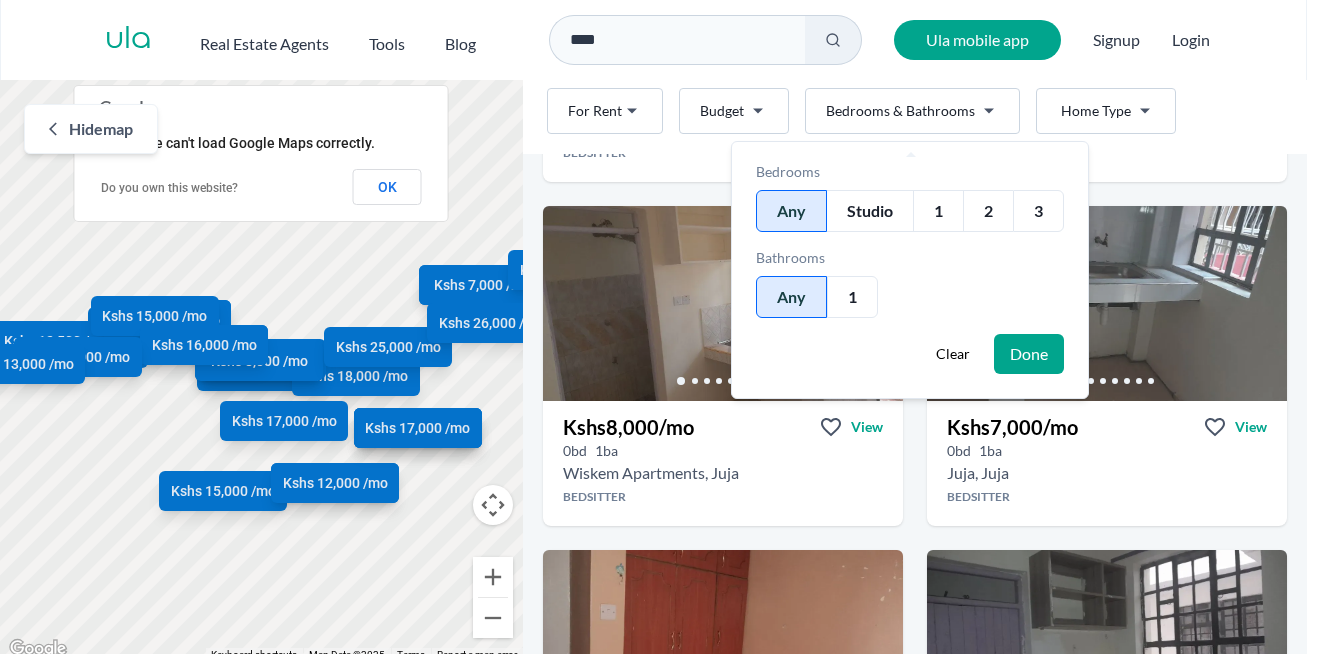 click on "2" at bounding box center [988, 211] 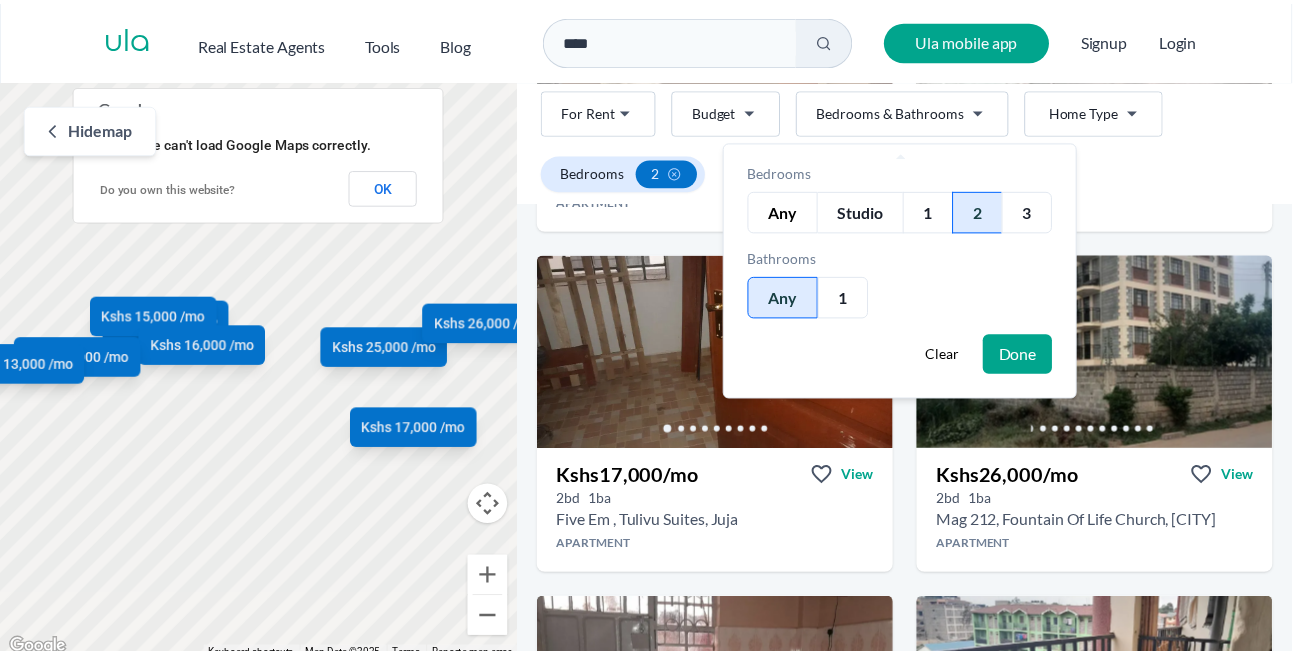 scroll, scrollTop: 452, scrollLeft: 0, axis: vertical 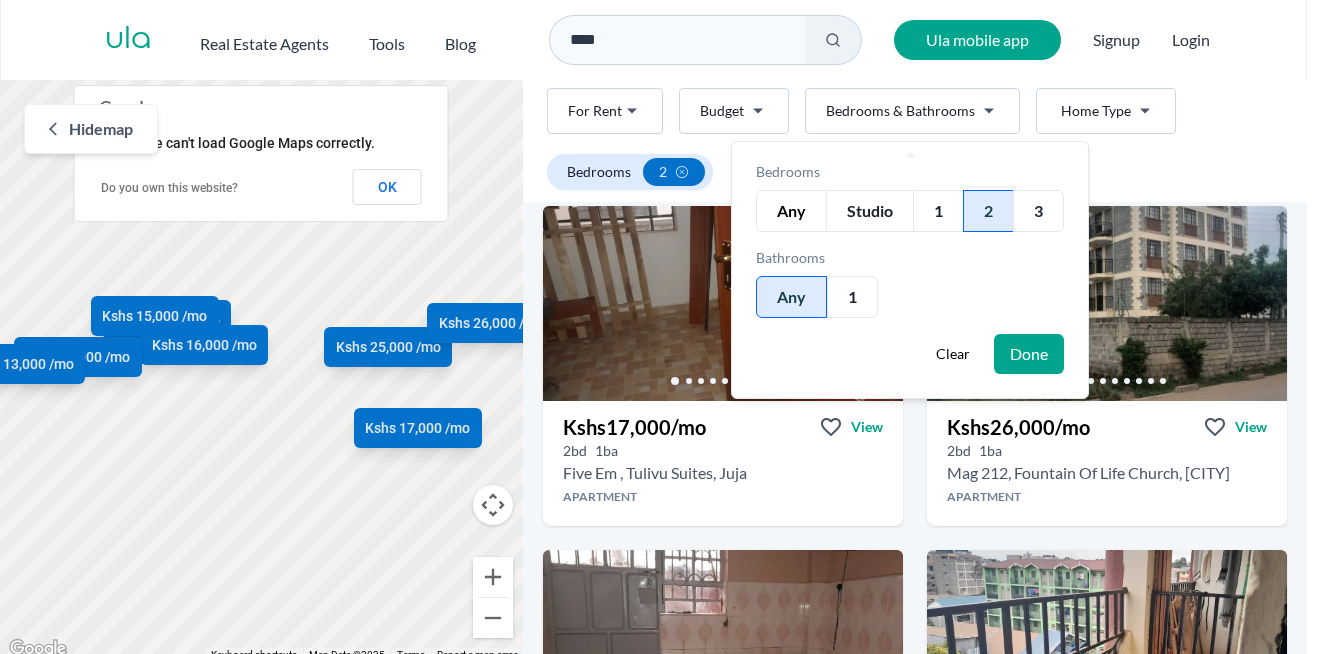 click on "Done" at bounding box center [1029, 354] 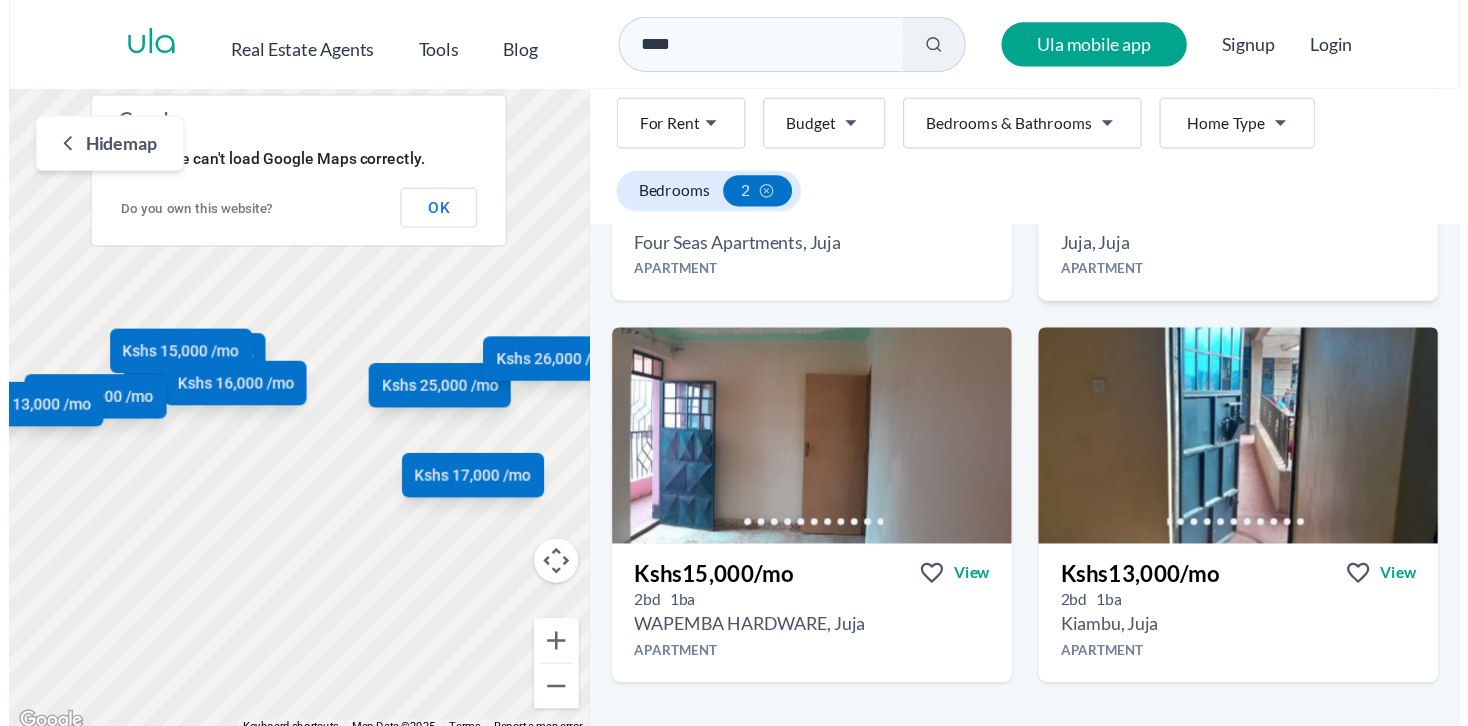 scroll, scrollTop: 1052, scrollLeft: 0, axis: vertical 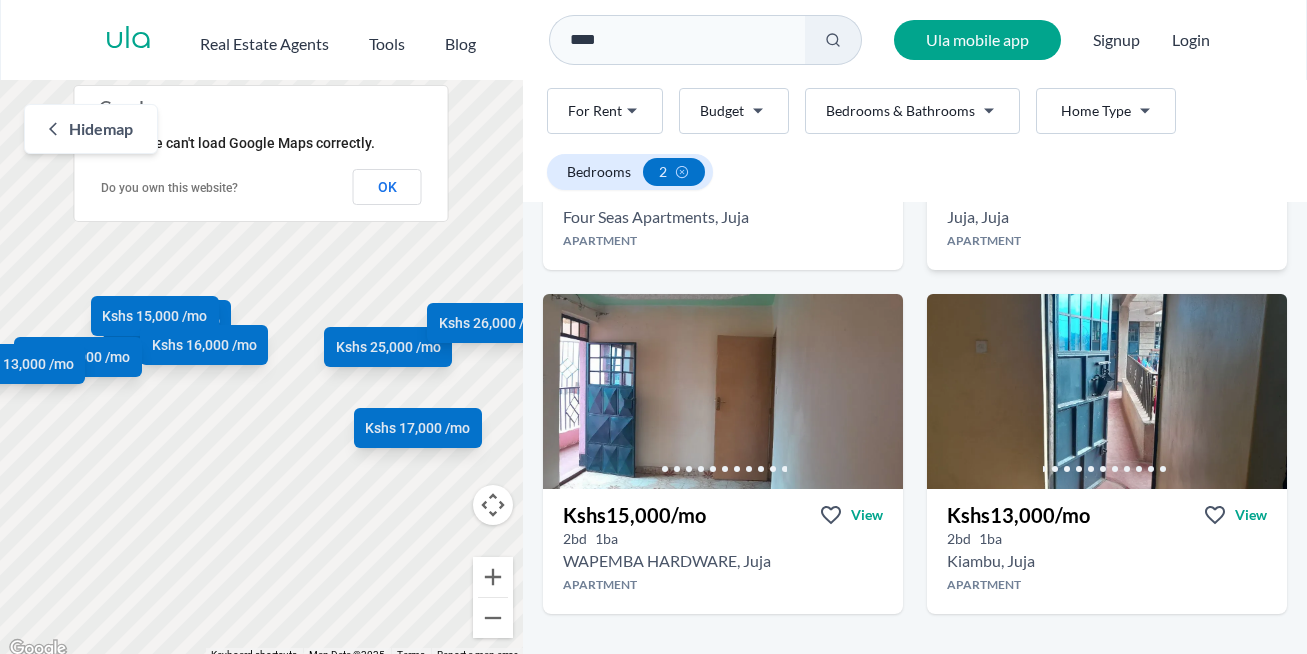 click at bounding box center (1107, 391) 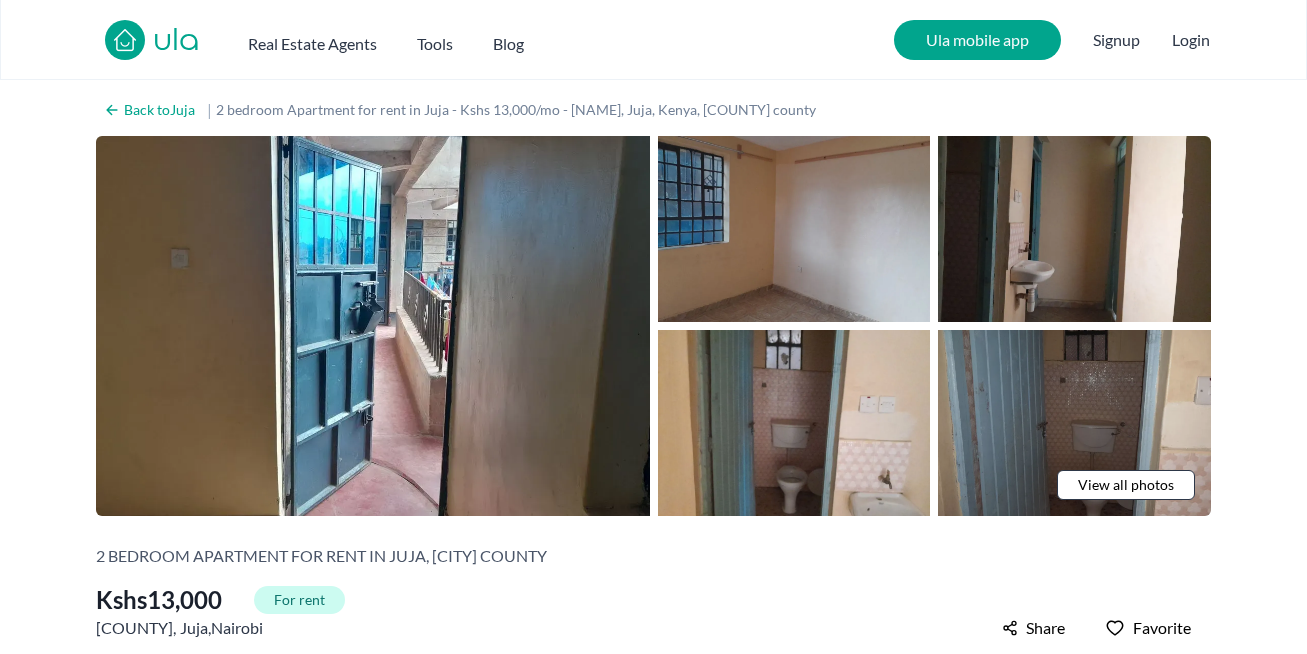 click at bounding box center (1074, 423) 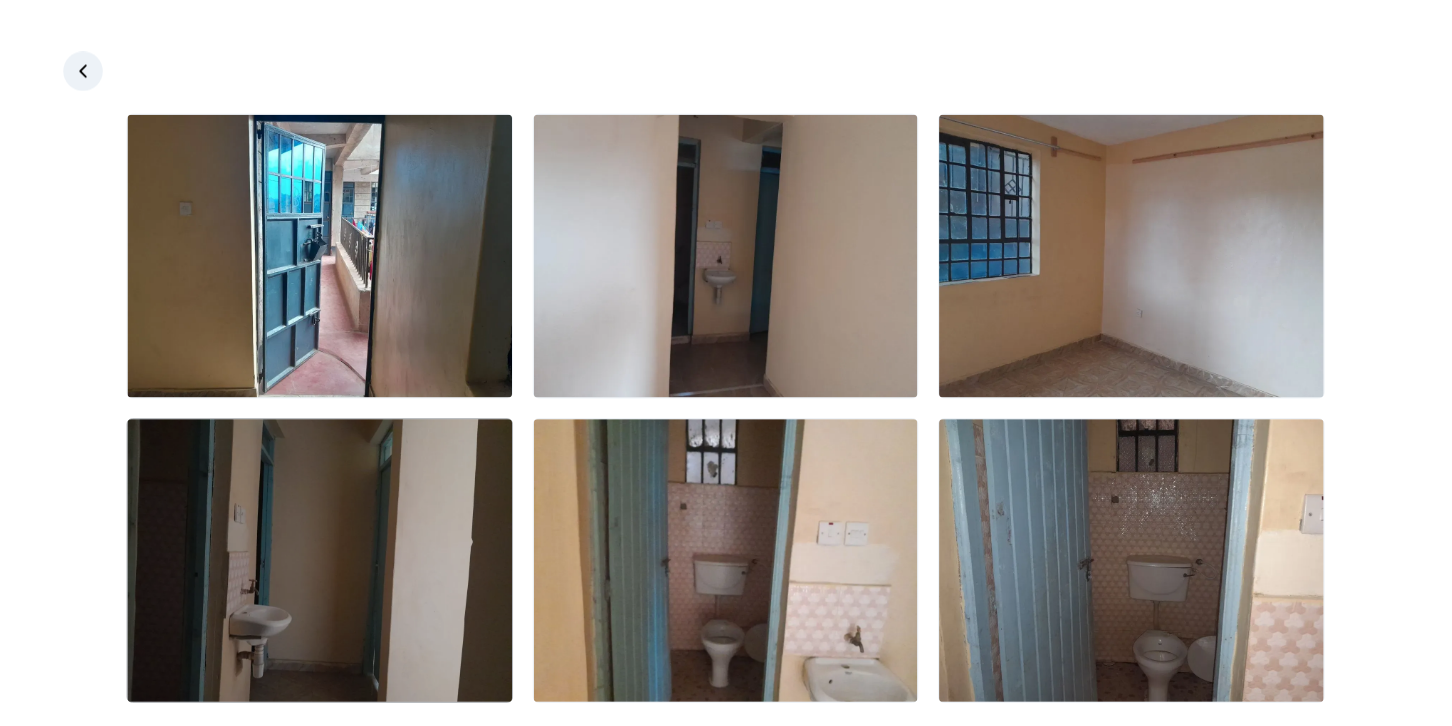 scroll, scrollTop: 0, scrollLeft: 0, axis: both 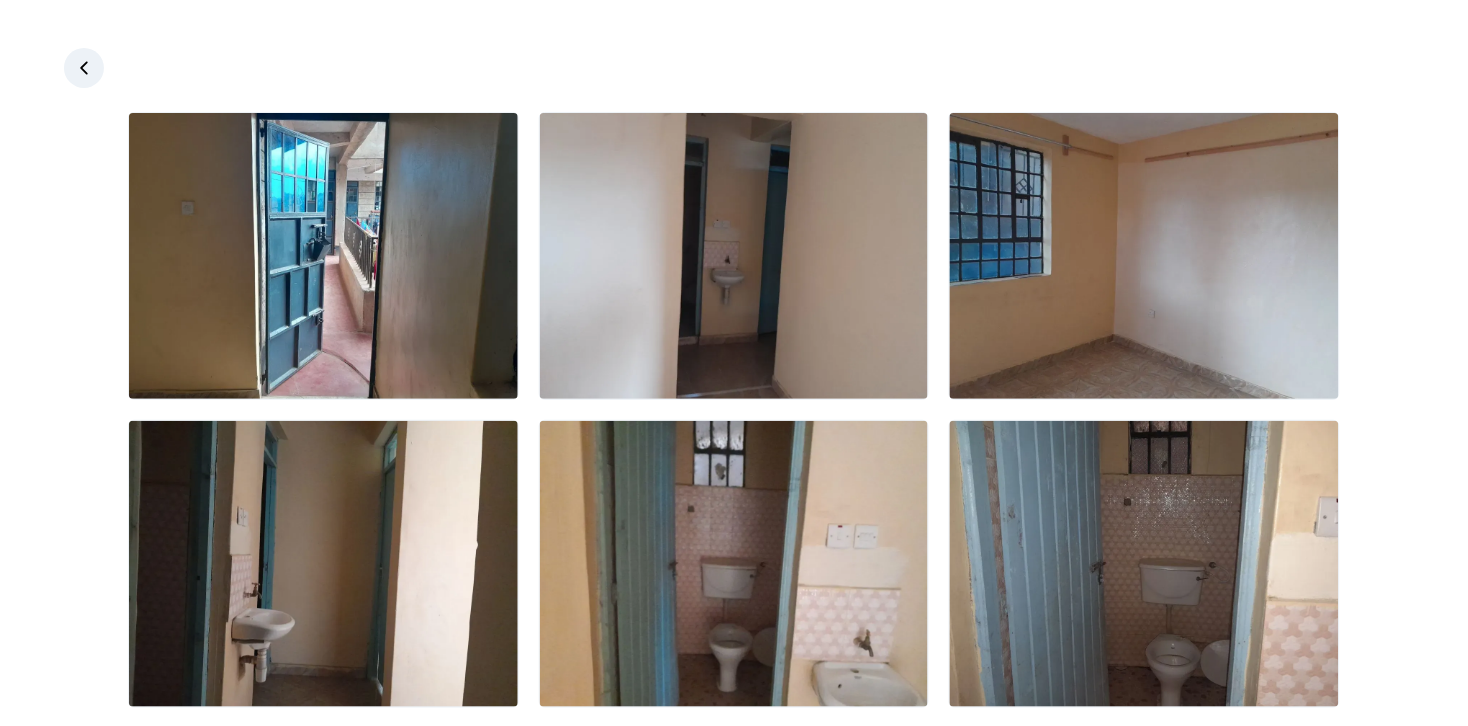 click at bounding box center [84, 68] 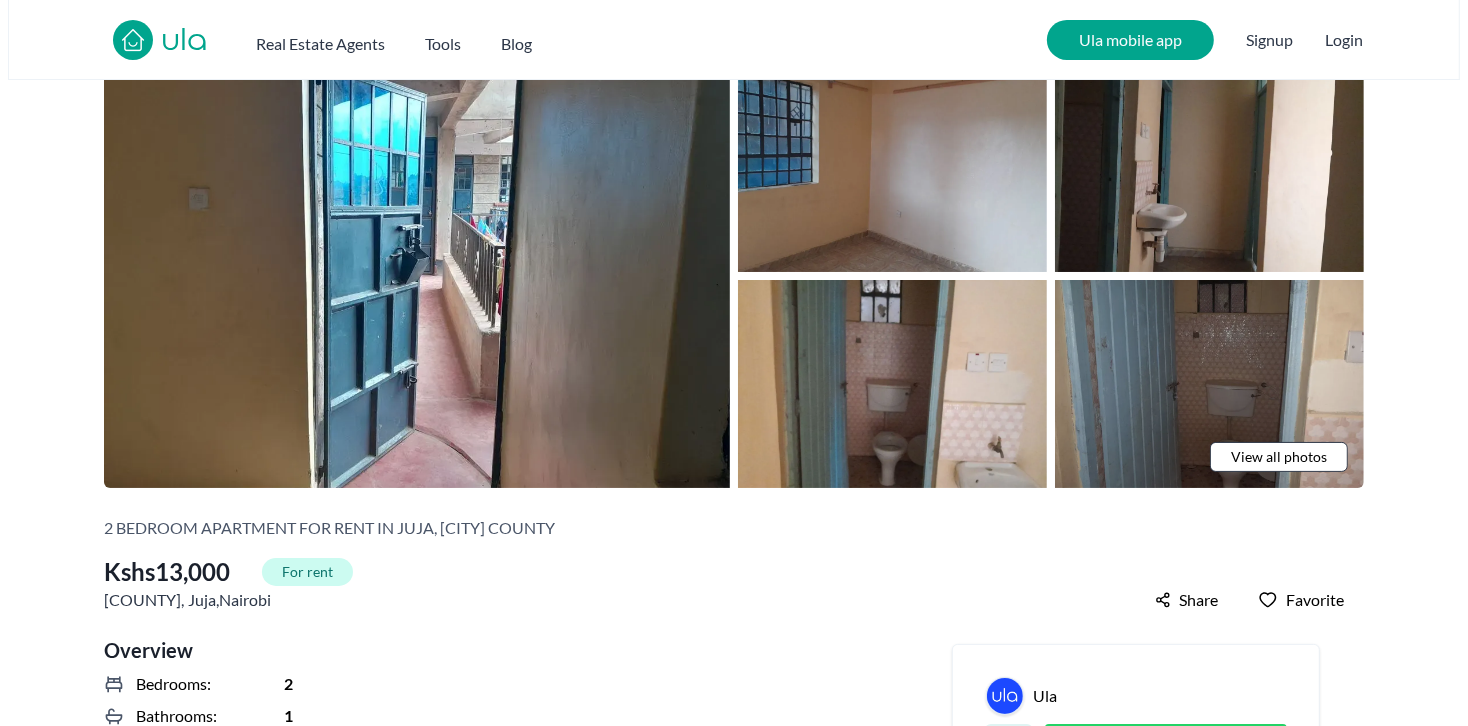 scroll, scrollTop: 0, scrollLeft: 0, axis: both 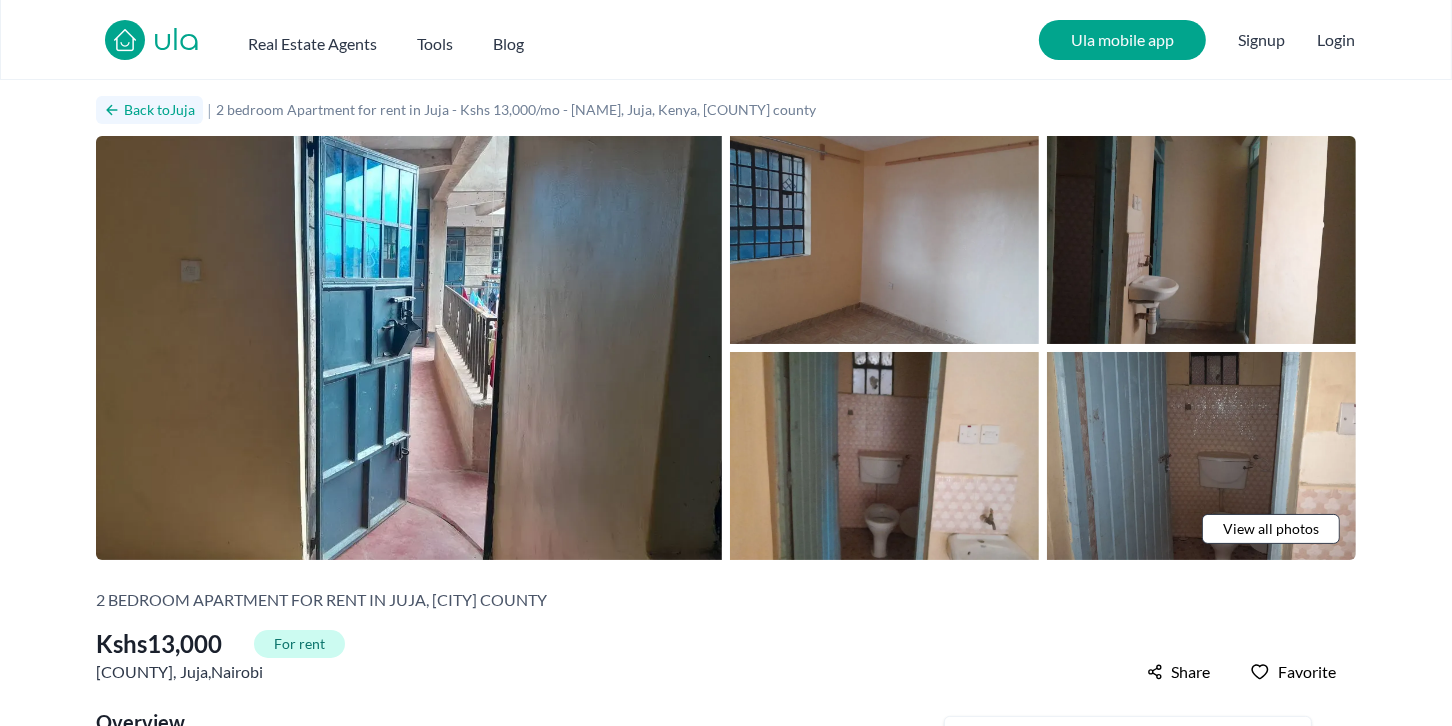 click on "Back to  Juja" at bounding box center (159, 110) 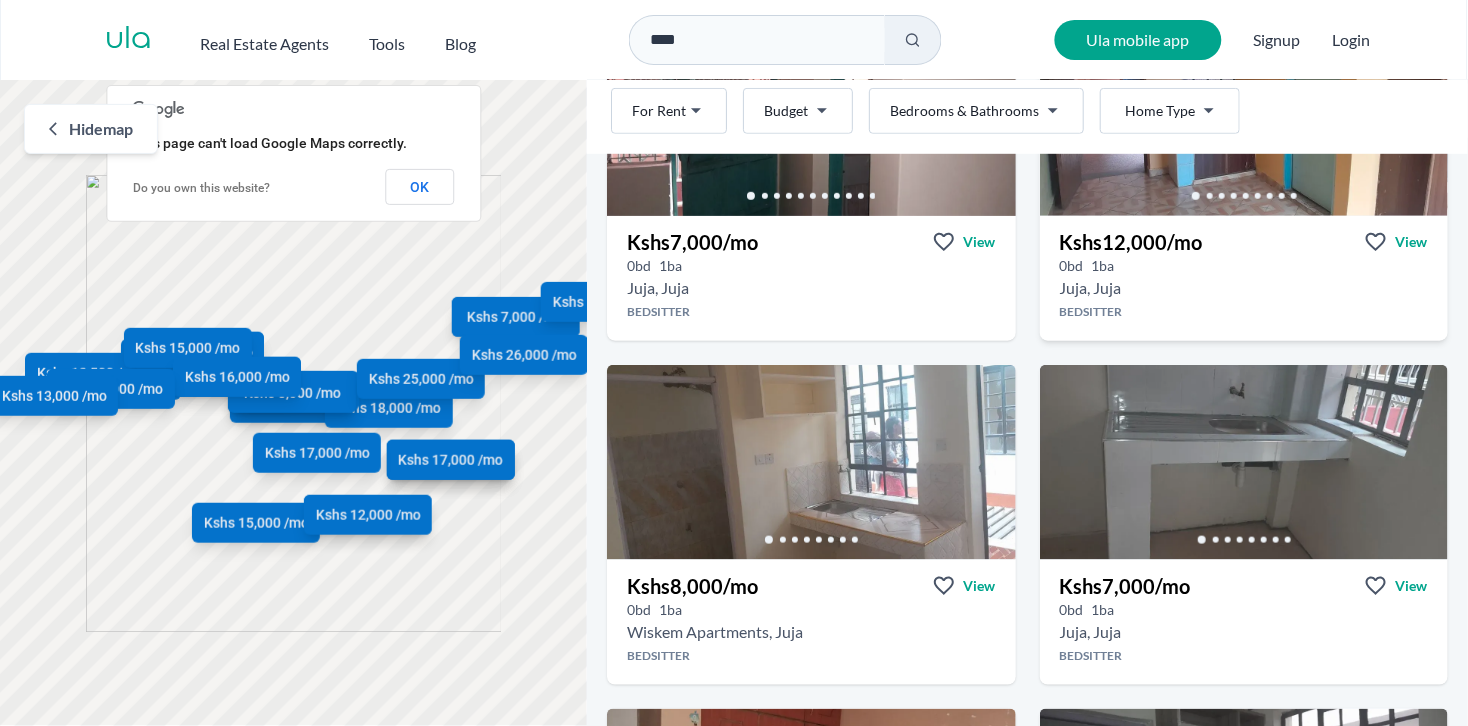 scroll, scrollTop: 346, scrollLeft: 0, axis: vertical 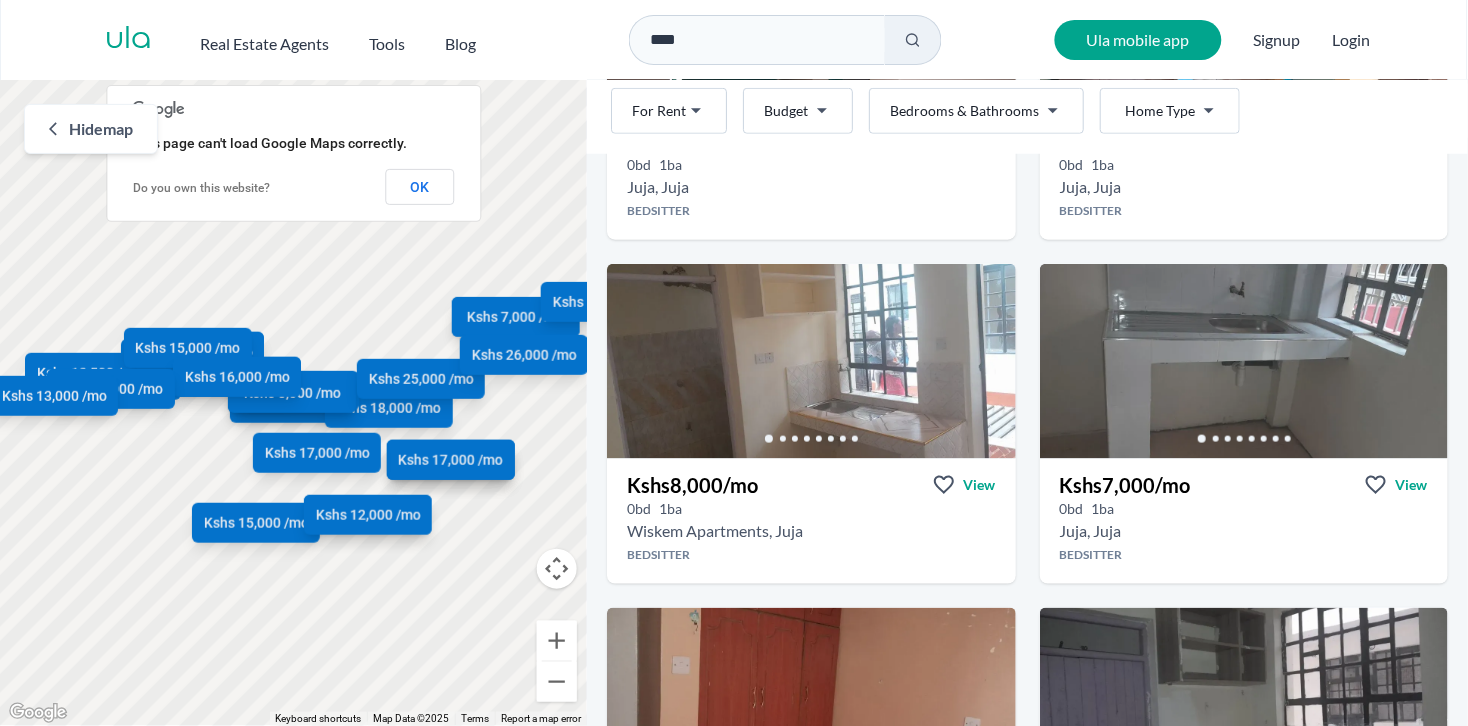 click on "Are you a real estate agent?   Reach more buyers and renters. Sign up Ula Homes App: Easy home search Explore more homes in the app Install ula Real Estate Agents Tools Blog **** Ula mobile app Signup Login Map Rent For Rent Budget Bedrooms & Bathrooms   Type   Home Type Rent For Rent Budget   Type   Home Type Filter Hide  map   ← Move left → Move right ↑ Move up ↓ Move down + Zoom in - Zoom out Home Jump left by 75% End Jump right by 75% Page Up Jump up by 75% Page Down Jump down by 75% Kshs   7,000 /mo Kshs   12,000 /mo Kshs   8,000 /mo Kshs   7,000 /mo Kshs   6,000 /mo Kshs   7,000 /mo Kshs   12,000 /mo Kshs   14,000 /mo Kshs   6,500 /mo Kshs   10,000 /mo Kshs   26,000 /mo Kshs   10,000 /mo Kshs   18,000 /mo Kshs   13,500 /mo Kshs   15,000 /mo Kshs   12,000 /mo Kshs   18,000 /mo Kshs   12,500 /mo Kshs   8,000 /mo Kshs   15,000 /mo Kshs   25,000 /mo Kshs   17,000 /mo Kshs   26,000 /mo Kshs   15,000 /mo Kshs   16,000 /mo Kshs   15,000 /mo Kshs   13,000 /mo Kshs   17,000 /mo Keyboard shortcuts 100 m" at bounding box center (734, 363) 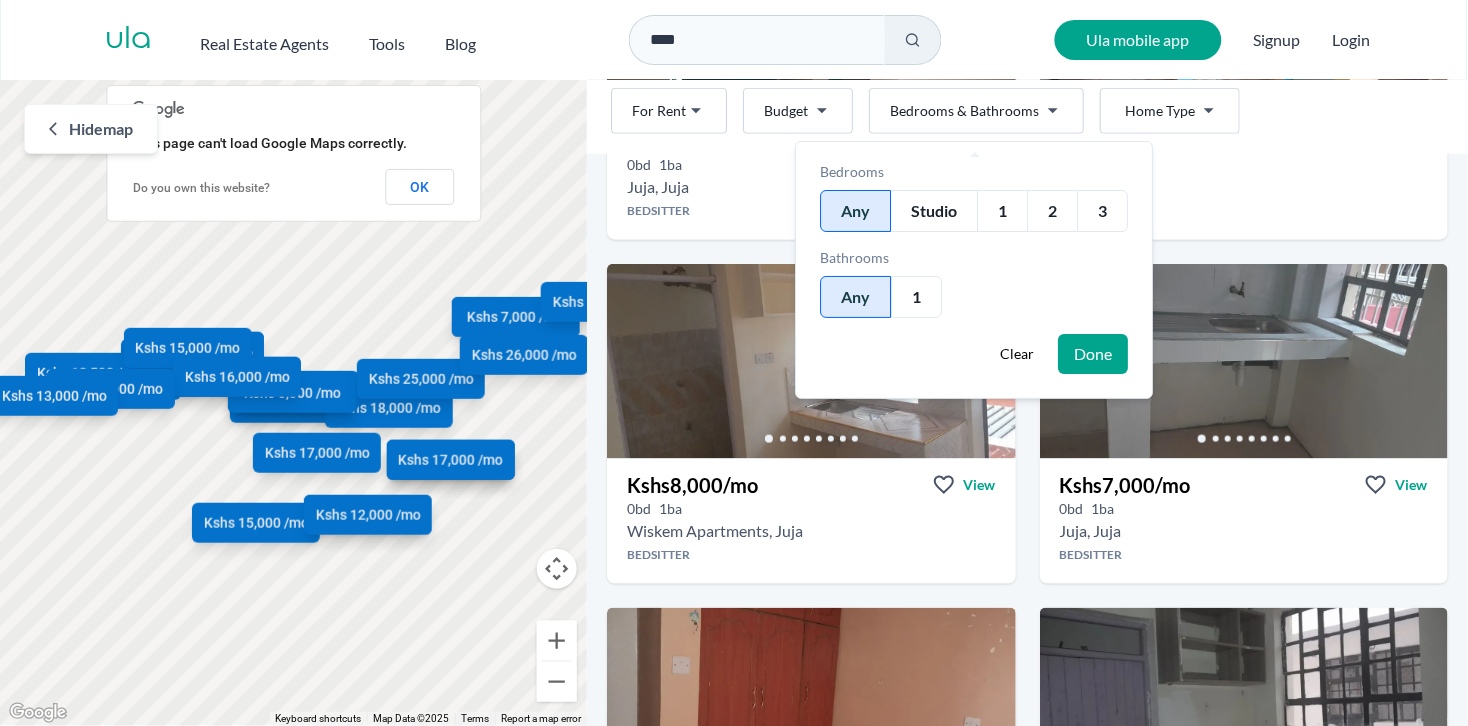 click on "1" at bounding box center (1003, 211) 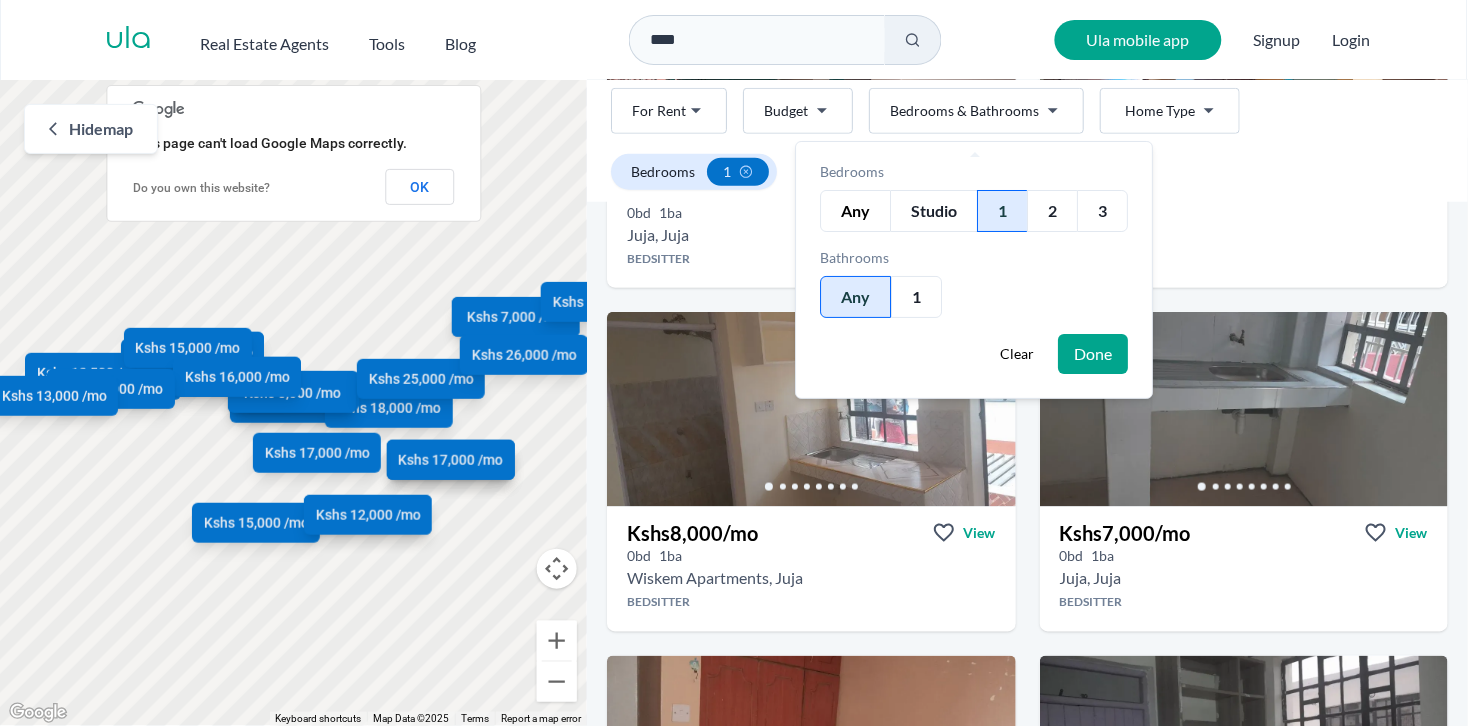scroll, scrollTop: 394, scrollLeft: 0, axis: vertical 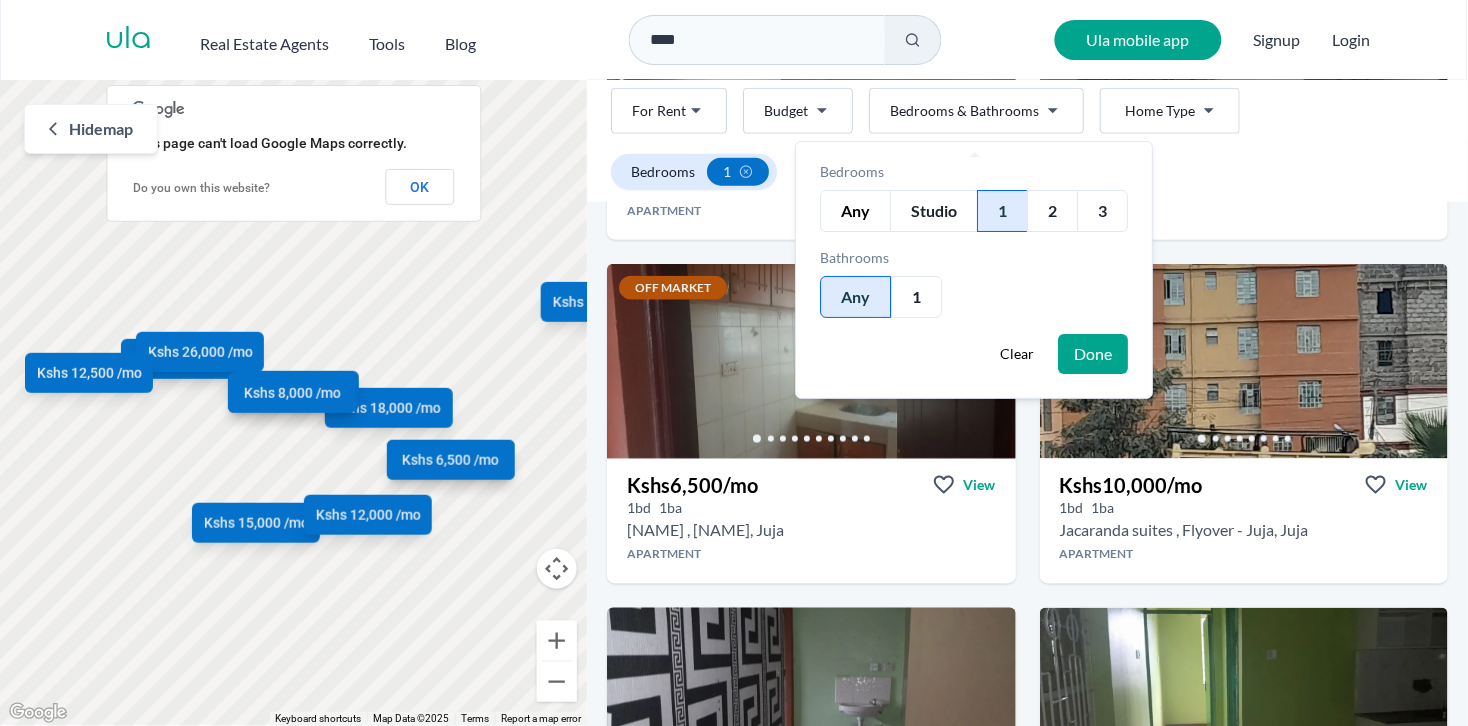 click on "Are you a real estate agent?   Reach more buyers and renters. Sign up Ula Homes App: Easy home search Explore more homes in the app Install ula Real Estate Agents Tools Blog **** Ula mobile app Signup Login Map Rent For Rent Budget Bedrooms & Bathrooms   Type   Home Type Rent For Rent Budget   Type   Home Type Filter Bedrooms 1 Hide  map   ← Move left → Move right ↑ Move up ↓ Move down + Zoom in - Zoom out Home Jump left by 75% End Jump right by 75% Page Up Jump up by 75% Page Down Jump down by 75% Kshs   12,000 /mo Kshs   14,000 /mo Kshs   6,500 /mo Kshs   10,000 /mo Kshs   26,000 /mo Kshs   10,000 /mo Kshs   18,000 /mo Kshs   13,500 /mo Kshs   15,000 /mo Kshs   12,000 /mo Kshs   18,000 /mo Kshs   12,500 /mo Kshs   8,000 /mo Keyboard shortcuts Map Data Map Data ©2025 Map data ©2025 100 m  Click to toggle between metric and imperial units Terms Report a map error This page can't load Google Maps correctly. Do you own this website? OK Juja  rentals Apartments and Houses for Rent in Juja Rent Budget" at bounding box center [734, 363] 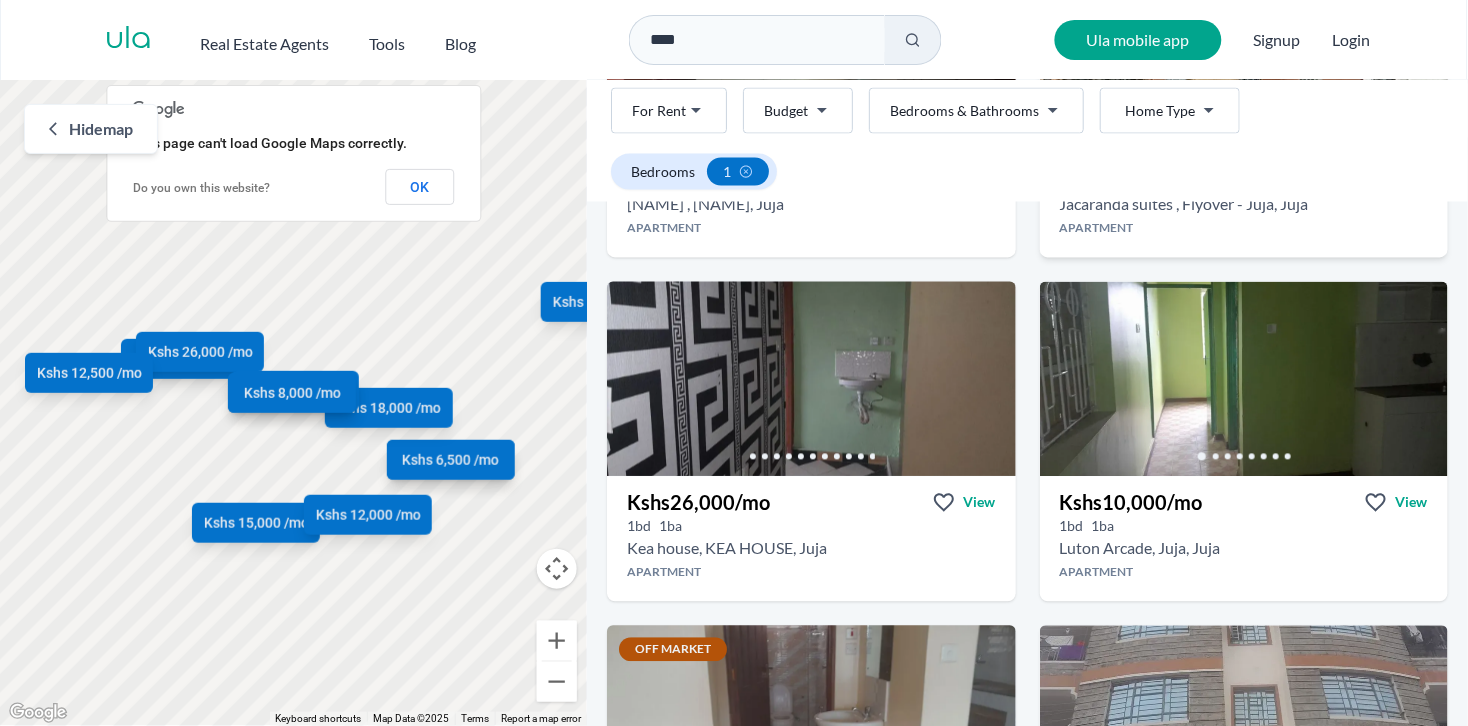 scroll, scrollTop: 717, scrollLeft: 0, axis: vertical 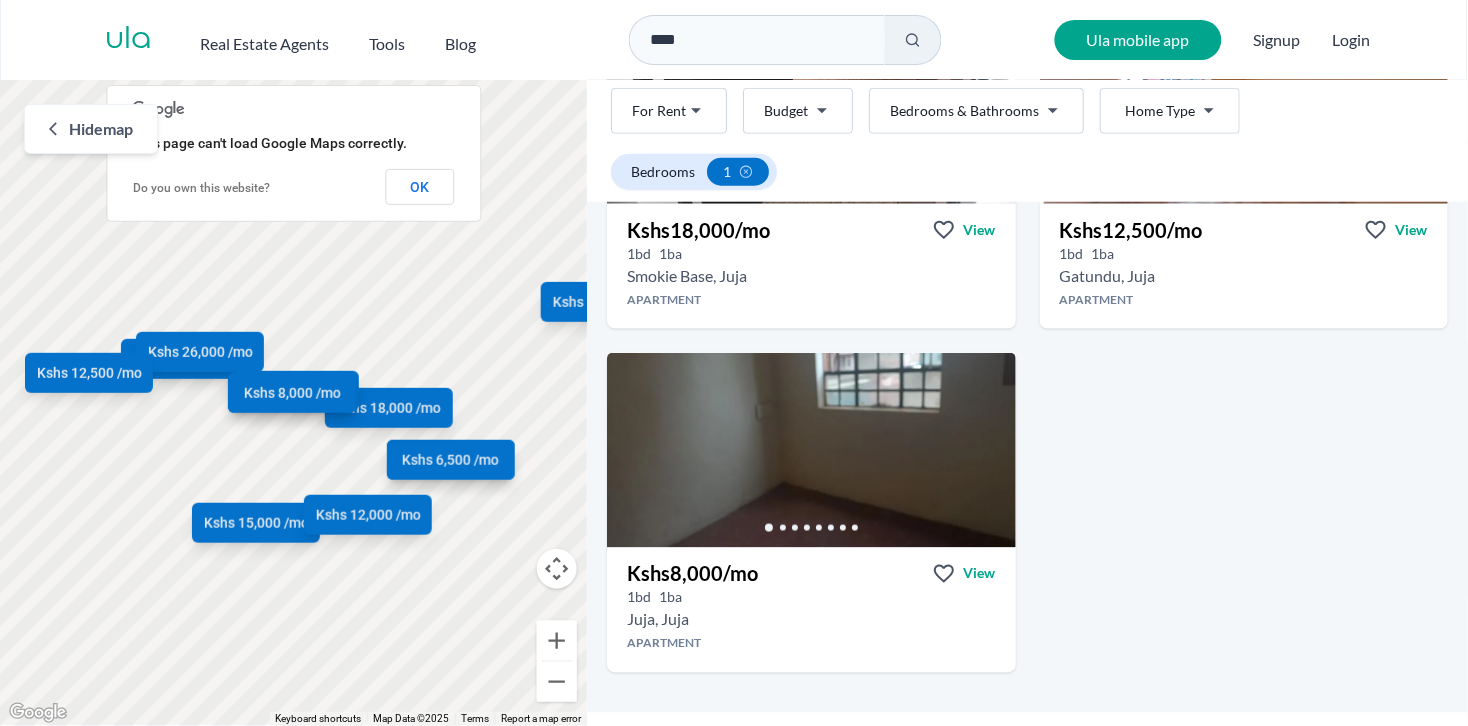 click at bounding box center (811, 528) 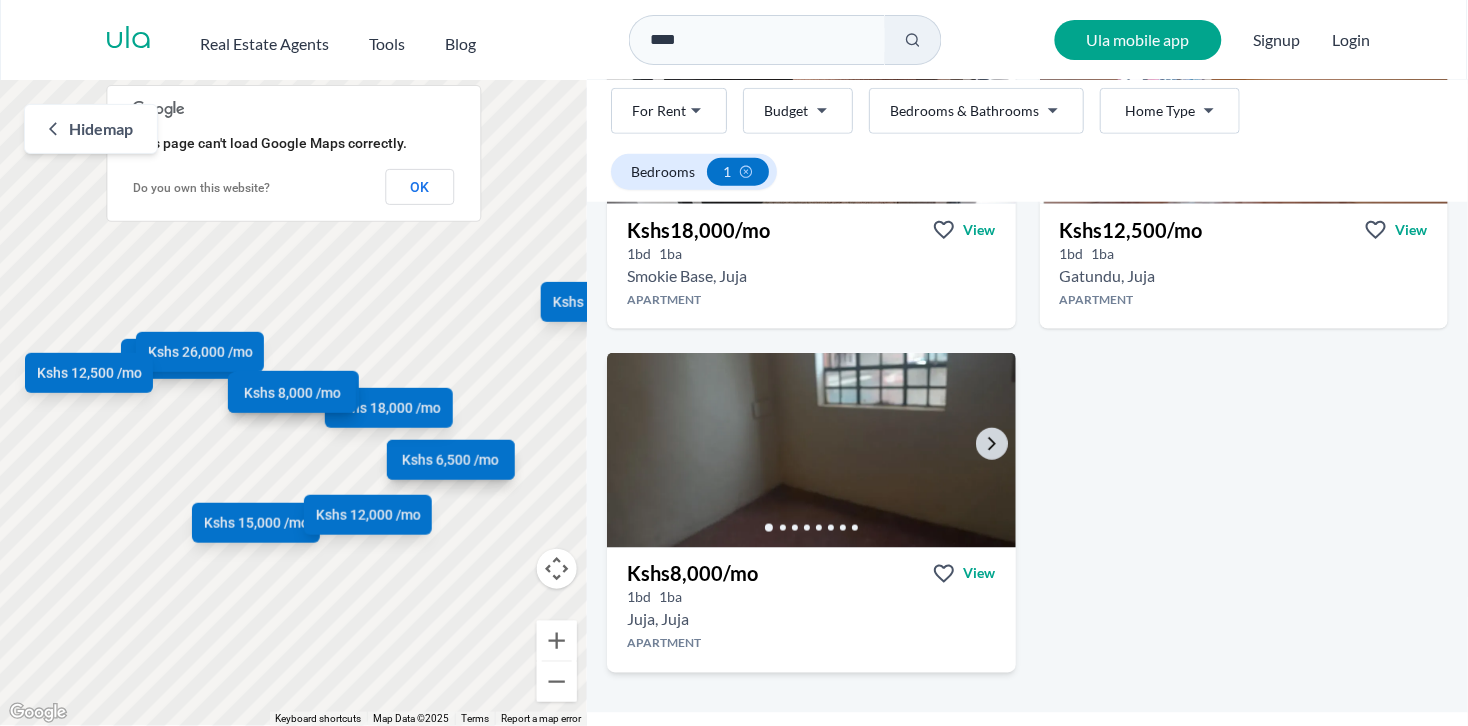 click at bounding box center (811, 450) 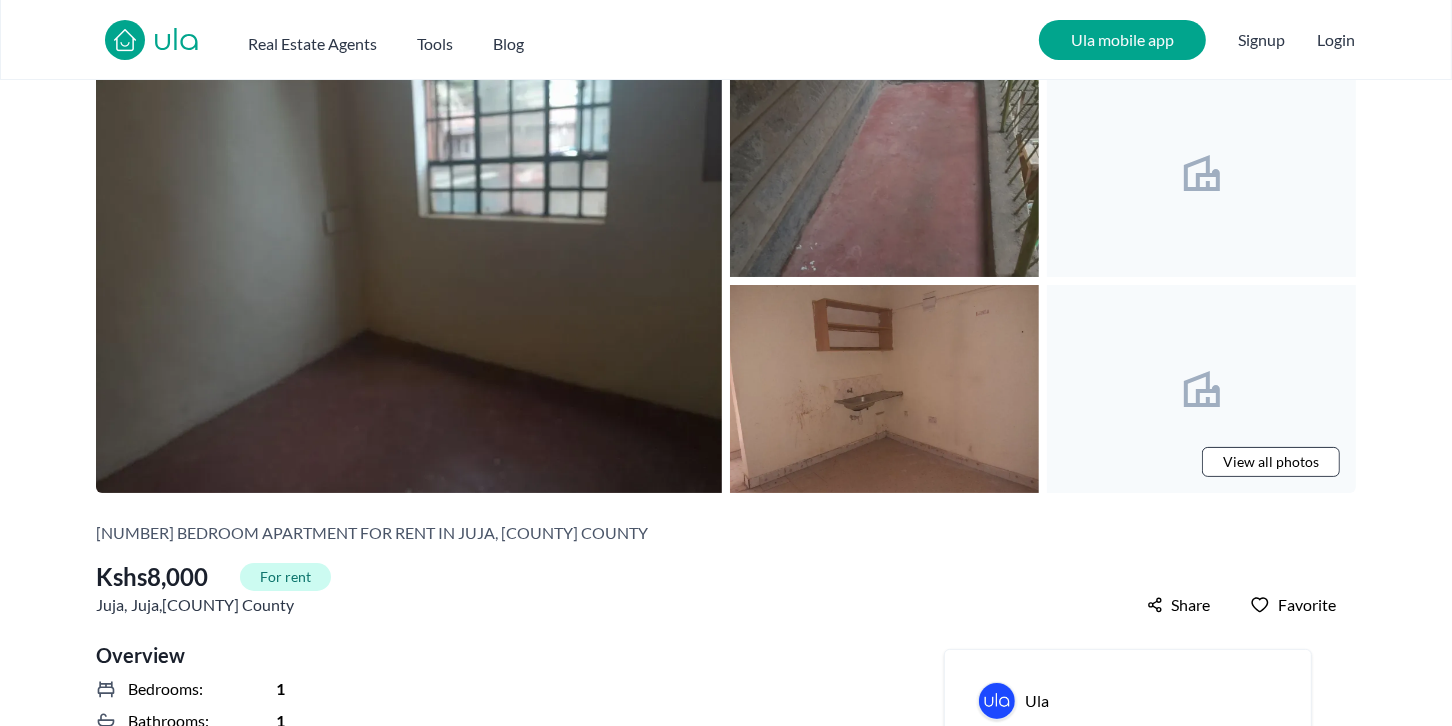scroll, scrollTop: 35, scrollLeft: 0, axis: vertical 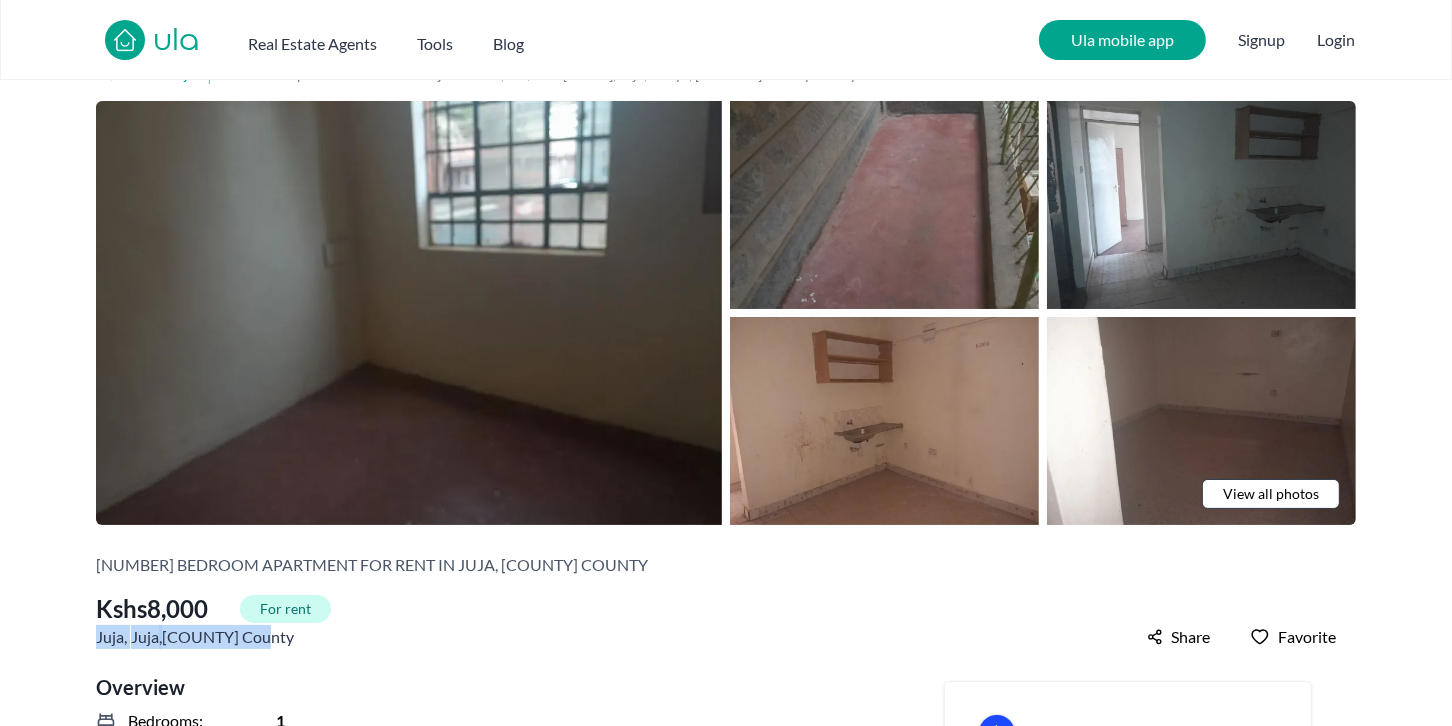 drag, startPoint x: 266, startPoint y: 634, endPoint x: 87, endPoint y: 637, distance: 179.02513 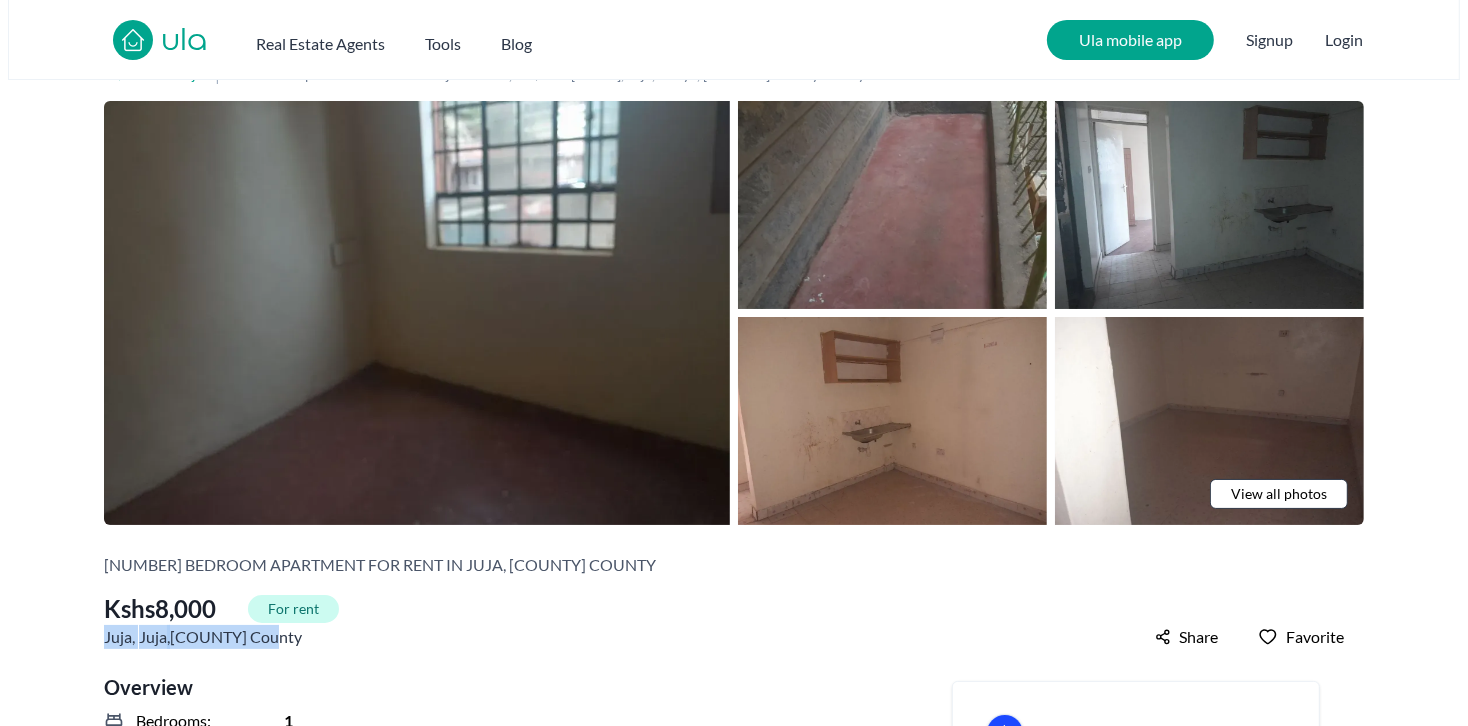 scroll, scrollTop: 0, scrollLeft: 0, axis: both 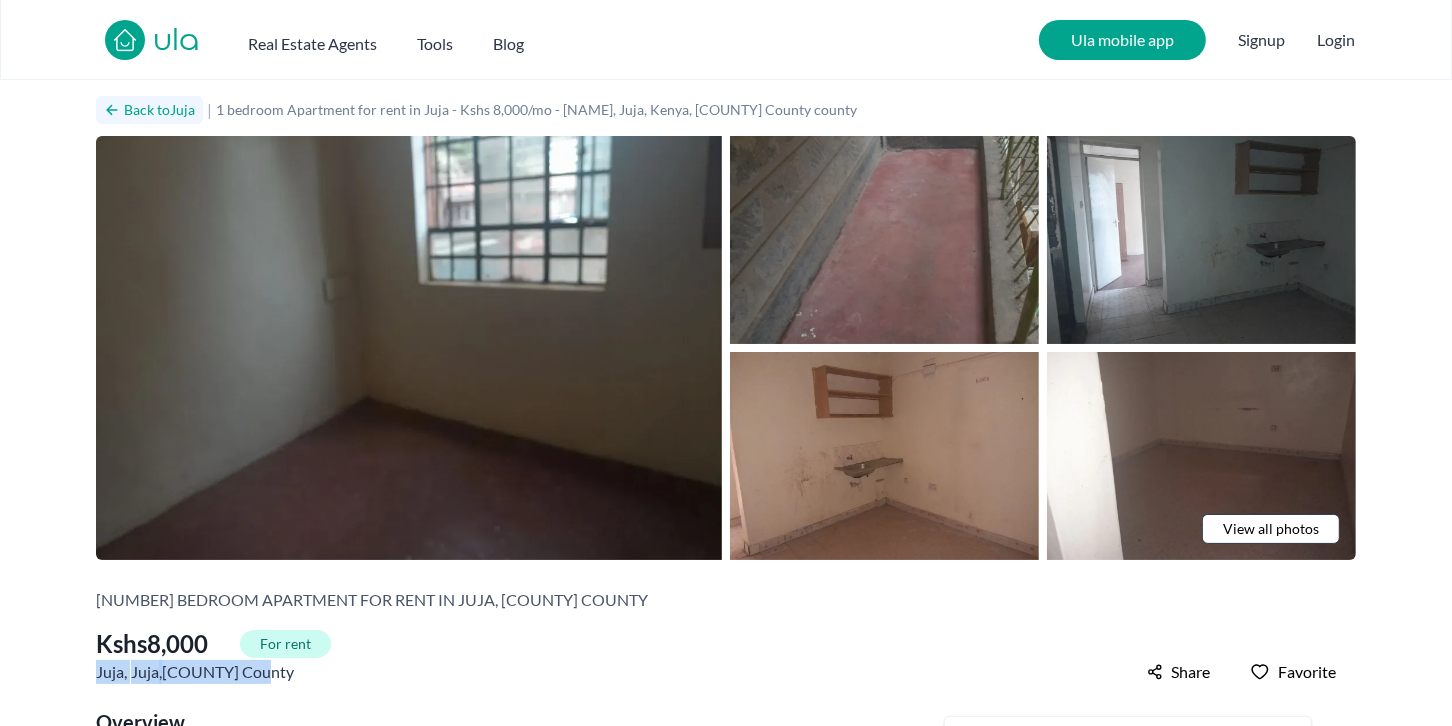 click on "Back to  Juja" at bounding box center [159, 110] 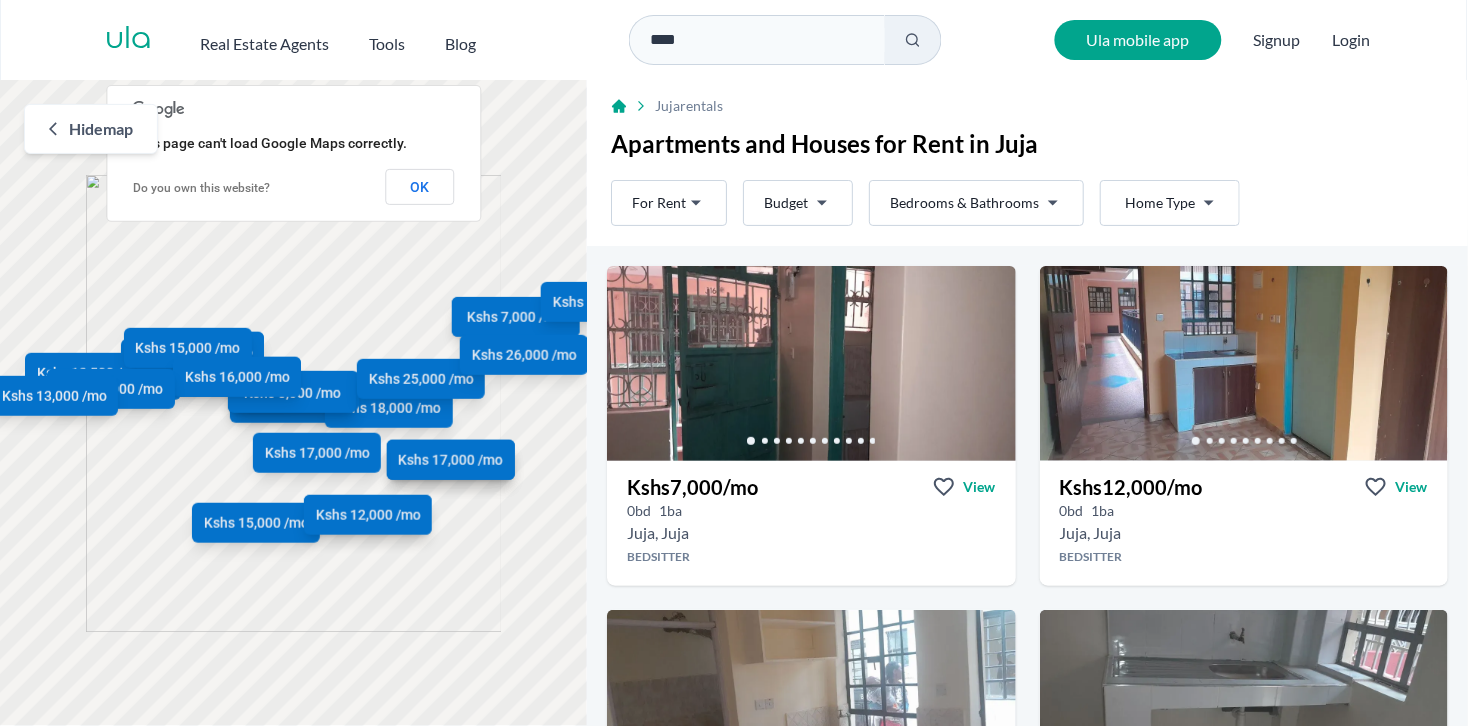 click on "Are you a real estate agent?   Reach more buyers and renters. Sign up Ula Homes App: Easy home search Explore more homes in the app Install ula Real Estate Agents Tools Blog **** Ula mobile app Signup Login Map Rent For Rent Budget Bedrooms & Bathrooms   Type   Home Type Rent For Rent Budget   Type   Home Type Filter Hide  map   Kshs   7,000 /mo Kshs   12,000 /mo Kshs   8,000 /mo Kshs   7,000 /mo Kshs   6,000 /mo Kshs   7,000 /mo Kshs   12,000 /mo Kshs   14,000 /mo Kshs   6,500 /mo Kshs   10,000 /mo Kshs   26,000 /mo Kshs   10,000 /mo Kshs   18,000 /mo Kshs   13,500 /mo Kshs   15,000 /mo Kshs   12,000 /mo Kshs   18,000 /mo Kshs   12,500 /mo Kshs   8,000 /mo Kshs   15,000 /mo Kshs   25,000 /mo Kshs   17,000 /mo Kshs   26,000 /mo Kshs   15,000 /mo Kshs   16,000 /mo Kshs   15,000 /mo Kshs   13,000 /mo Kshs   17,000 /mo This page can't load Google Maps correctly. Do you own this website? OK Juja  rentals Apartments and Houses for Rent in Juja Rent For Rent Budget Bedrooms & Bathrooms   Type   Home Type Rent" at bounding box center (734, 363) 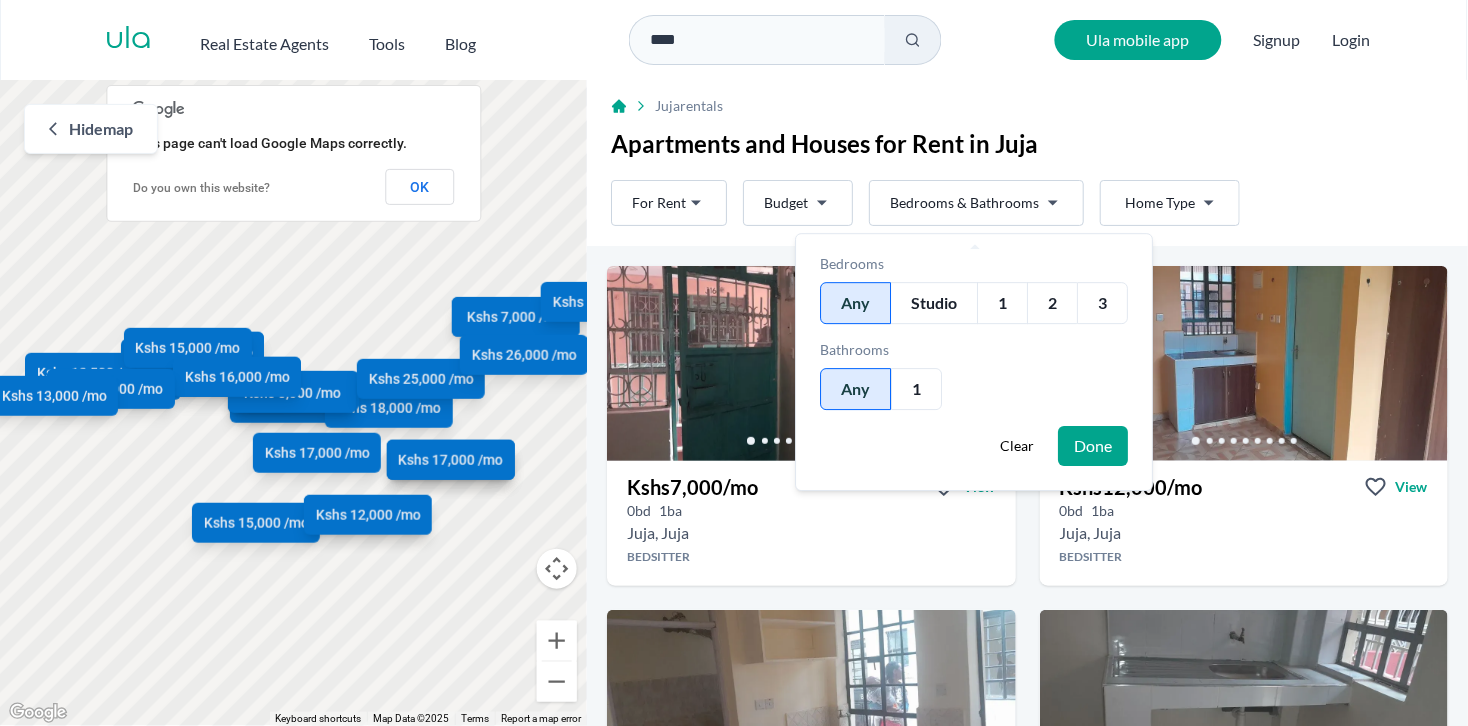 click on "1" at bounding box center (1003, 303) 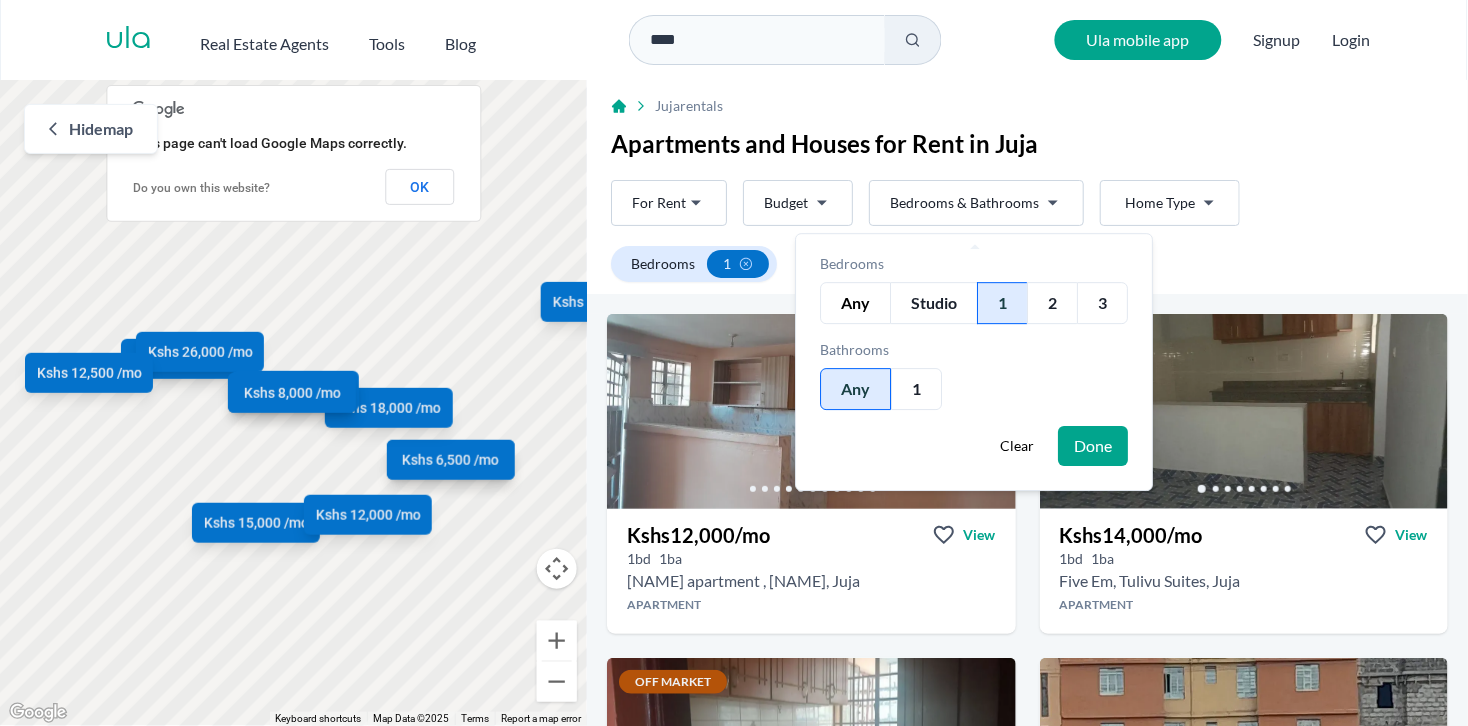 click on "Done" at bounding box center (1094, 446) 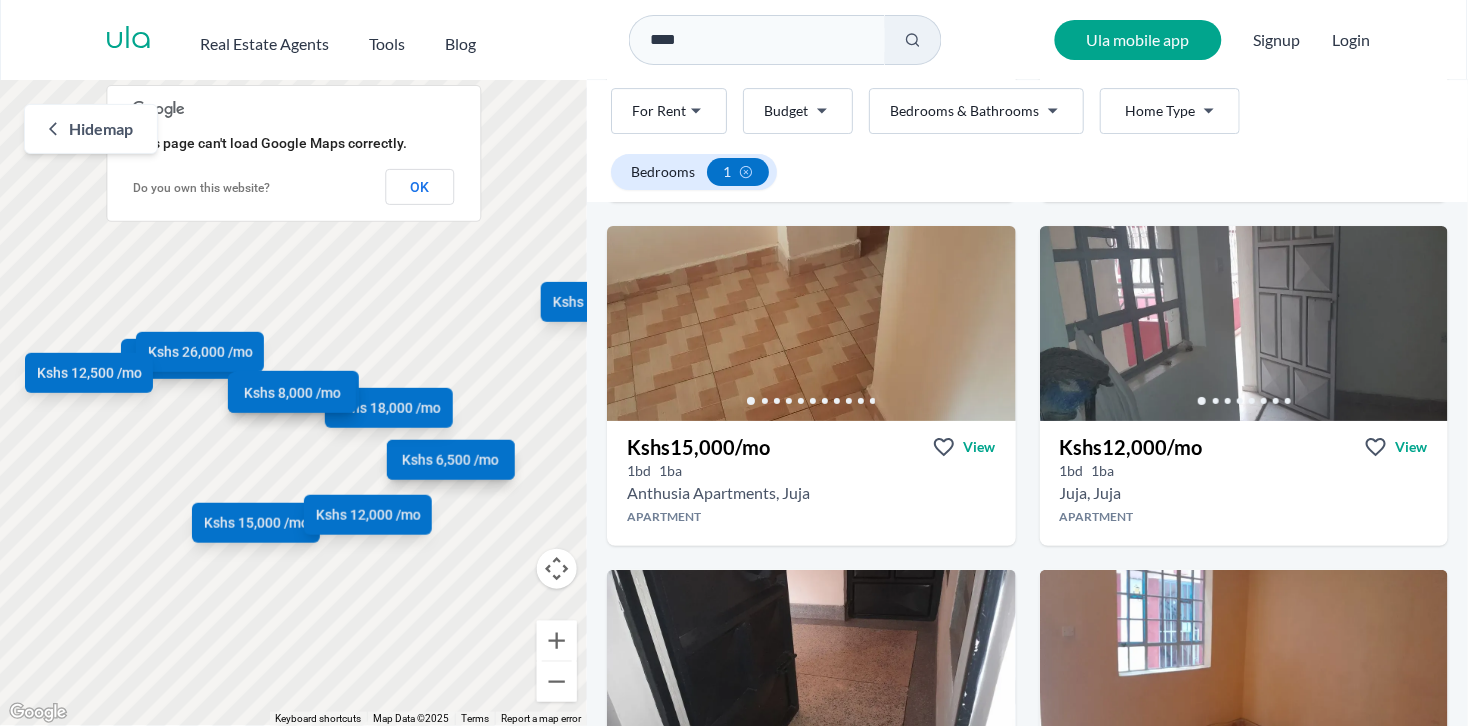 scroll, scrollTop: 1455, scrollLeft: 0, axis: vertical 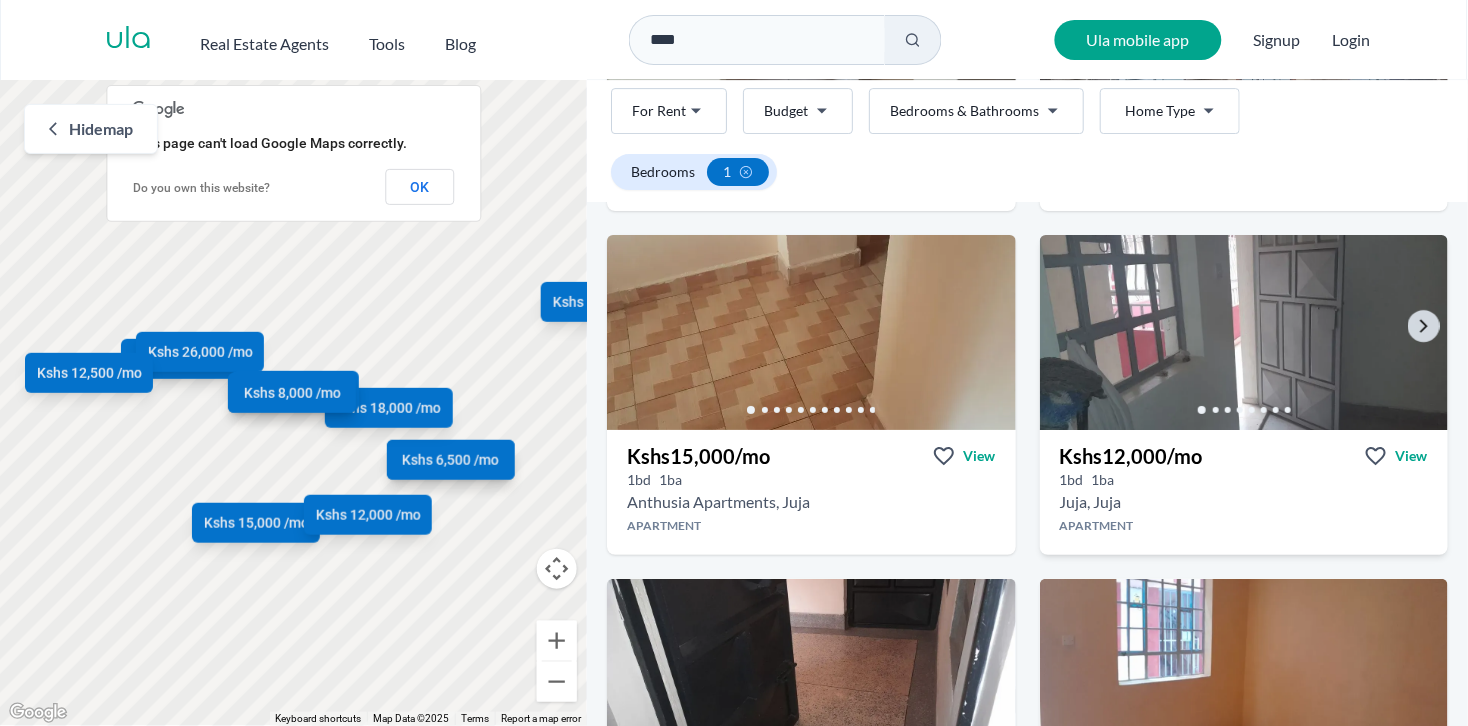 click at bounding box center [1243, 332] 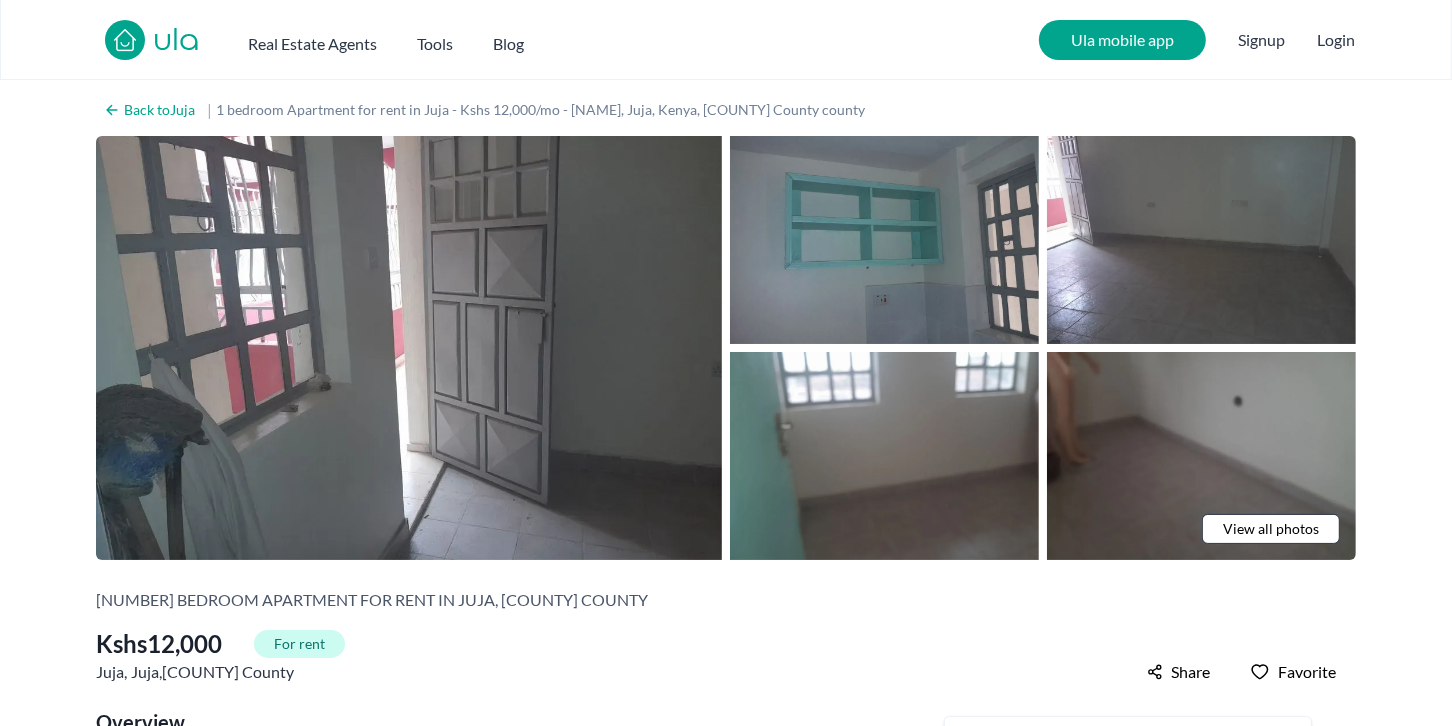 click on "View all photos" at bounding box center [1271, 529] 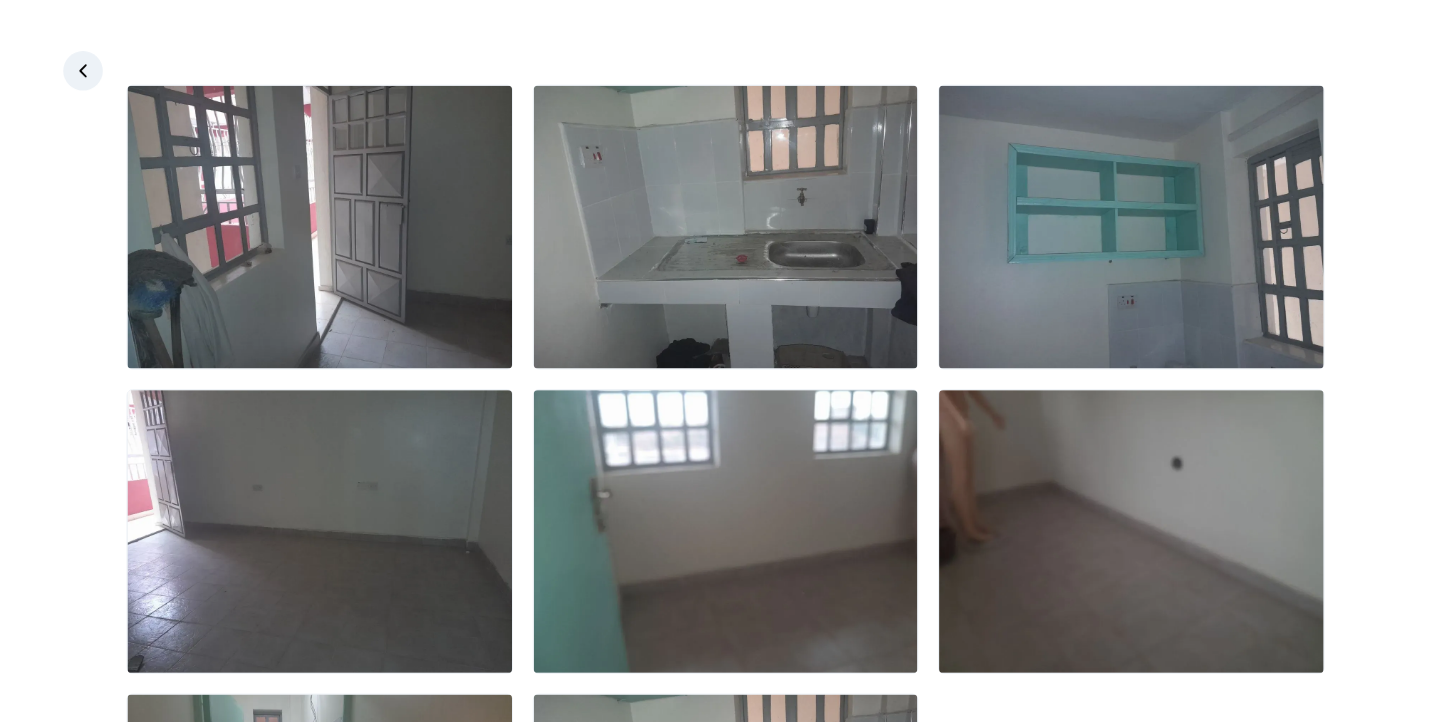 scroll, scrollTop: 0, scrollLeft: 0, axis: both 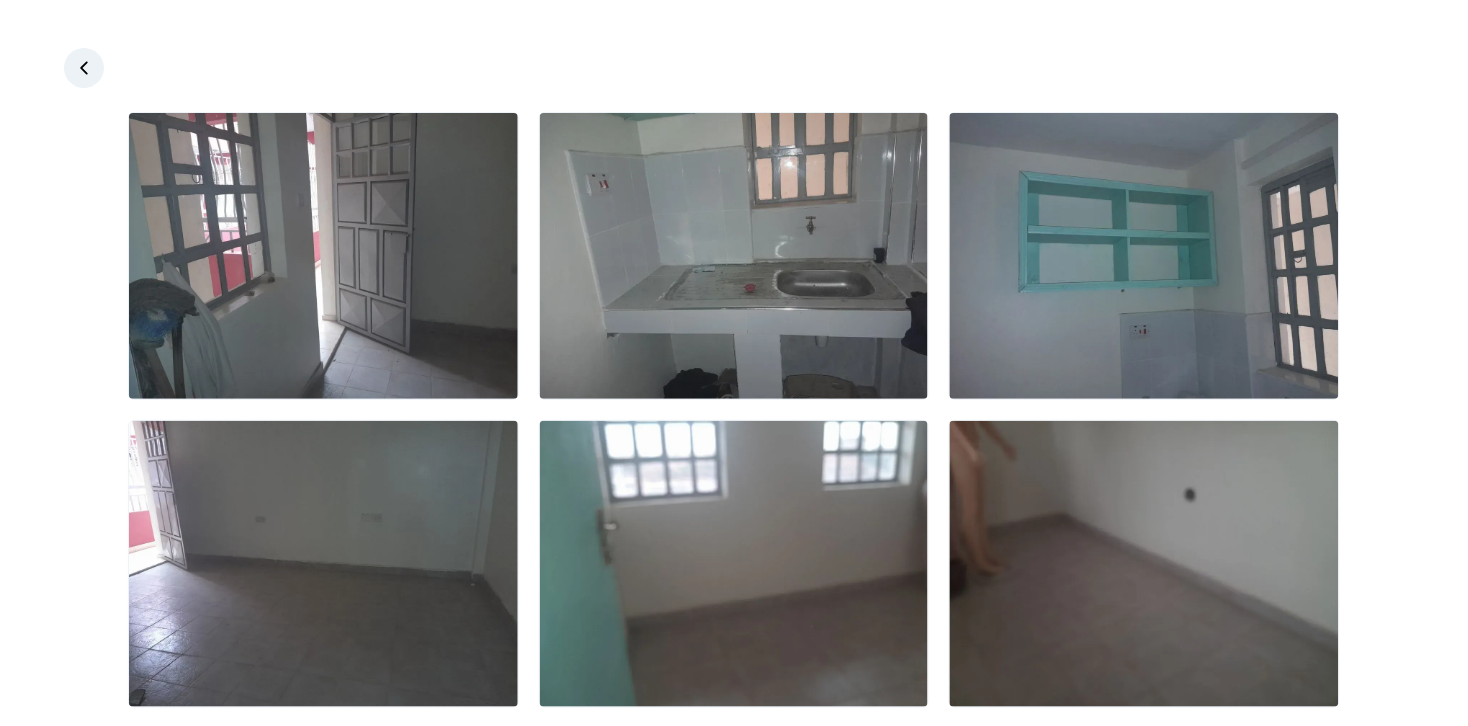 click 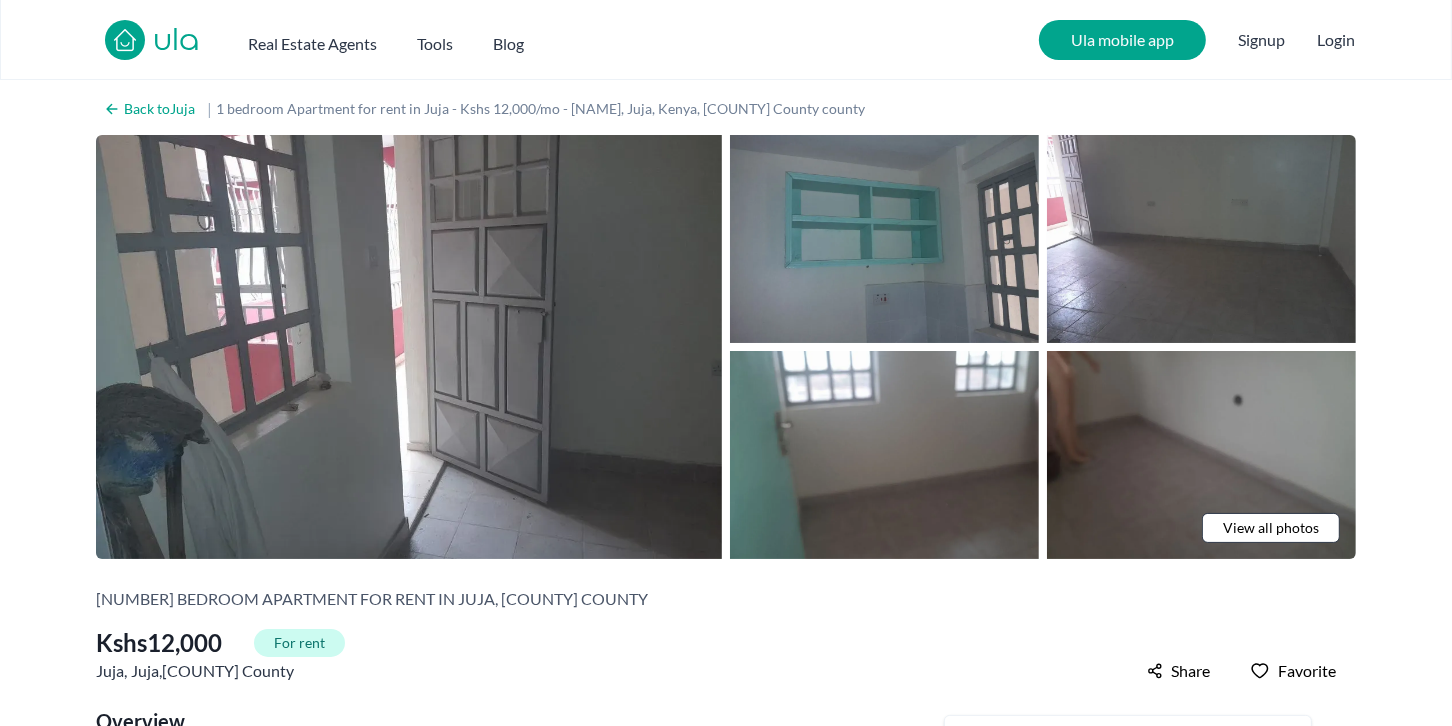 scroll, scrollTop: 702, scrollLeft: 0, axis: vertical 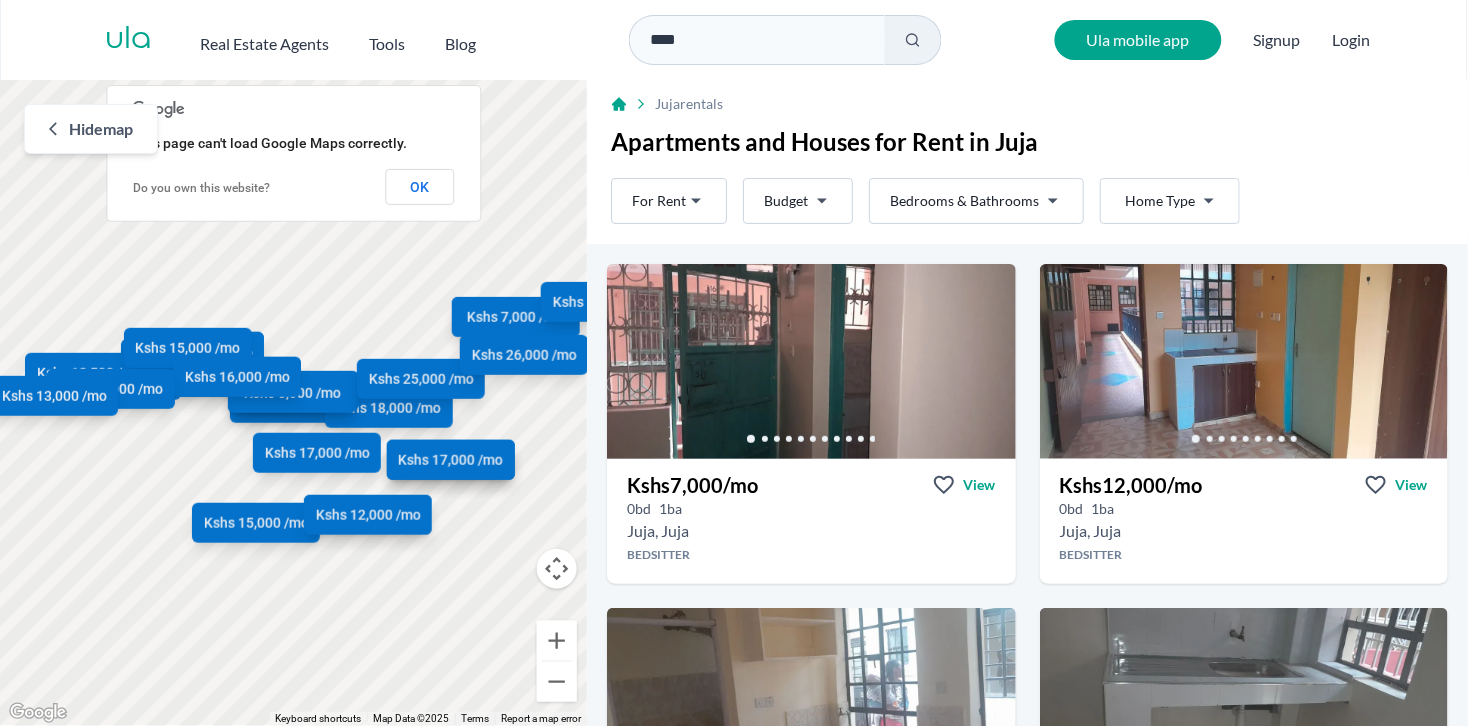 click on "Are you a real estate agent?   Reach more buyers and renters. Sign up Ula Homes App: Easy home search Explore more homes in the app Install ula Real Estate Agents Tools Blog **** Ula mobile app Signup Login Map Rent For Rent Budget Bedrooms & Bathrooms   Type   Home Type Rent For Rent Budget   Type   Home Type Filter Hide  map   ← Move left → Move right ↑ Move up ↓ Move down + Zoom in - Zoom out Home Jump left by 75% End Jump right by 75% Page Up Jump up by 75% Page Down Jump down by 75% Kshs   7,000 /mo Kshs   12,000 /mo Kshs   8,000 /mo Kshs   7,000 /mo Kshs   6,000 /mo Kshs   7,000 /mo Kshs   12,000 /mo Kshs   14,000 /mo Kshs   6,500 /mo Kshs   10,000 /mo Kshs   26,000 /mo Kshs   10,000 /mo Kshs   18,000 /mo Kshs   13,500 /mo Kshs   15,000 /mo Kshs   12,000 /mo Kshs   18,000 /mo Kshs   12,500 /mo Kshs   8,000 /mo Kshs   15,000 /mo Kshs   25,000 /mo Kshs   17,000 /mo Kshs   26,000 /mo Kshs   15,000 /mo Kshs   16,000 /mo Kshs   15,000 /mo Kshs   13,000 /mo Kshs   17,000 /mo Keyboard shortcuts 100 m" at bounding box center [734, 363] 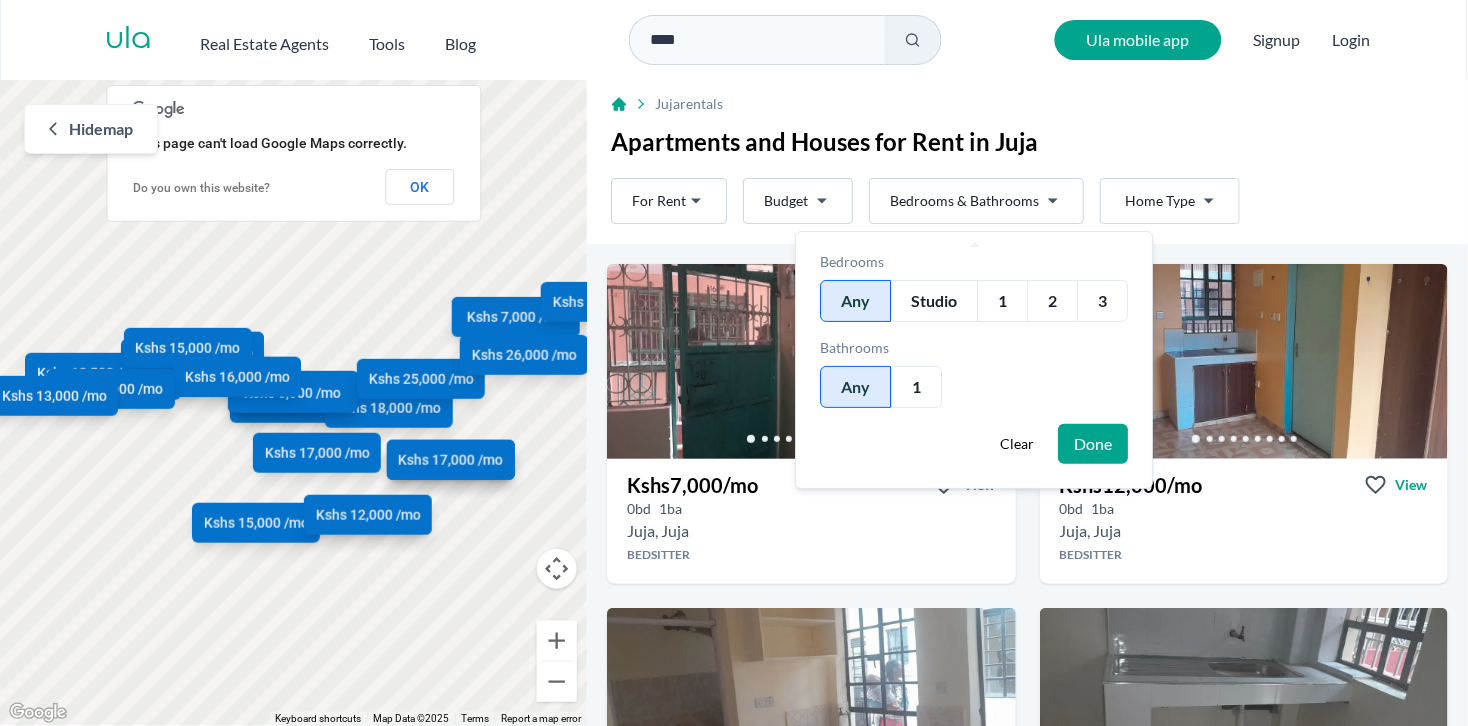 click on "1" at bounding box center (1003, 301) 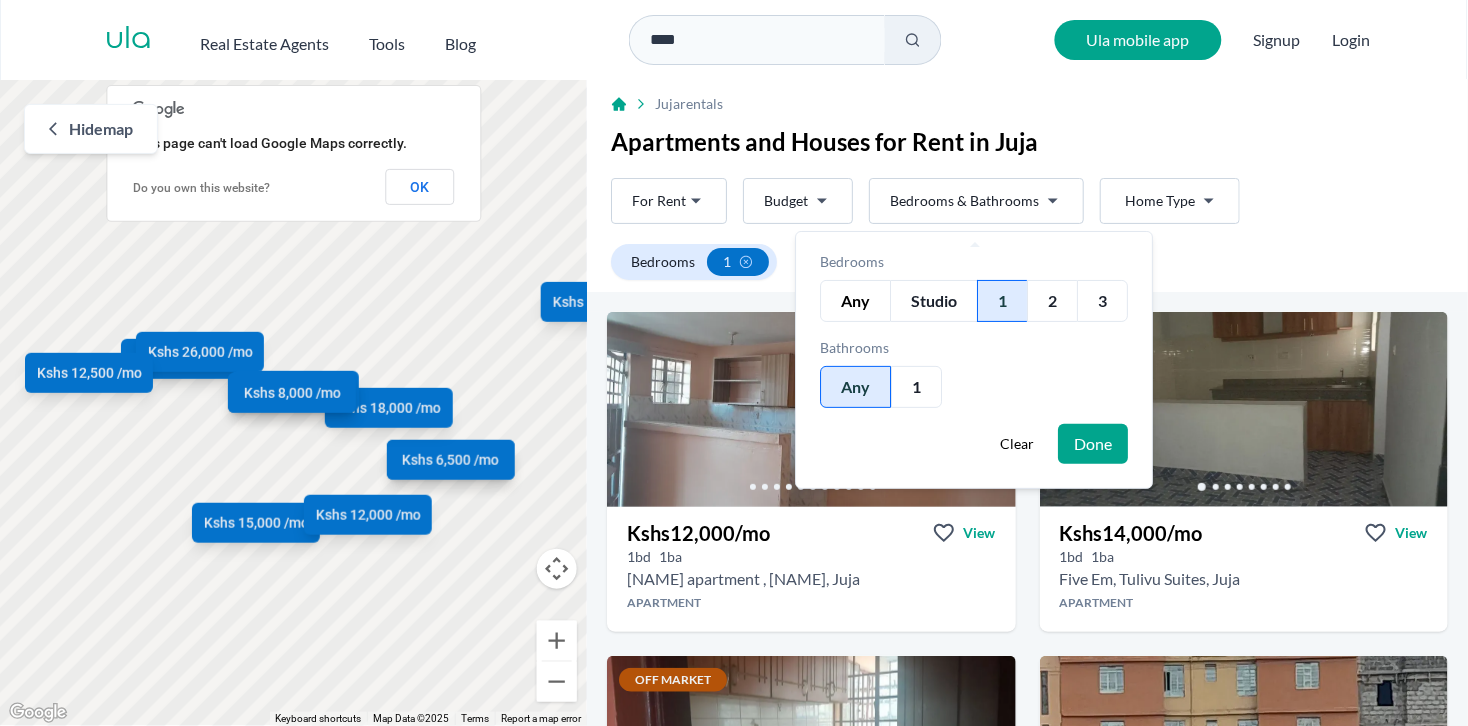 click on "Done" at bounding box center (1094, 444) 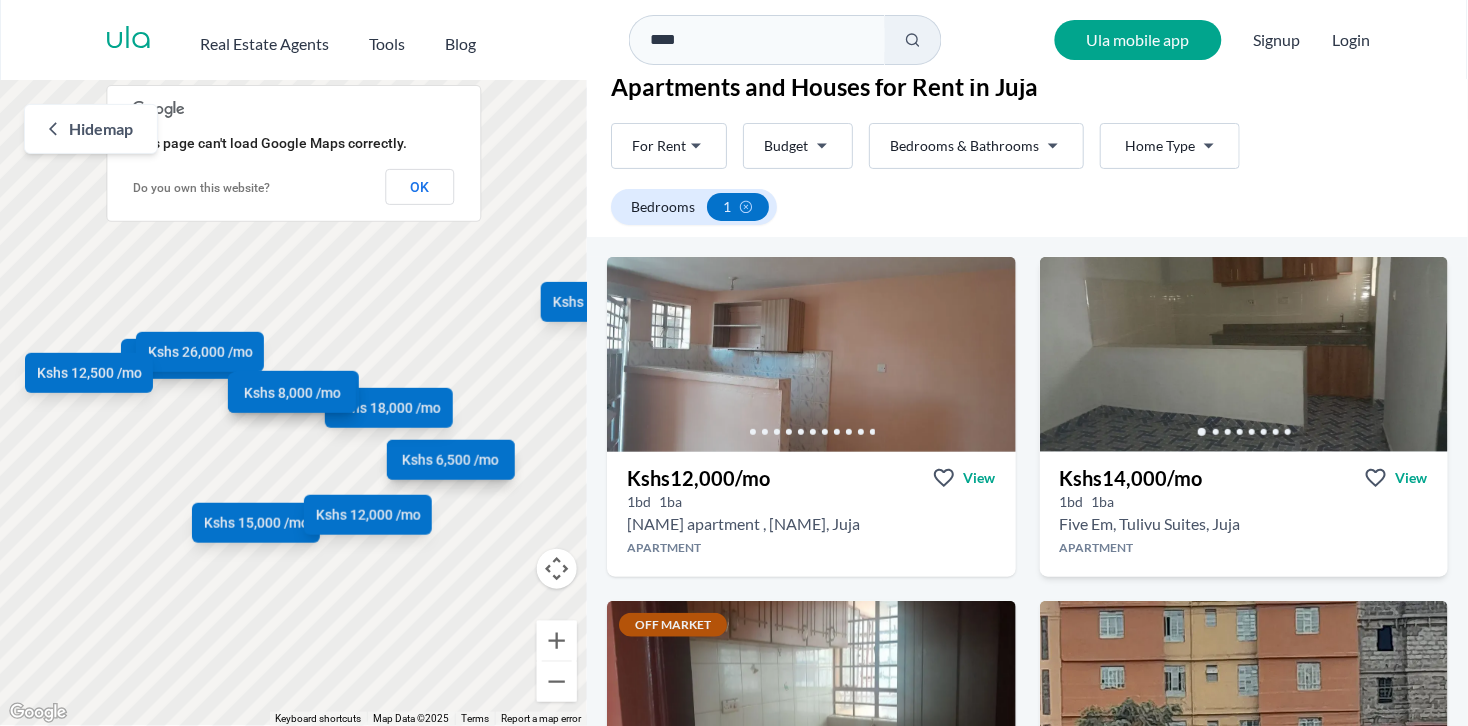 scroll, scrollTop: 52, scrollLeft: 0, axis: vertical 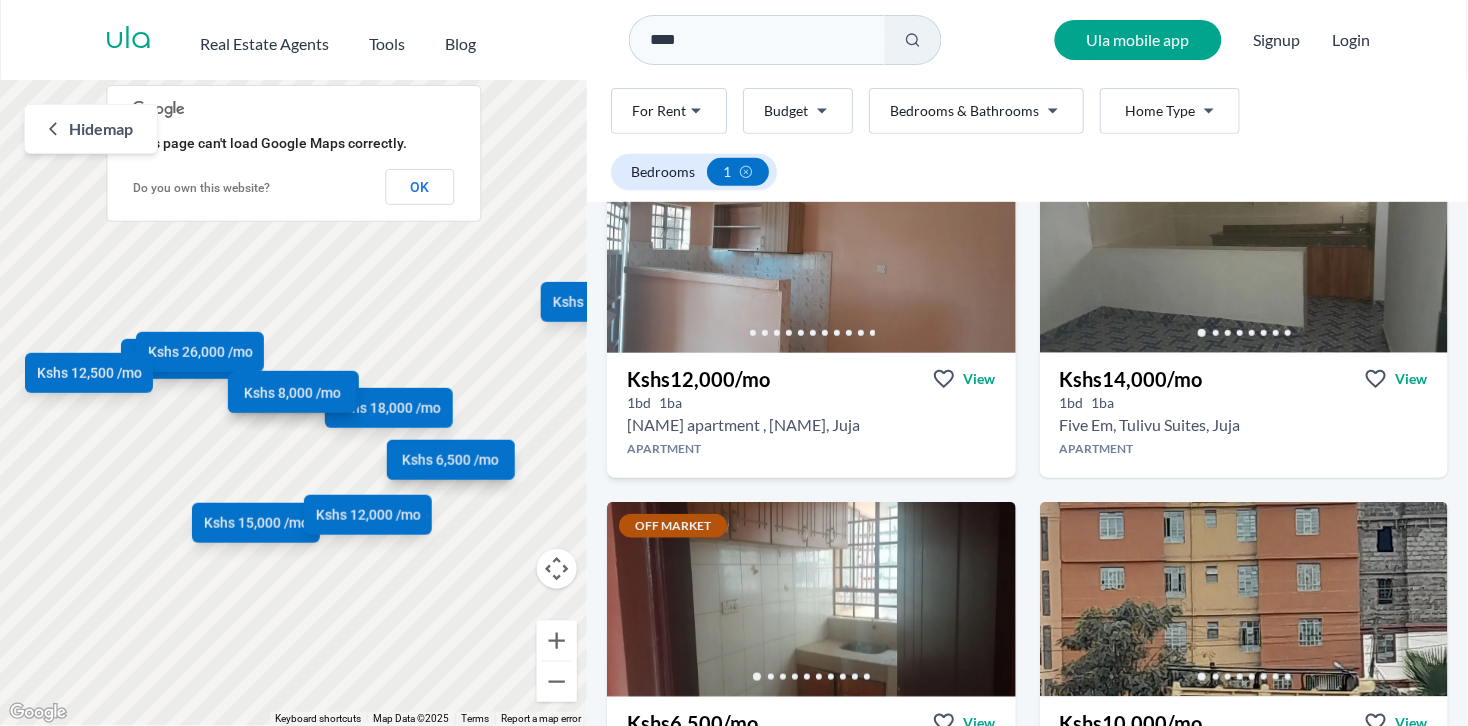 click on "Kshs  12,000 /mo View" at bounding box center [811, 373] 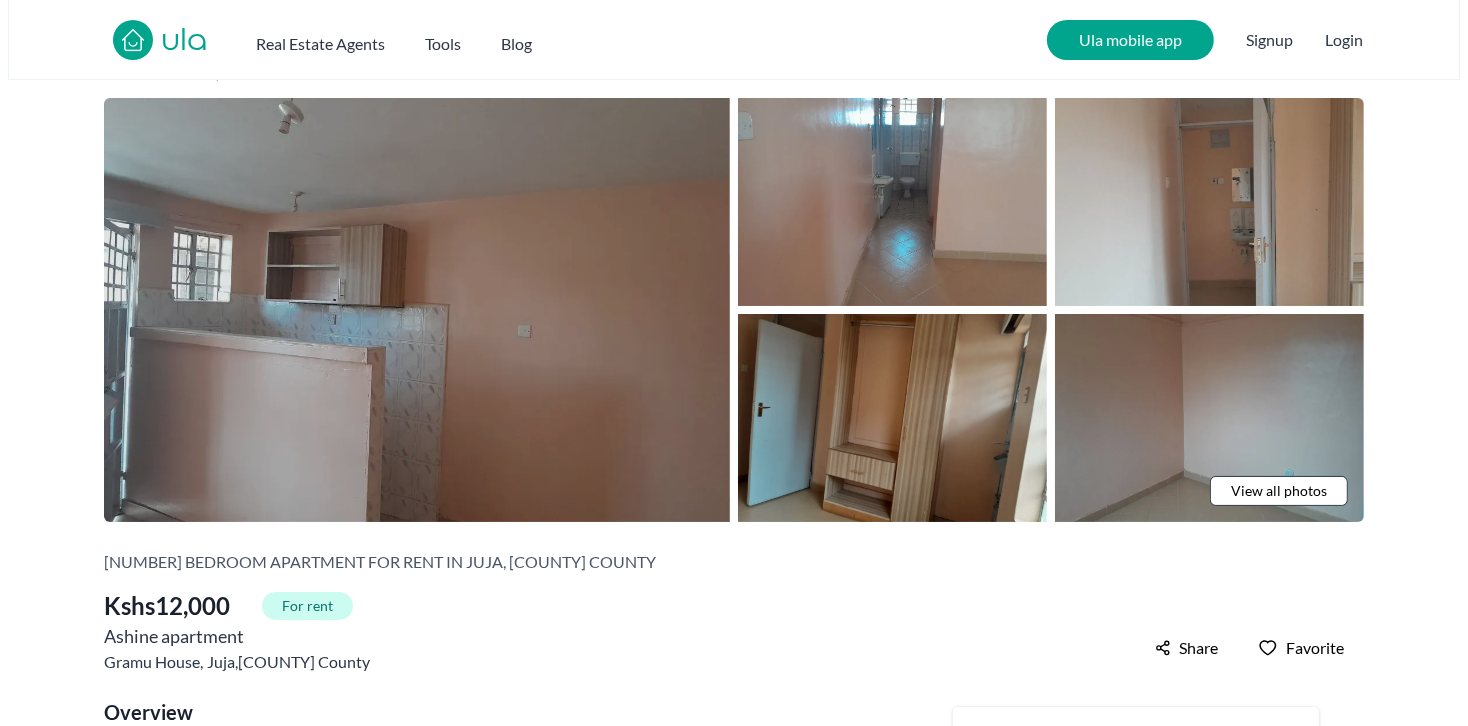 scroll, scrollTop: 0, scrollLeft: 0, axis: both 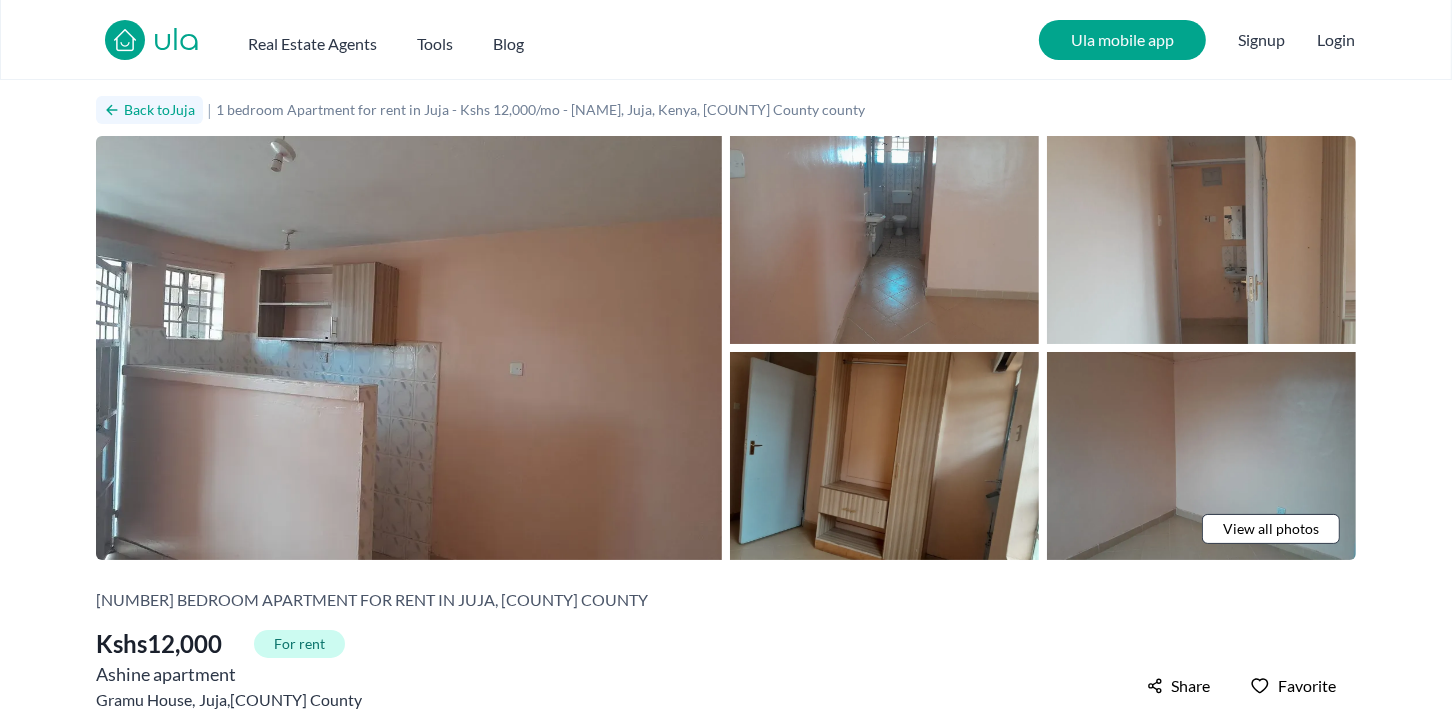 click on "Back to  Juja" at bounding box center (159, 110) 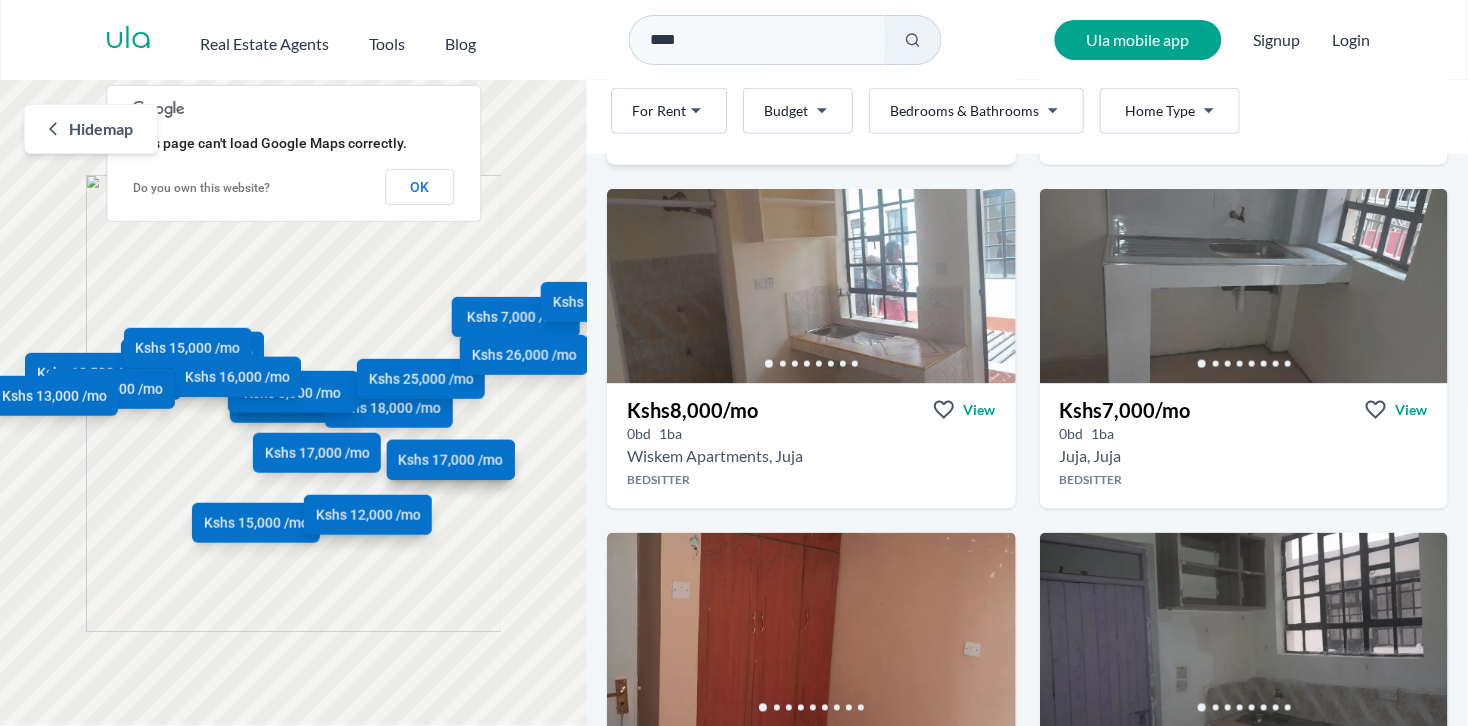 scroll, scrollTop: 425, scrollLeft: 0, axis: vertical 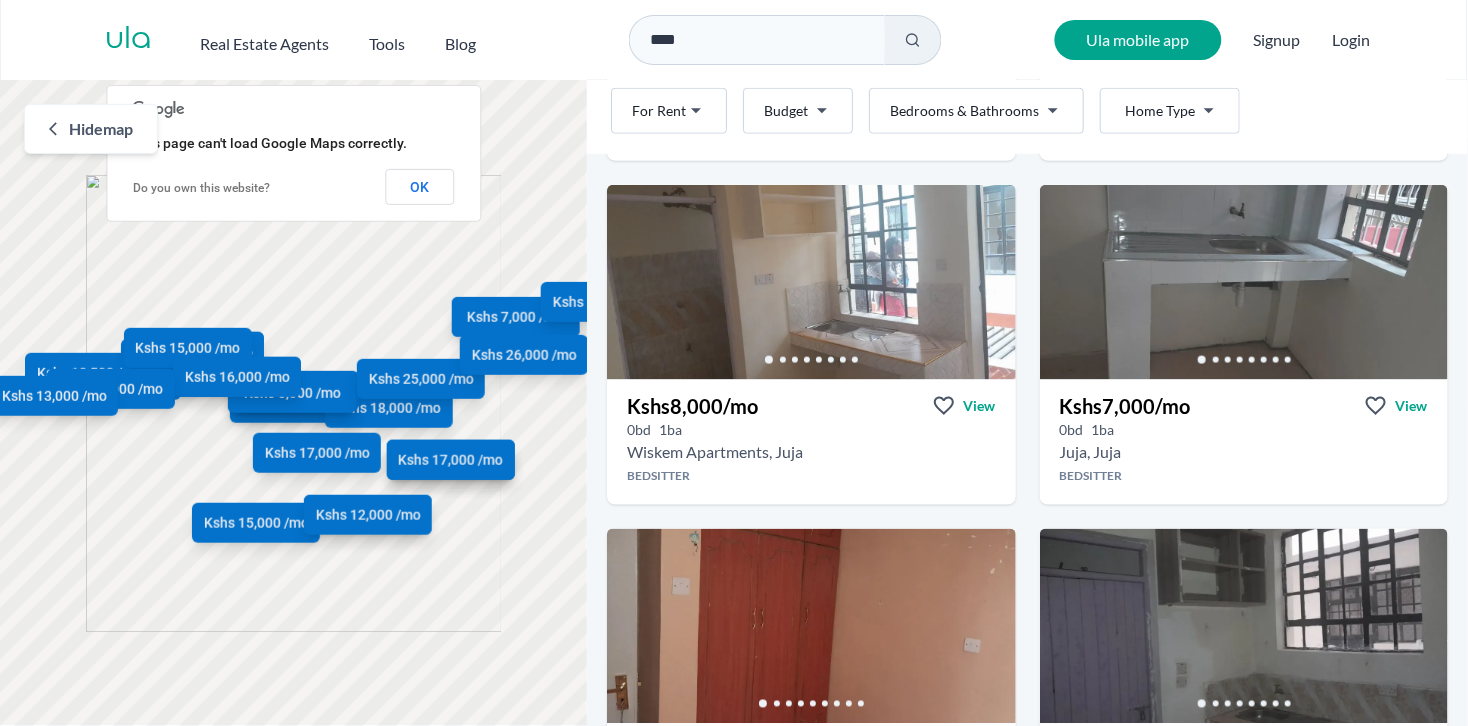 click on "Are you a real estate agent?   Reach more buyers and renters. Sign up Ula Homes App: Easy home search Explore more homes in the app Install ula Real Estate Agents Tools Blog **** Ula mobile app Signup Login Map Rent For Rent Budget Bedrooms & Bathrooms   Type   Home Type Rent For Rent Budget   Type   Home Type Filter Hide  map   Kshs   7,000 /mo Kshs   12,000 /mo Kshs   8,000 /mo Kshs   7,000 /mo Kshs   6,000 /mo Kshs   7,000 /mo Kshs   12,000 /mo Kshs   14,000 /mo Kshs   6,500 /mo Kshs   10,000 /mo Kshs   26,000 /mo Kshs   10,000 /mo Kshs   18,000 /mo Kshs   13,500 /mo Kshs   15,000 /mo Kshs   12,000 /mo Kshs   18,000 /mo Kshs   12,500 /mo Kshs   8,000 /mo Kshs   15,000 /mo Kshs   25,000 /mo Kshs   17,000 /mo Kshs   26,000 /mo Kshs   15,000 /mo Kshs   16,000 /mo Kshs   15,000 /mo Kshs   13,000 /mo Kshs   17,000 /mo This page can't load Google Maps correctly. Do you own this website? OK Juja  rentals Apartments and Houses for Rent in Juja Rent For Rent Budget Bedrooms & Bathrooms   Type   Home Type Rent" at bounding box center (734, 363) 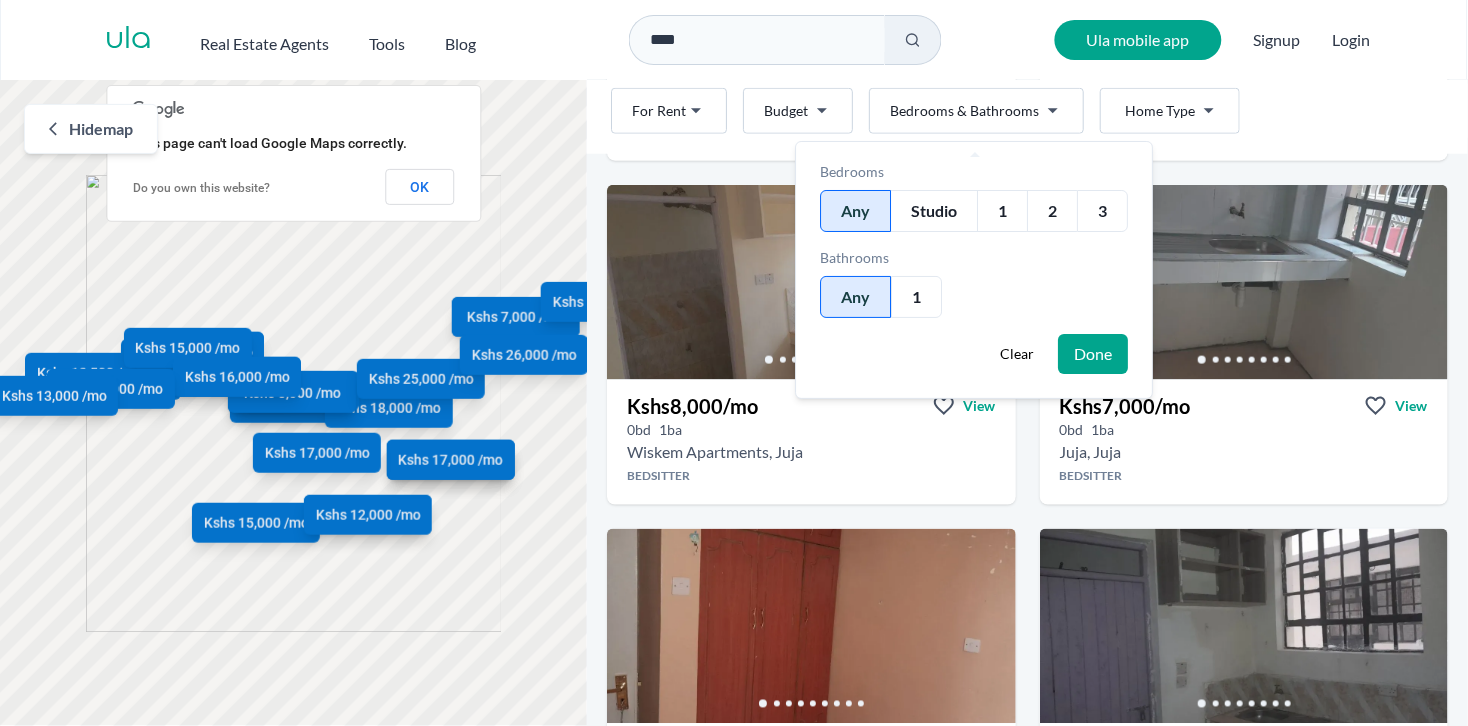 click on "1" at bounding box center (1003, 211) 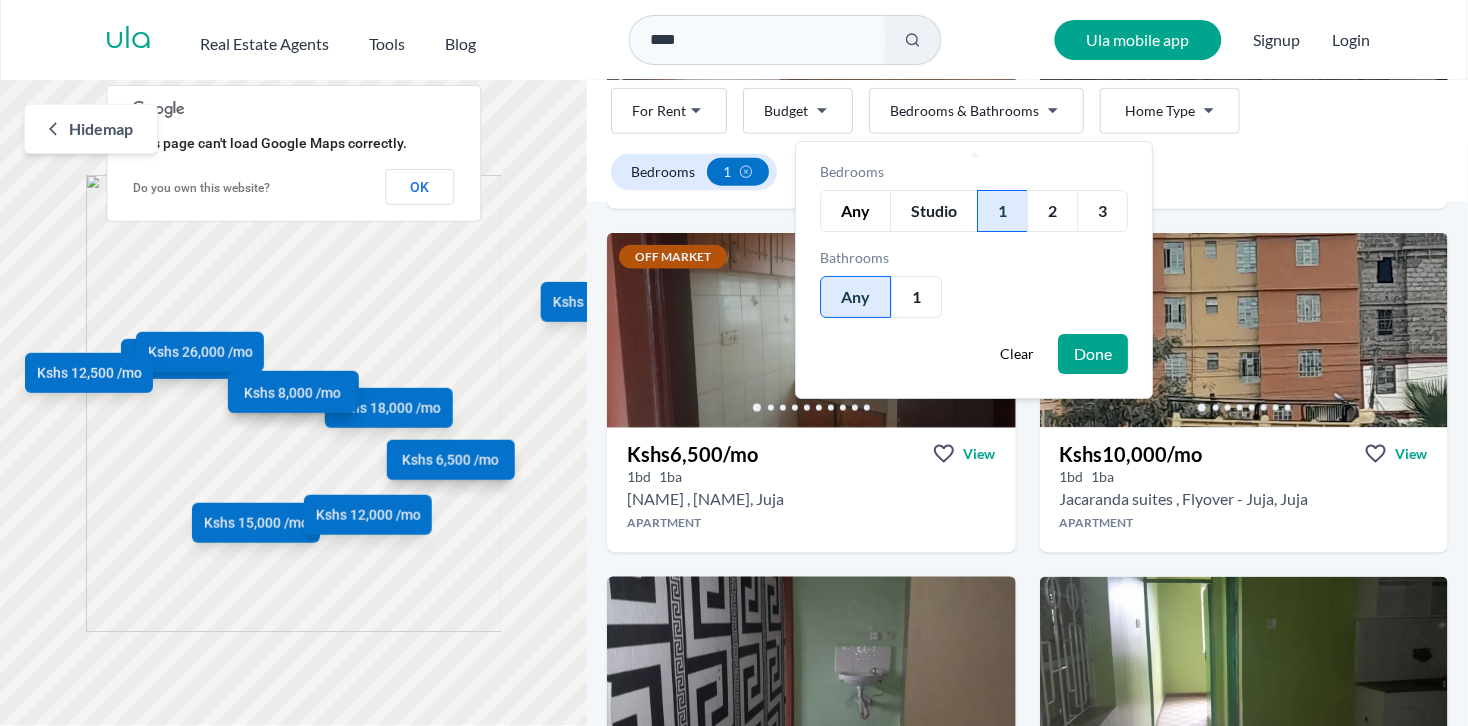 scroll, scrollTop: 473, scrollLeft: 0, axis: vertical 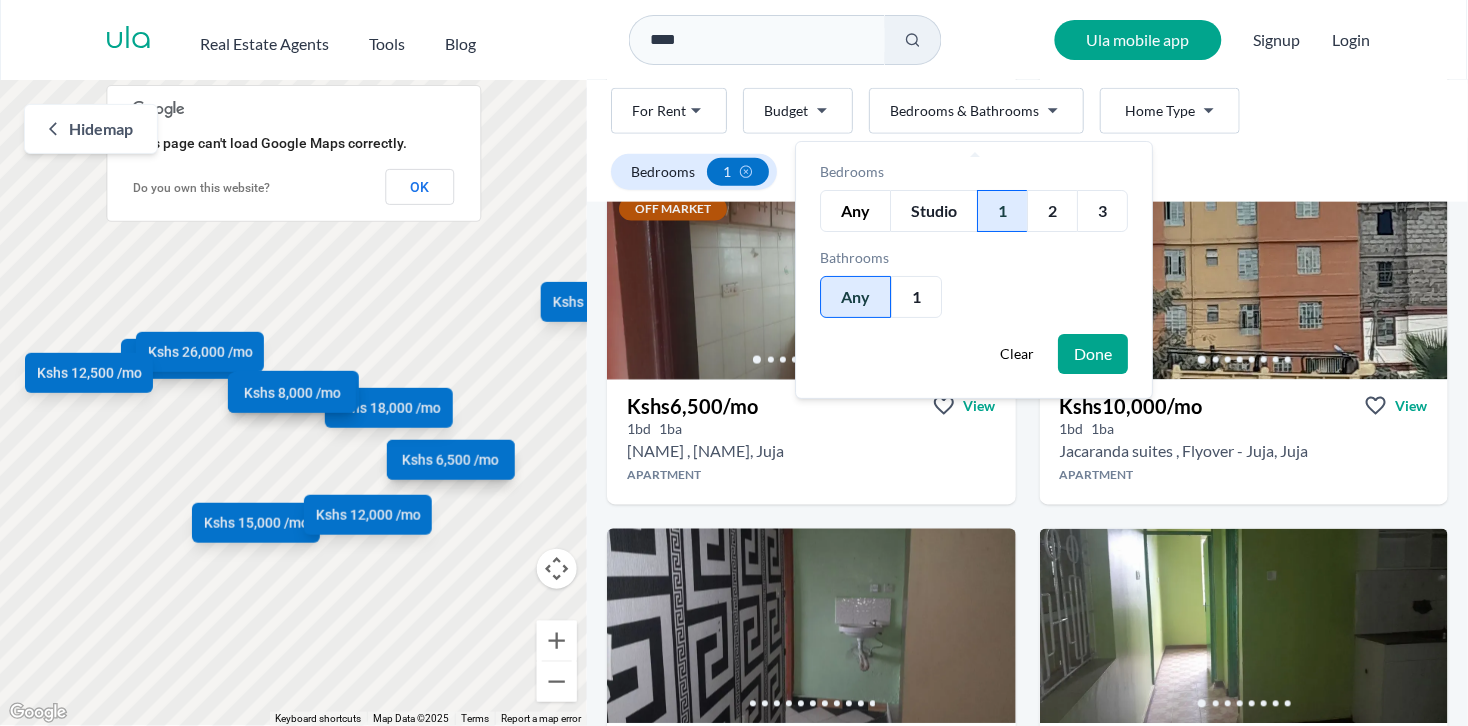 click on "Done" at bounding box center [1094, 354] 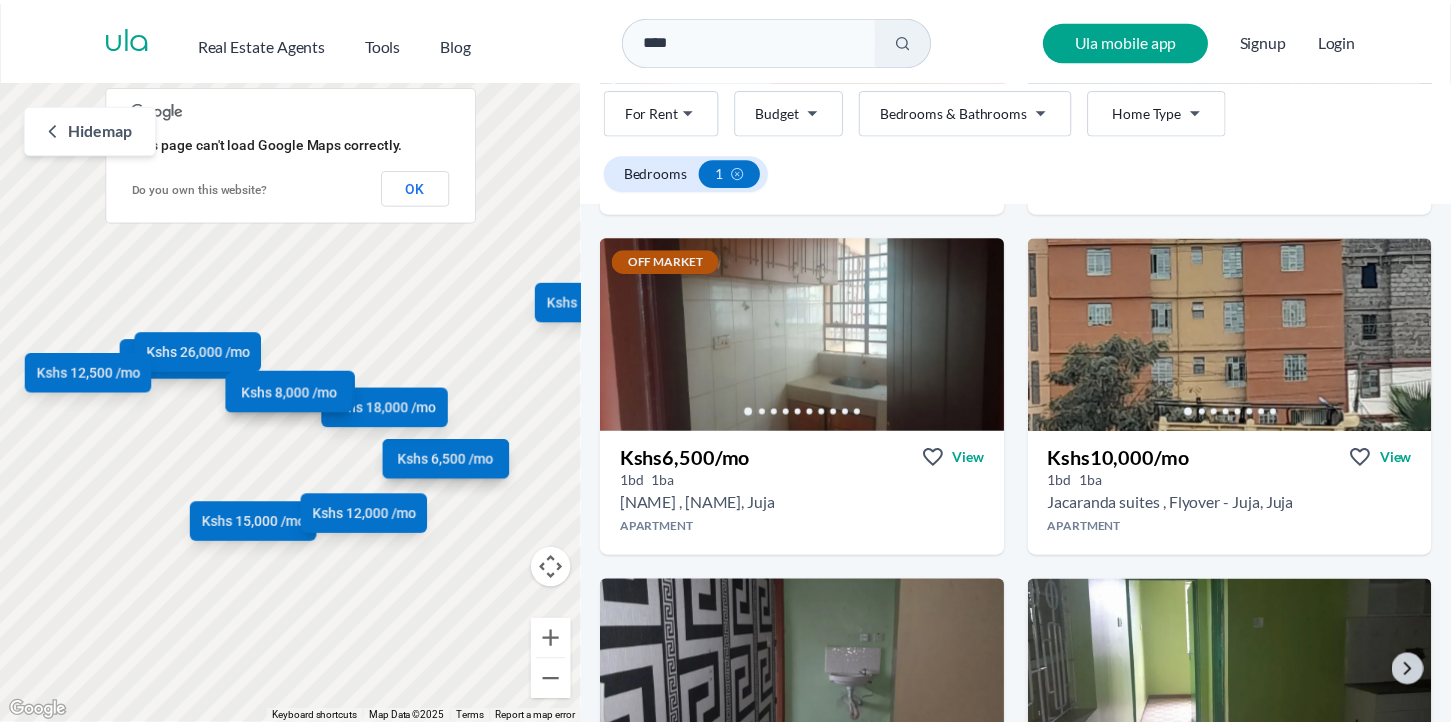 scroll, scrollTop: 418, scrollLeft: 0, axis: vertical 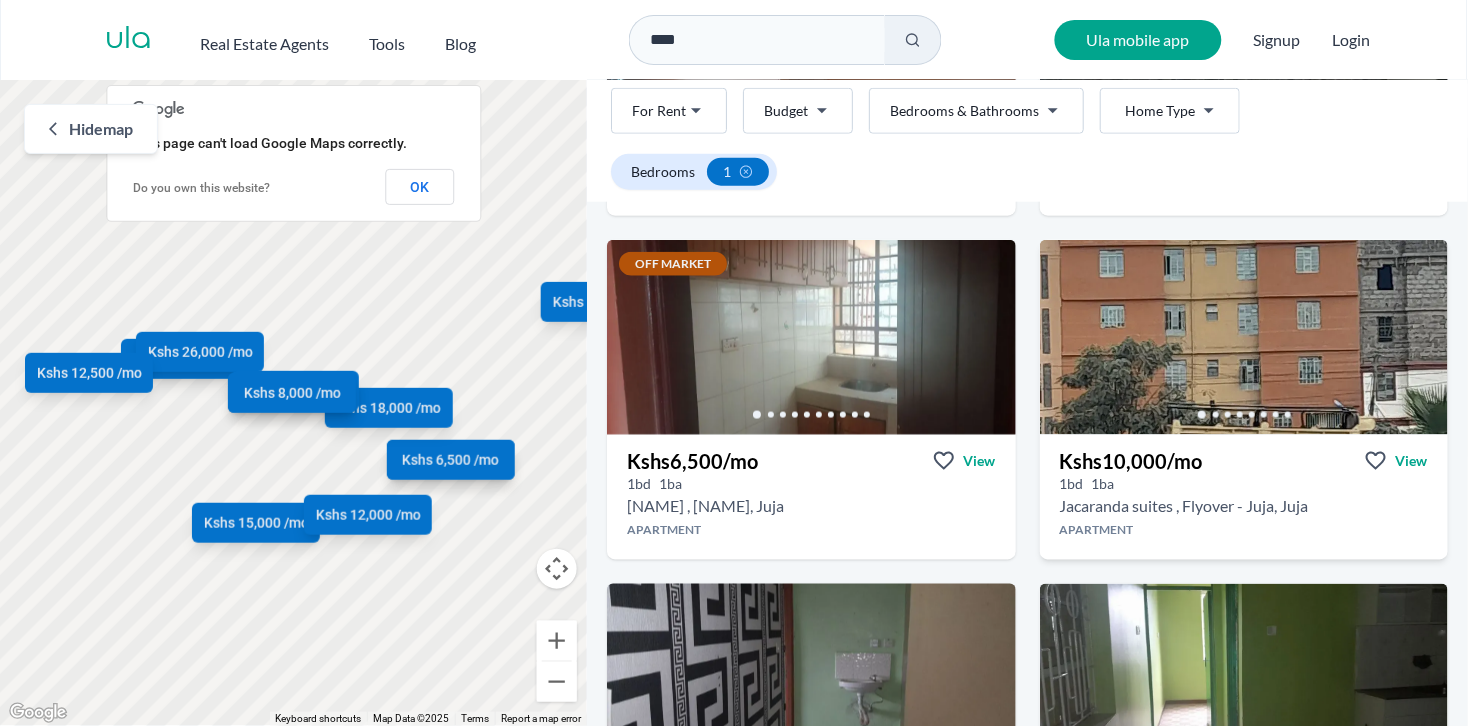 click on "View" at bounding box center [1396, 461] 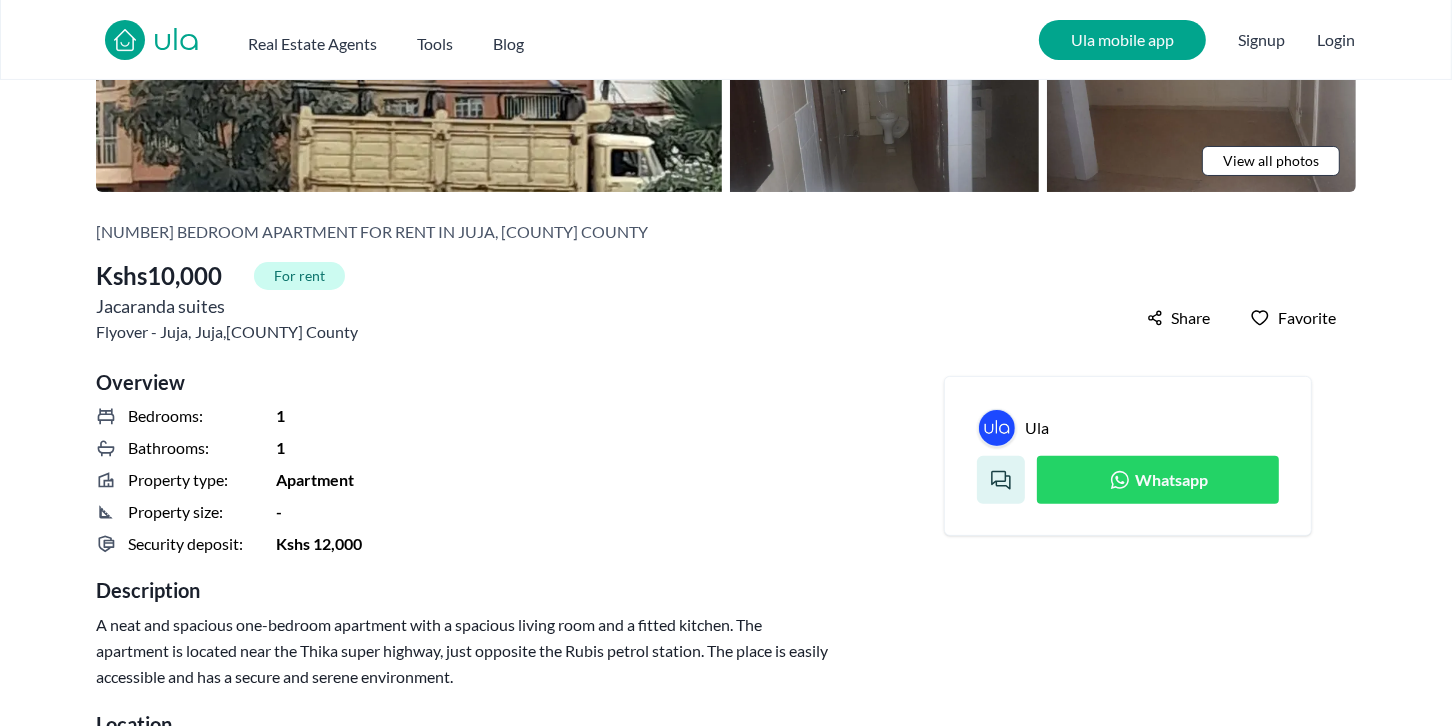 scroll, scrollTop: 322, scrollLeft: 0, axis: vertical 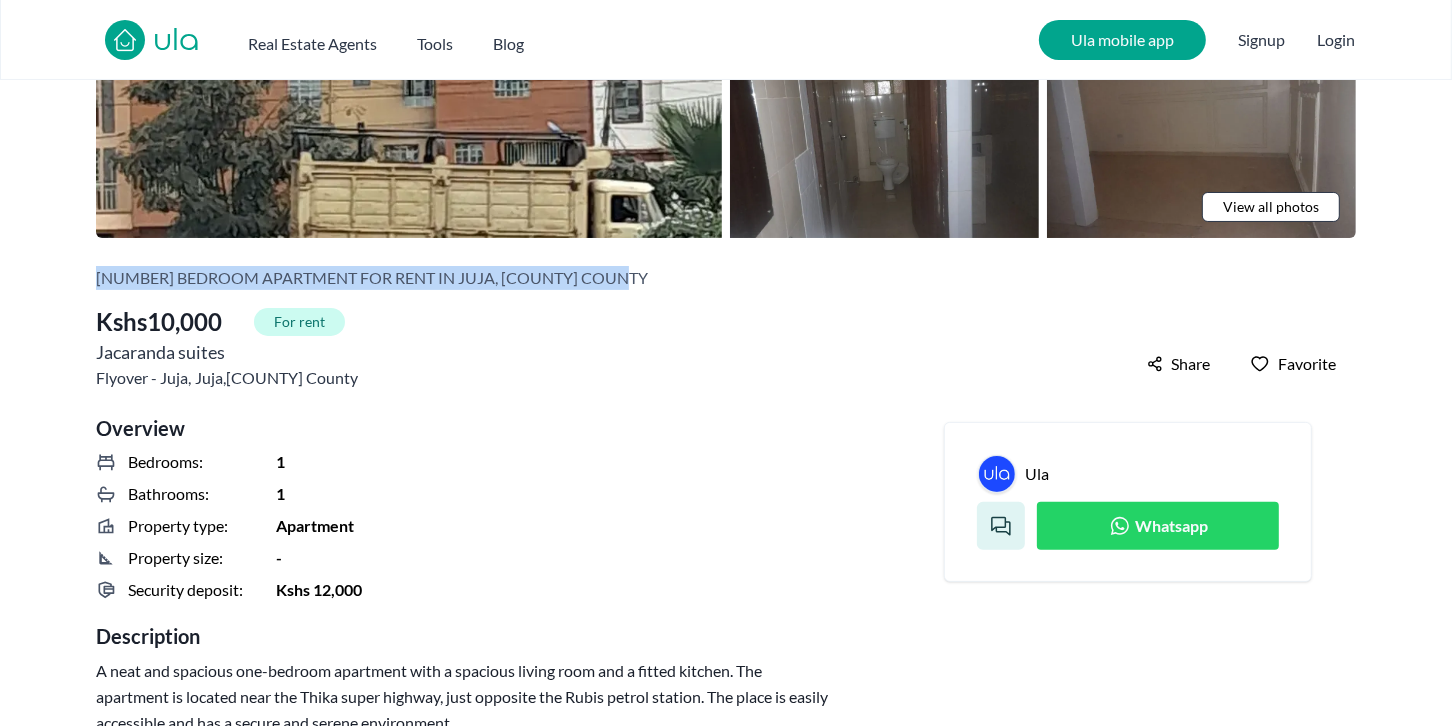 drag, startPoint x: 641, startPoint y: 270, endPoint x: 74, endPoint y: 275, distance: 567.02203 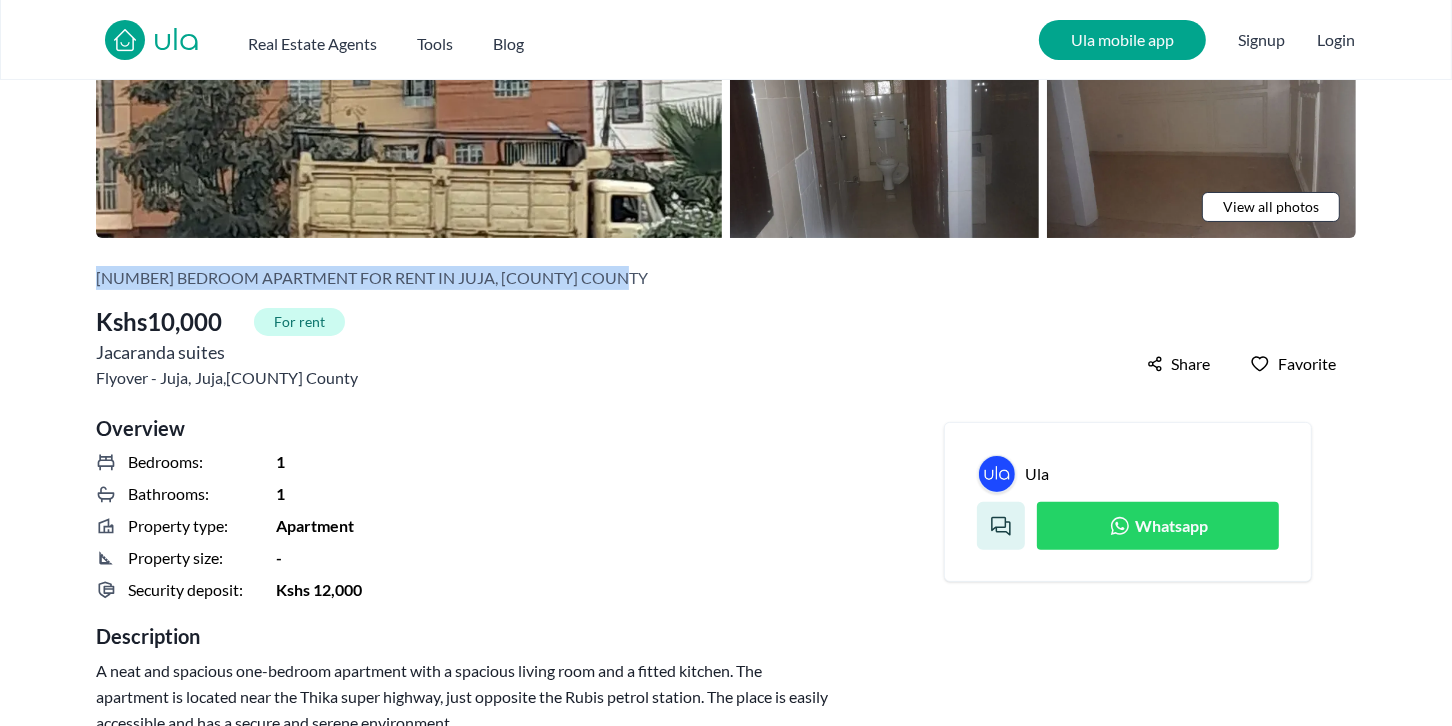 click on "1 bedroom Apartment for rent in Juja, Kiambu County county Kshs  10,000 For rent Jacaranda suites  Flyover - Juja ,     Juja ,  Kiambu County Kshs  10,000 Share Favorite Overview Bedrooms: 1 Bathrooms: 1 Property type: Apartment Property size: - Security deposit: Kshs 12,000 Description A neat and spacious one-bedroom apartment with a spacious living room and a fitted kitchen. The apartment is located near the Thika super highway, just opposite the Rubis petrol station. The place is easily accessible and has a secure and serene environment. Location ← Move left → Move right ↑ Move up ↓ Move down + Zoom in - Zoom out Home Jump left by 75% End Jump right by 75% Page Up Jump up by 75% Page Down Jump down by 75% Jacaranda suites  Keyboard shortcuts Map Data Map data ©2025 Map data ©2025 500 m  Click to toggle between metric and imperial units Terms Report a map error This page can't load Google Maps correctly. Do you own this website? OK Amenities Unfurnished Parking Explore the area Schools essyjoy" at bounding box center (726, 1436) 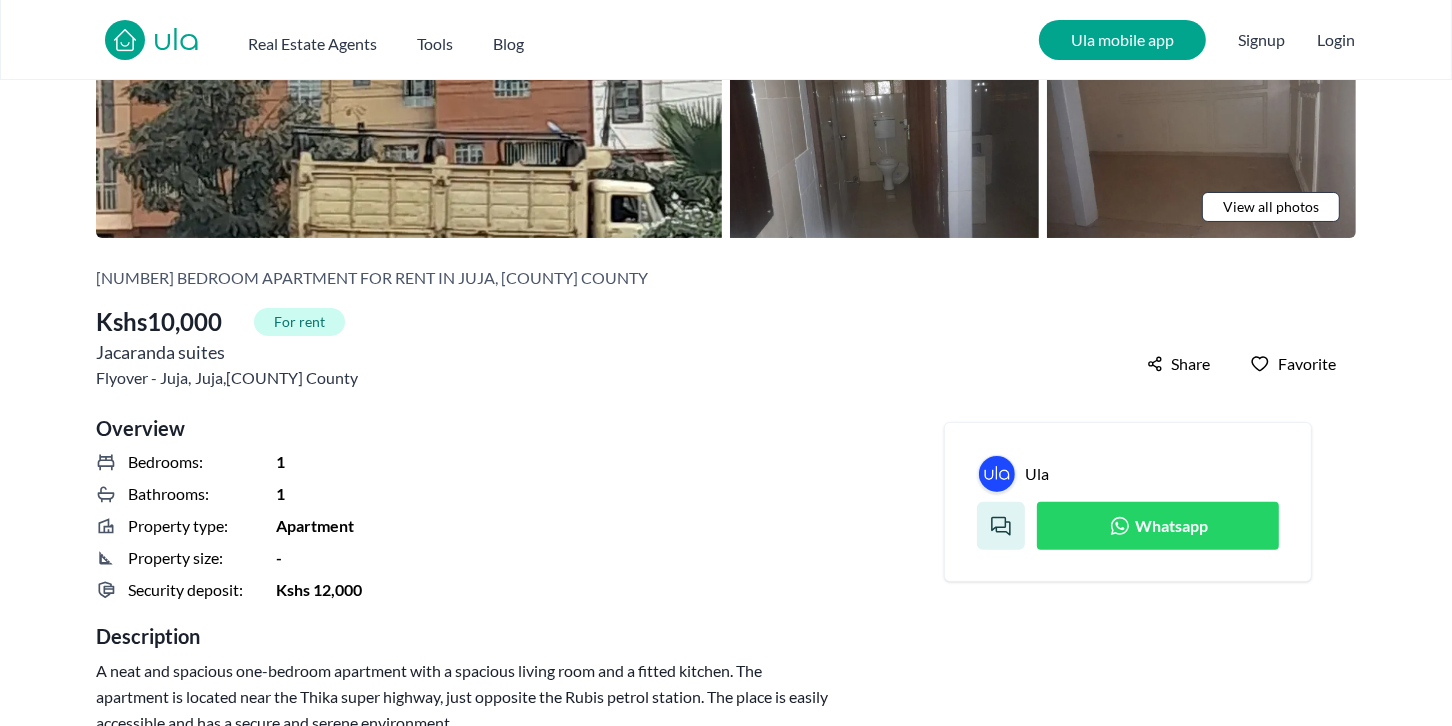click on "1 bedroom Apartment for rent in Juja, Kiambu County county Kshs  10,000 For rent Jacaranda suites  Flyover - Juja ,     Juja ,  Kiambu County Kshs  10,000 Share Favorite Overview Bedrooms: 1 Bathrooms: 1 Property type: Apartment Property size: - Security deposit: Kshs 12,000 Description A neat and spacious one-bedroom apartment with a spacious living room and a fitted kitchen. The apartment is located near the Thika super highway, just opposite the Rubis petrol station. The place is easily accessible and has a secure and serene environment. Location ← Move left → Move right ↑ Move up ↓ Move down + Zoom in - Zoom out Home Jump left by 75% End Jump right by 75% Page Up Jump up by 75% Page Down Jump down by 75% Jacaranda suites  Keyboard shortcuts Map Data Map data ©2025 Map data ©2025 500 m  Click to toggle between metric and imperial units Terms Report a map error This page can't load Google Maps correctly. Do you own this website? OK Amenities Unfurnished Parking Explore the area Schools essyjoy" at bounding box center [726, 1436] 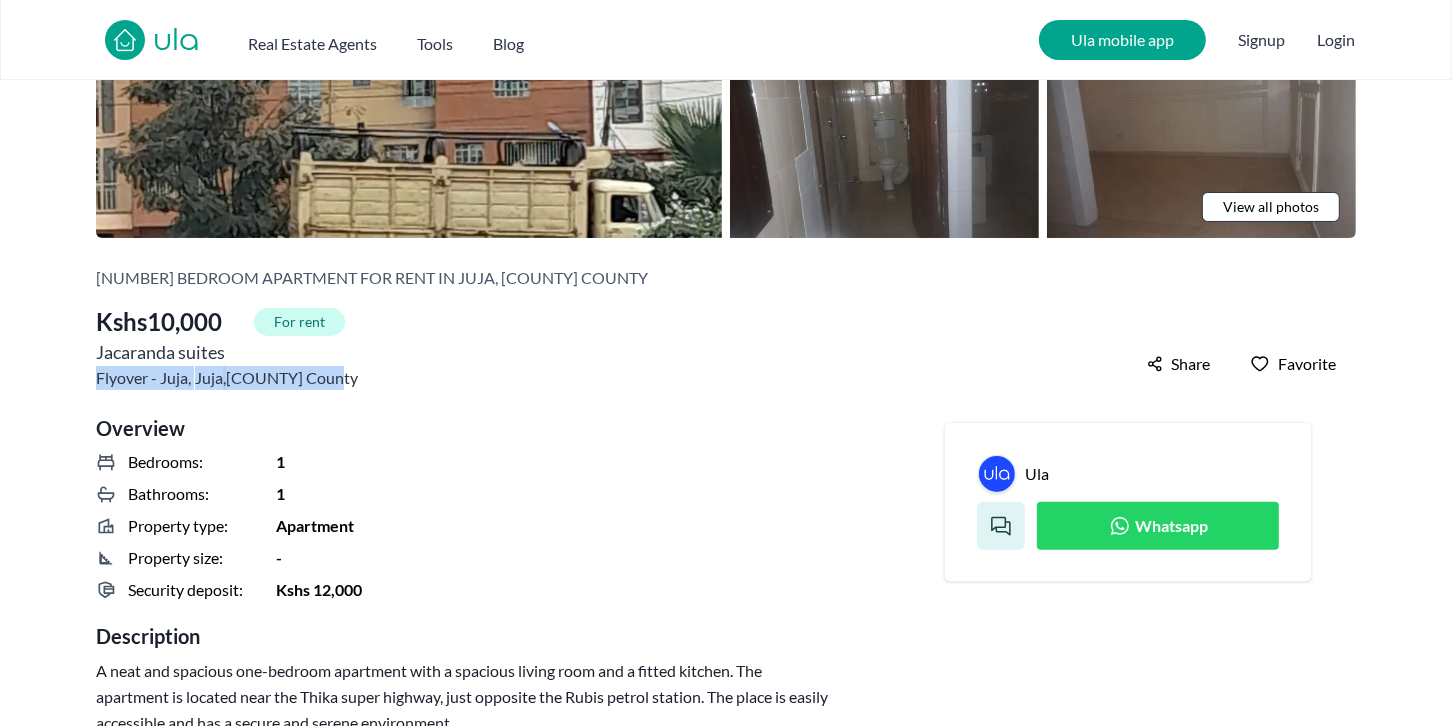 drag, startPoint x: 337, startPoint y: 375, endPoint x: 91, endPoint y: 377, distance: 246.00813 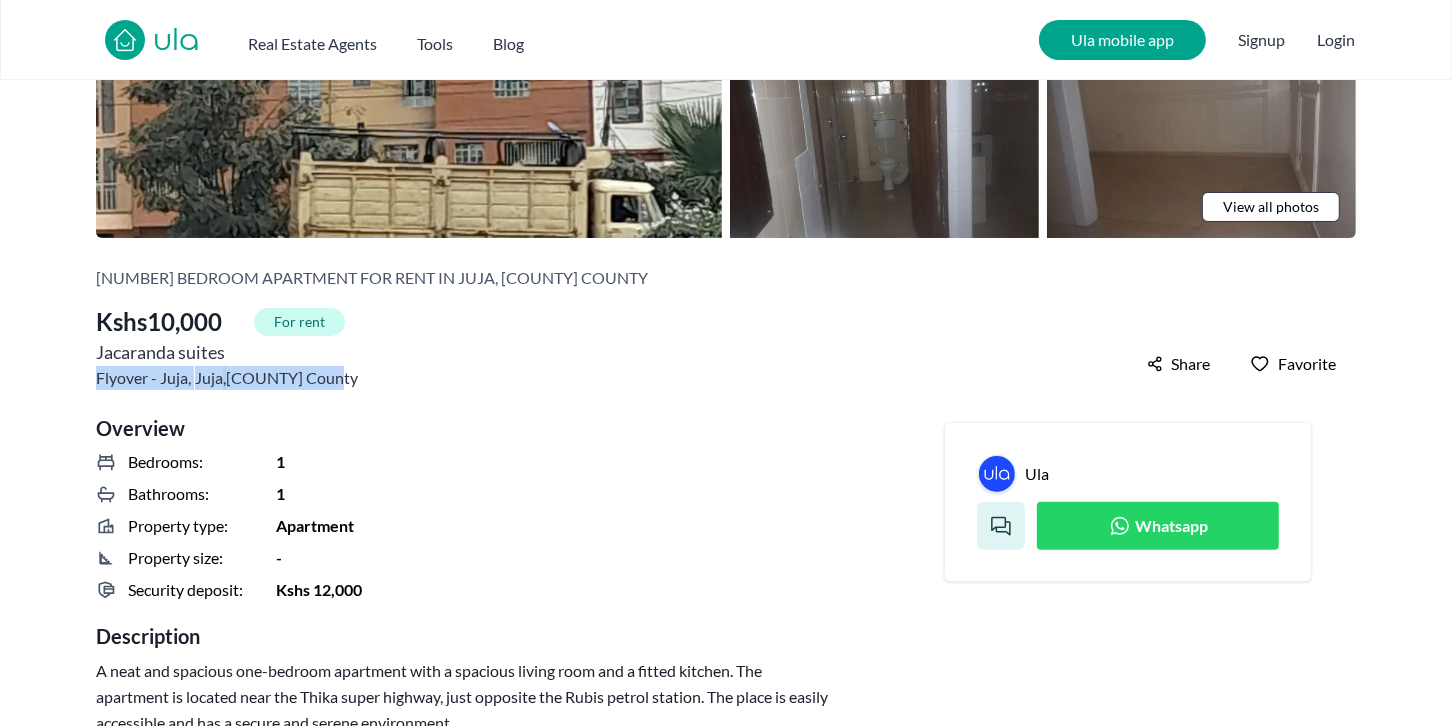 copy on "Flyover - Juja ,     Juja ,  Kiambu County" 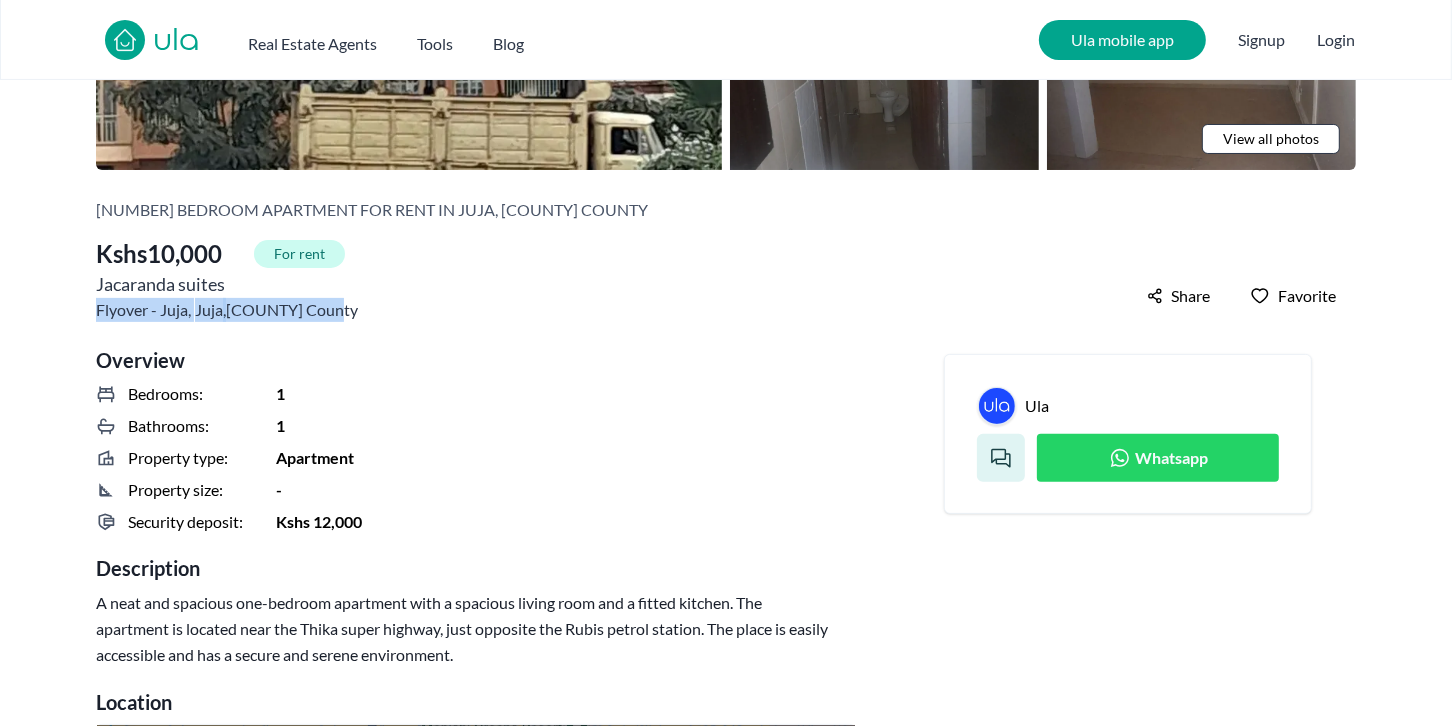 scroll, scrollTop: 414, scrollLeft: 0, axis: vertical 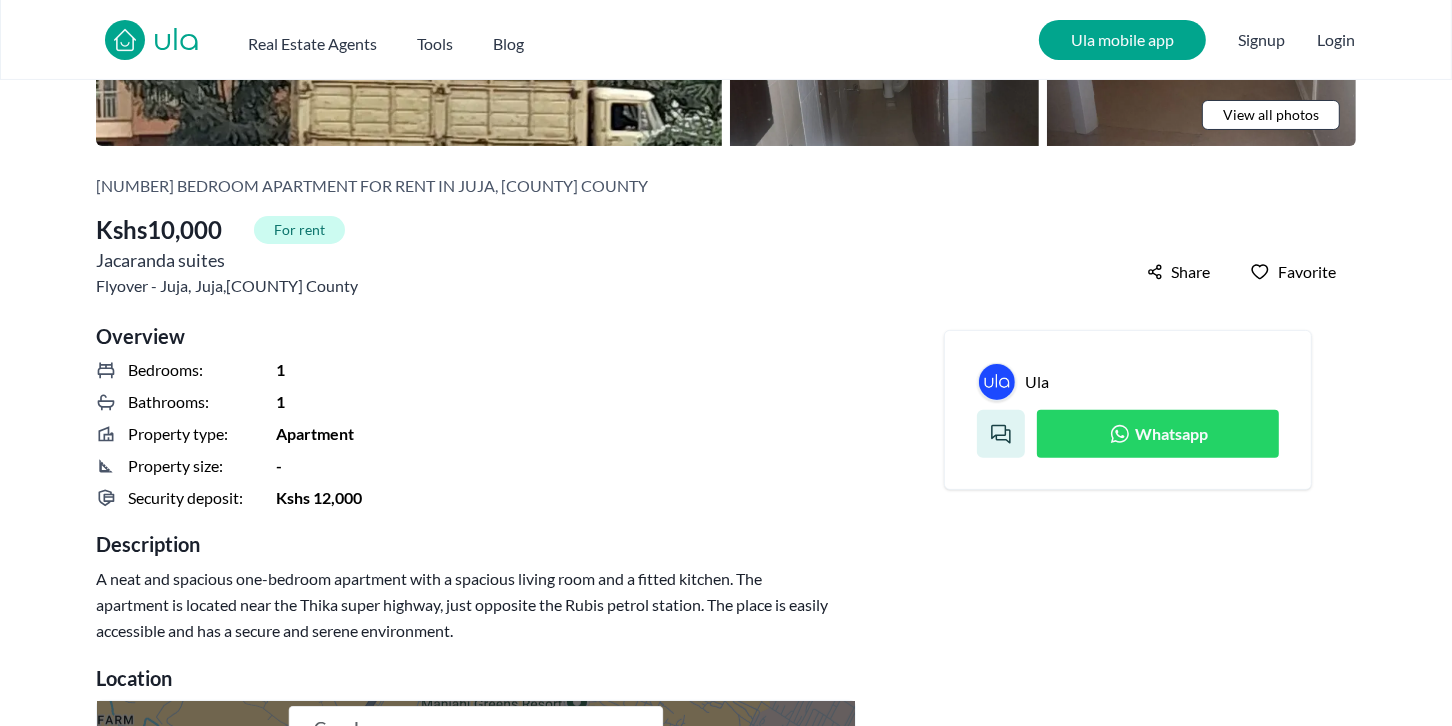 click on "Jacaranda suites" at bounding box center [227, 260] 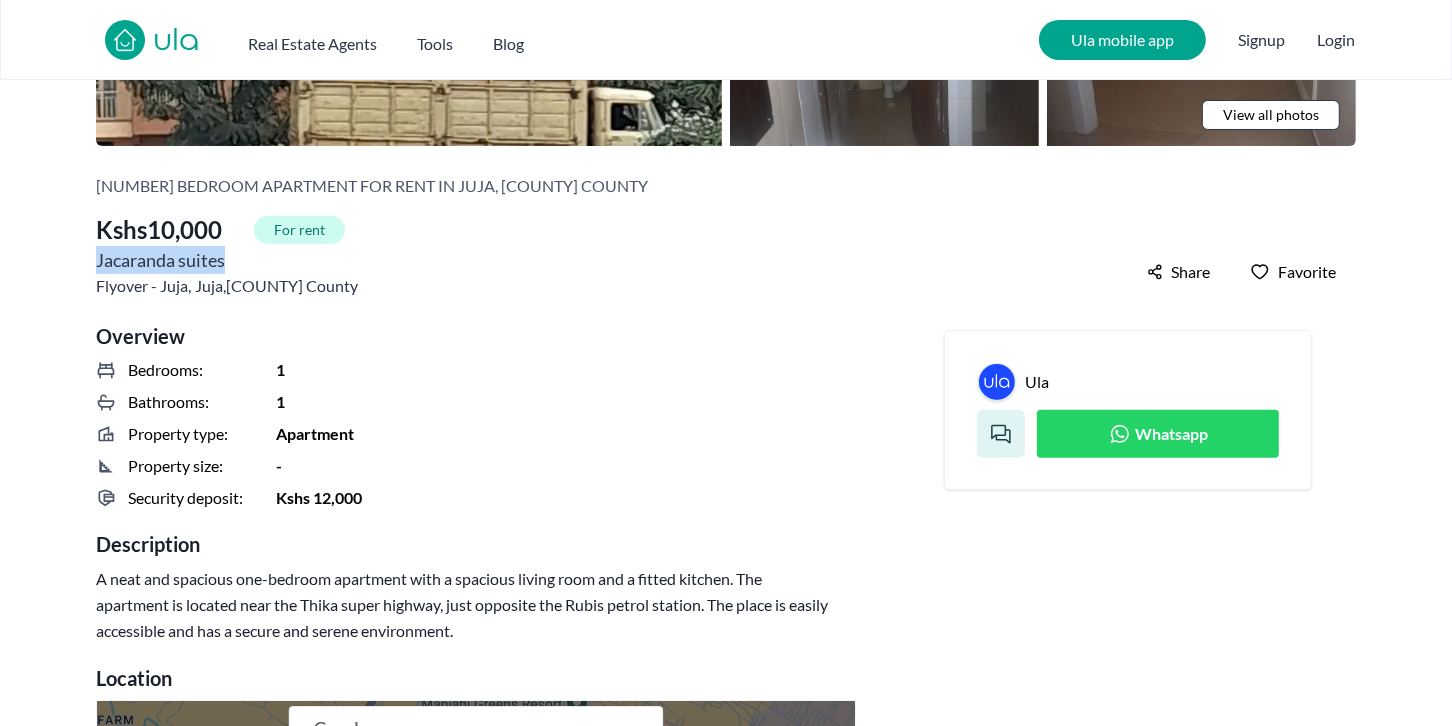drag, startPoint x: 122, startPoint y: 261, endPoint x: 282, endPoint y: 268, distance: 160.15305 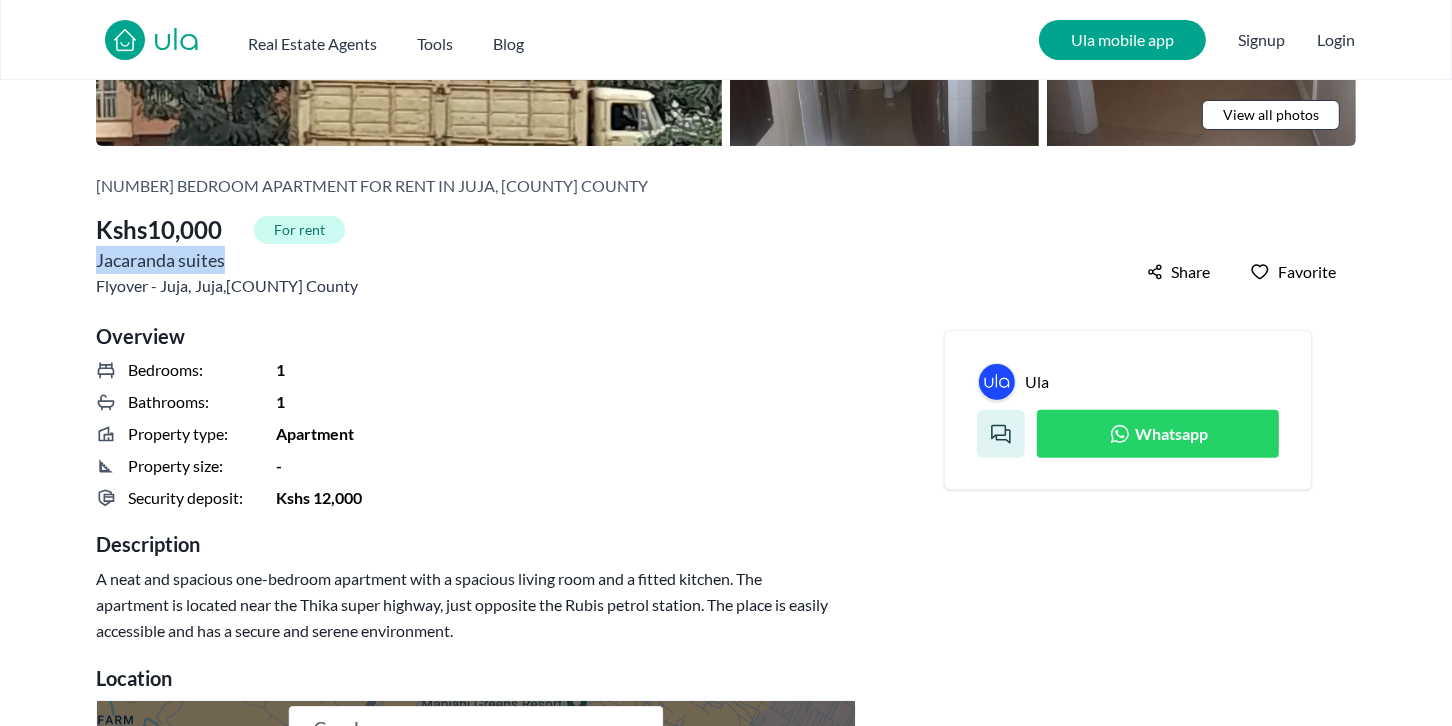 click on "Jacaranda suites" at bounding box center (227, 260) 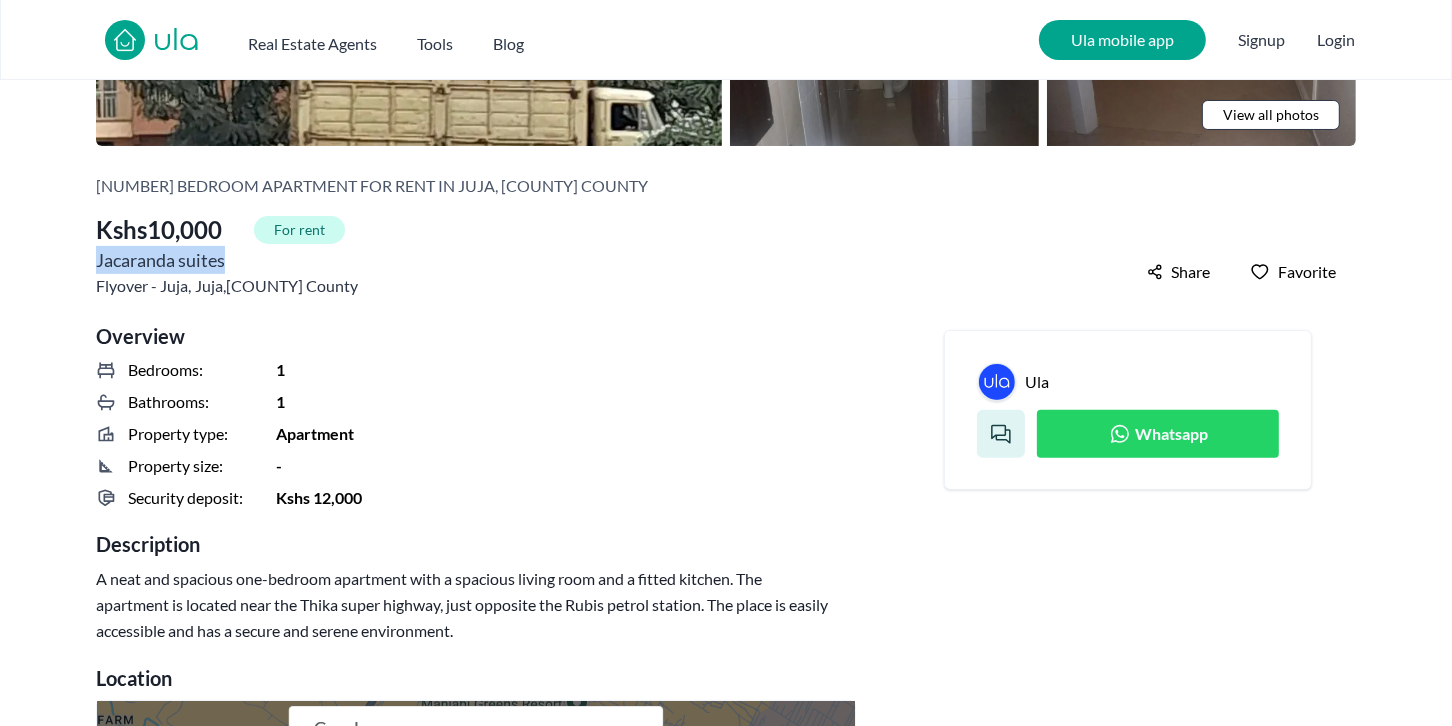 copy on "Jacaranda suites" 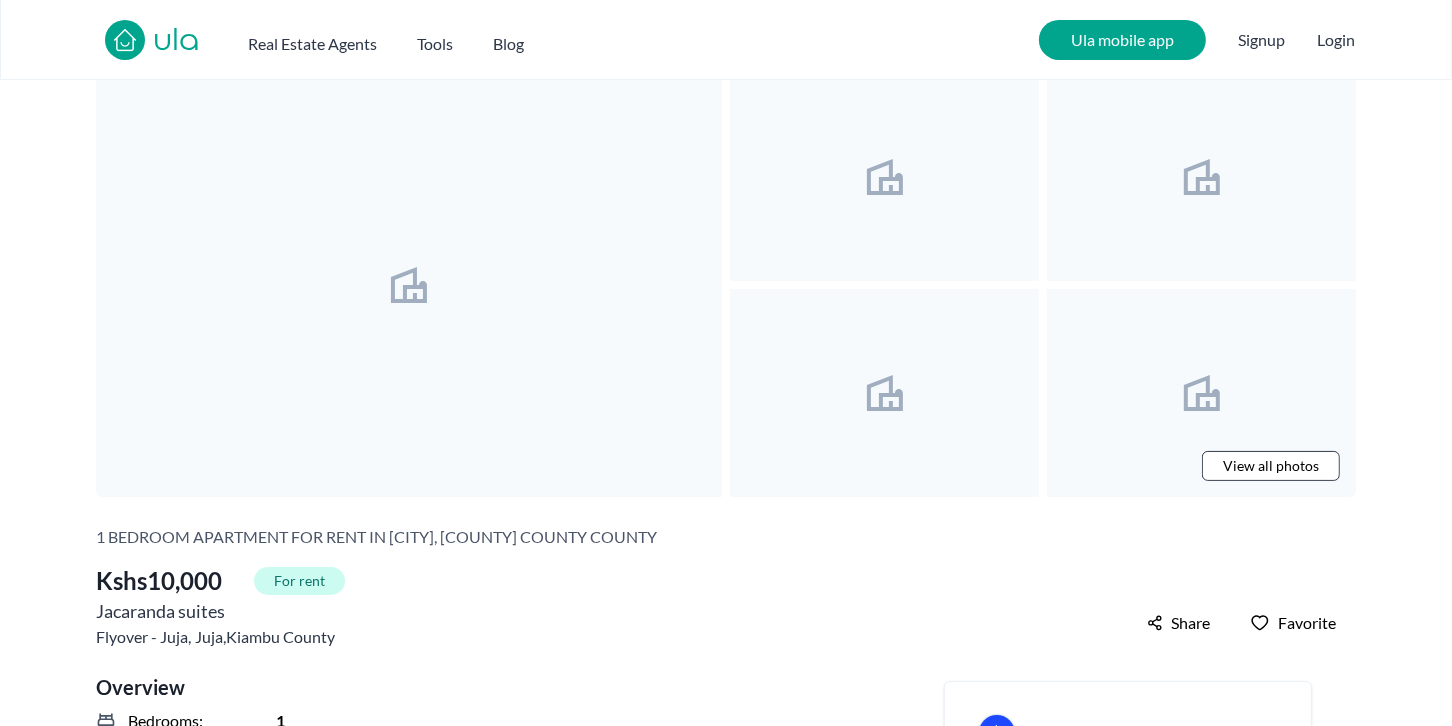 scroll, scrollTop: 70, scrollLeft: 0, axis: vertical 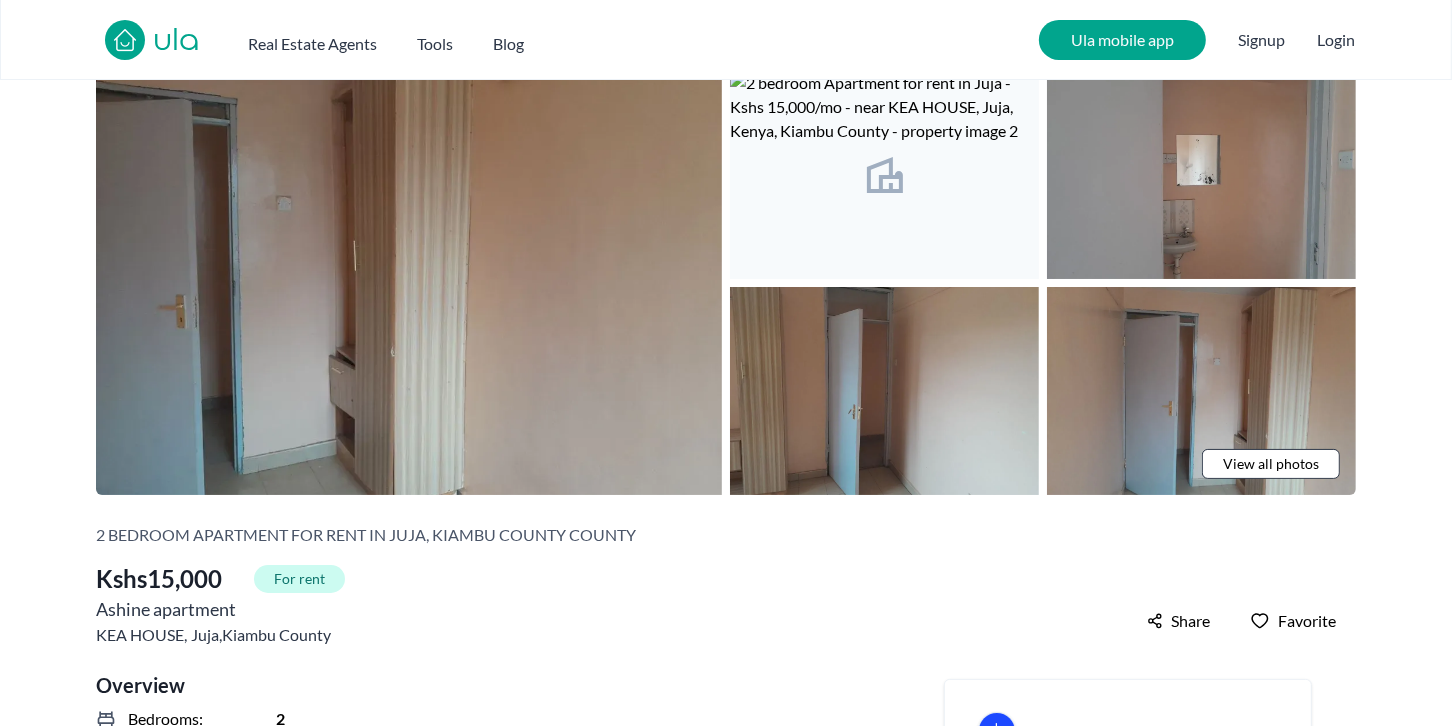 click on "View all photos" at bounding box center (1271, 464) 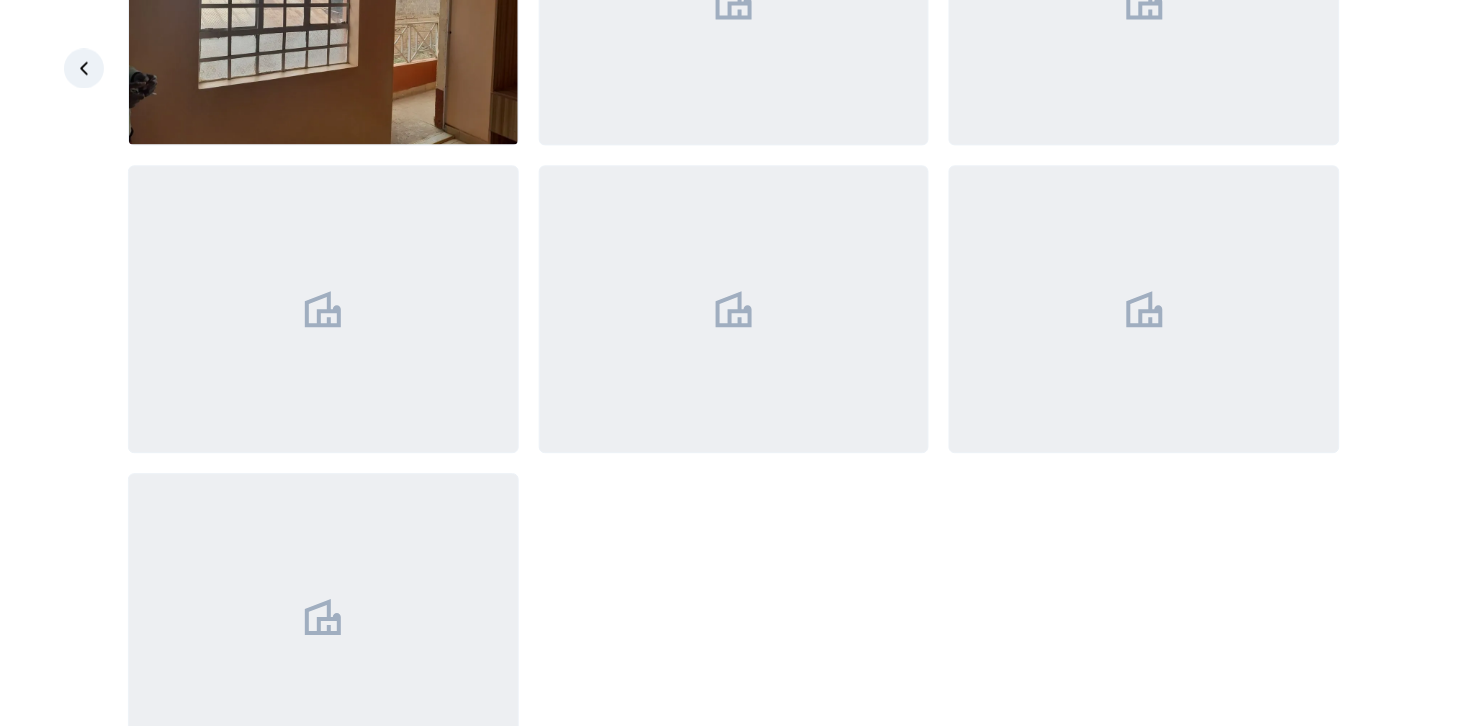 scroll, scrollTop: 885, scrollLeft: 0, axis: vertical 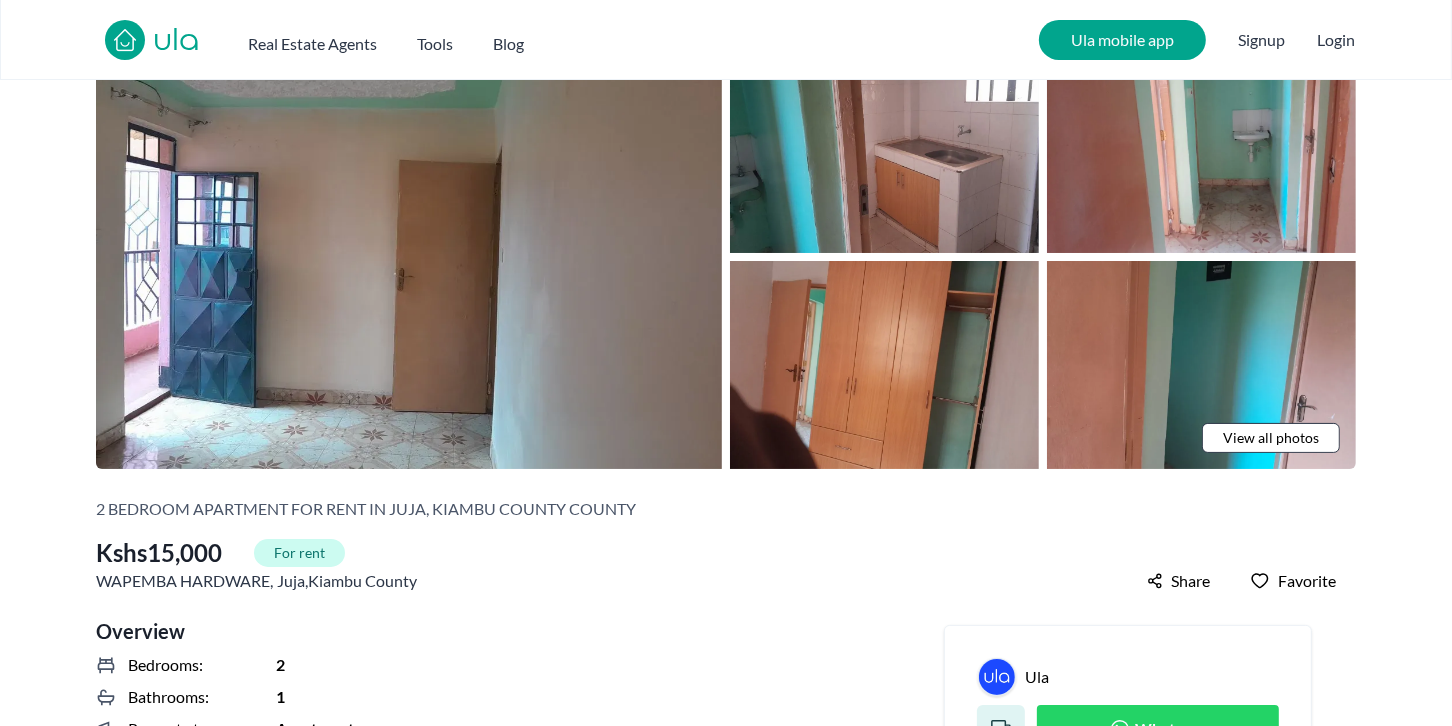 click on "View all photos" at bounding box center [1271, 438] 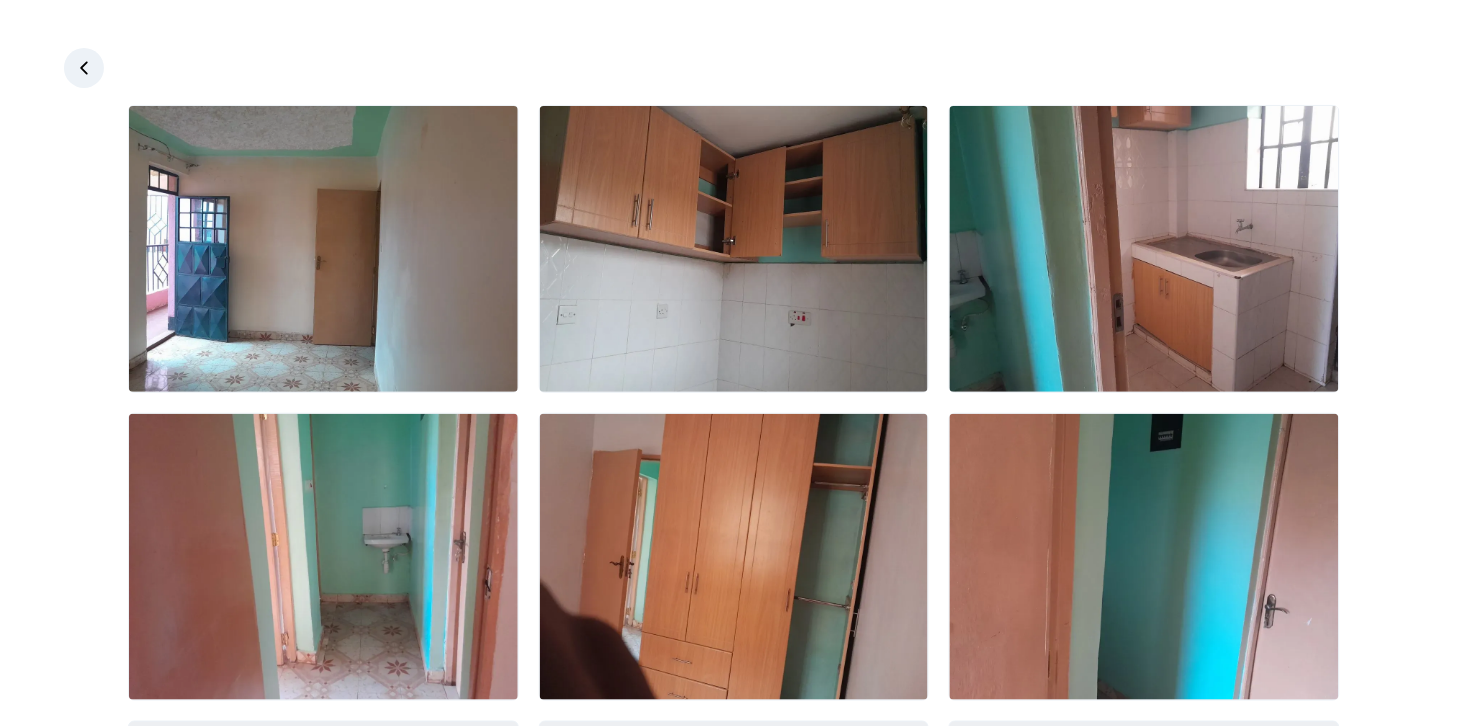 scroll, scrollTop: 3, scrollLeft: 0, axis: vertical 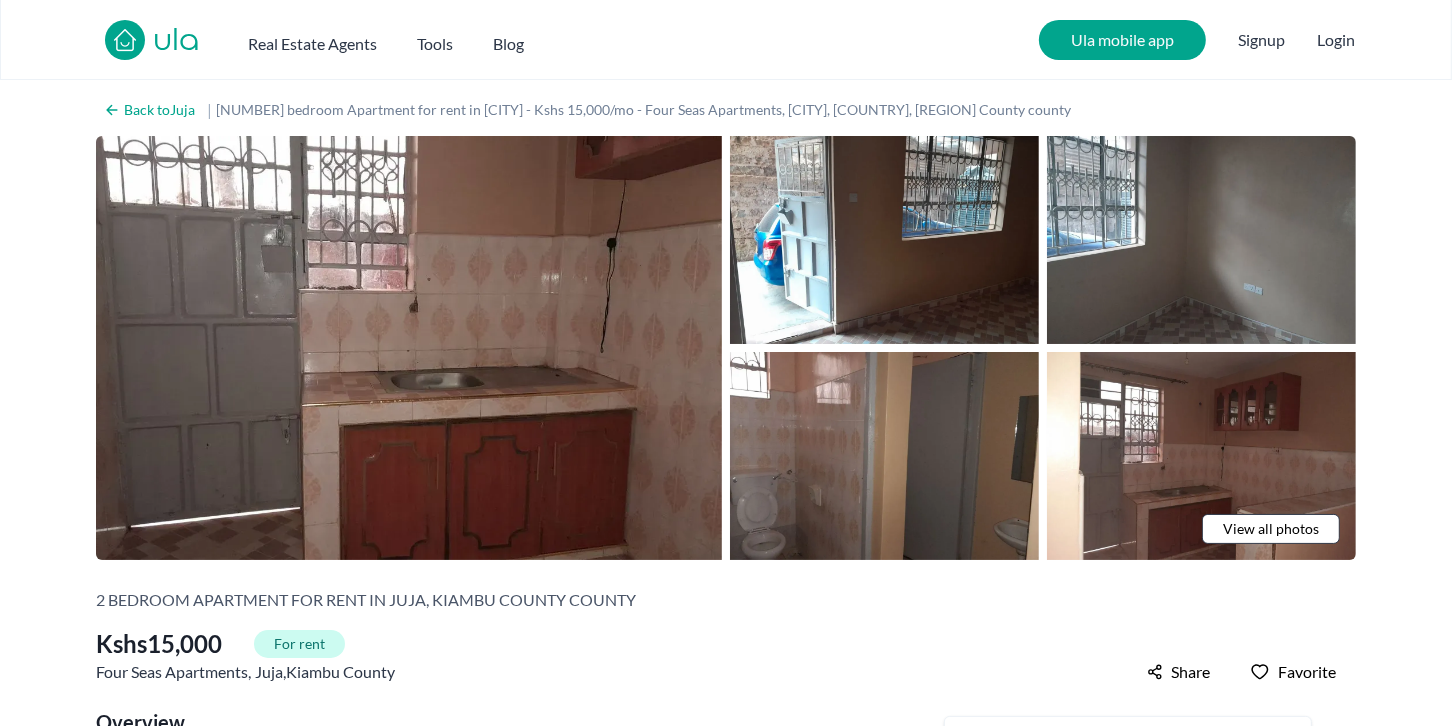 click on "View all photos" at bounding box center [1271, 529] 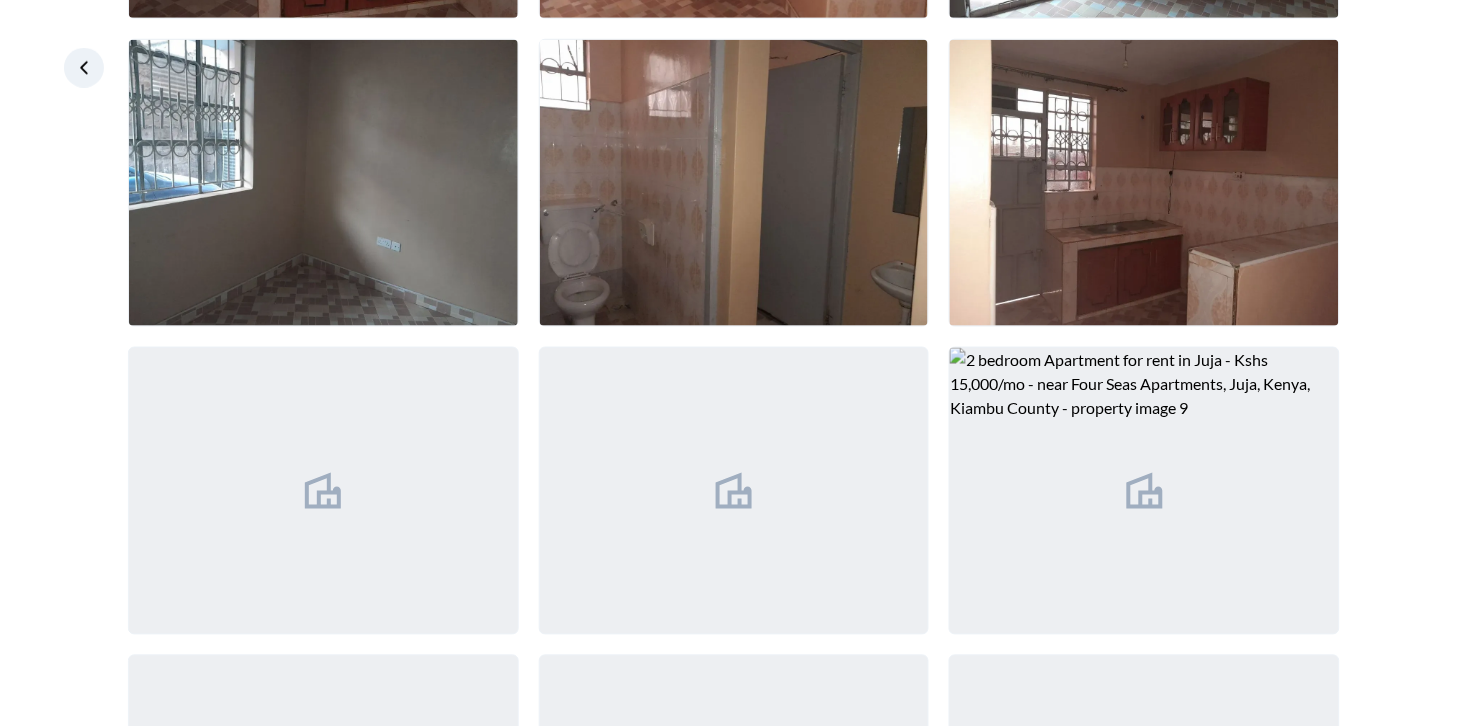 scroll, scrollTop: 376, scrollLeft: 0, axis: vertical 